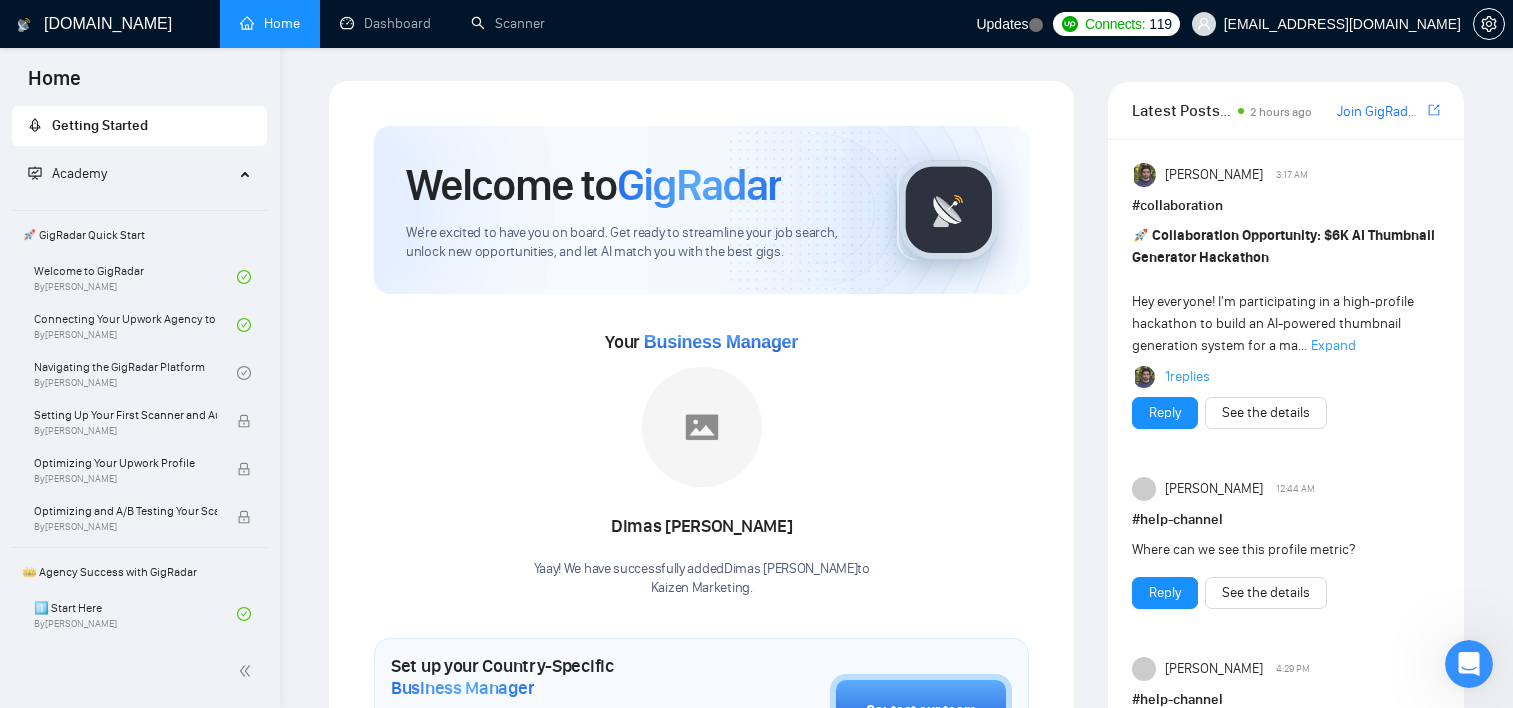 scroll, scrollTop: 0, scrollLeft: 0, axis: both 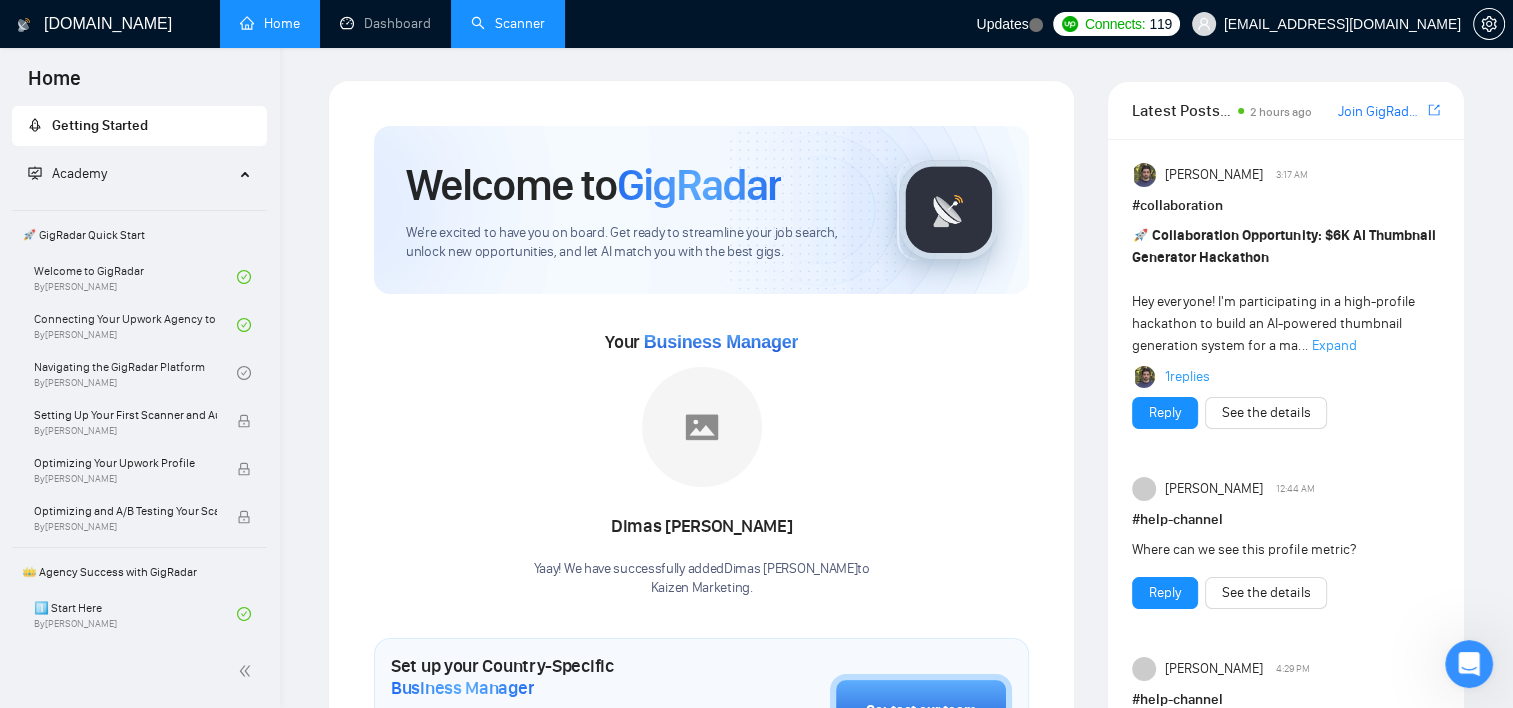 click on "Scanner" at bounding box center (508, 23) 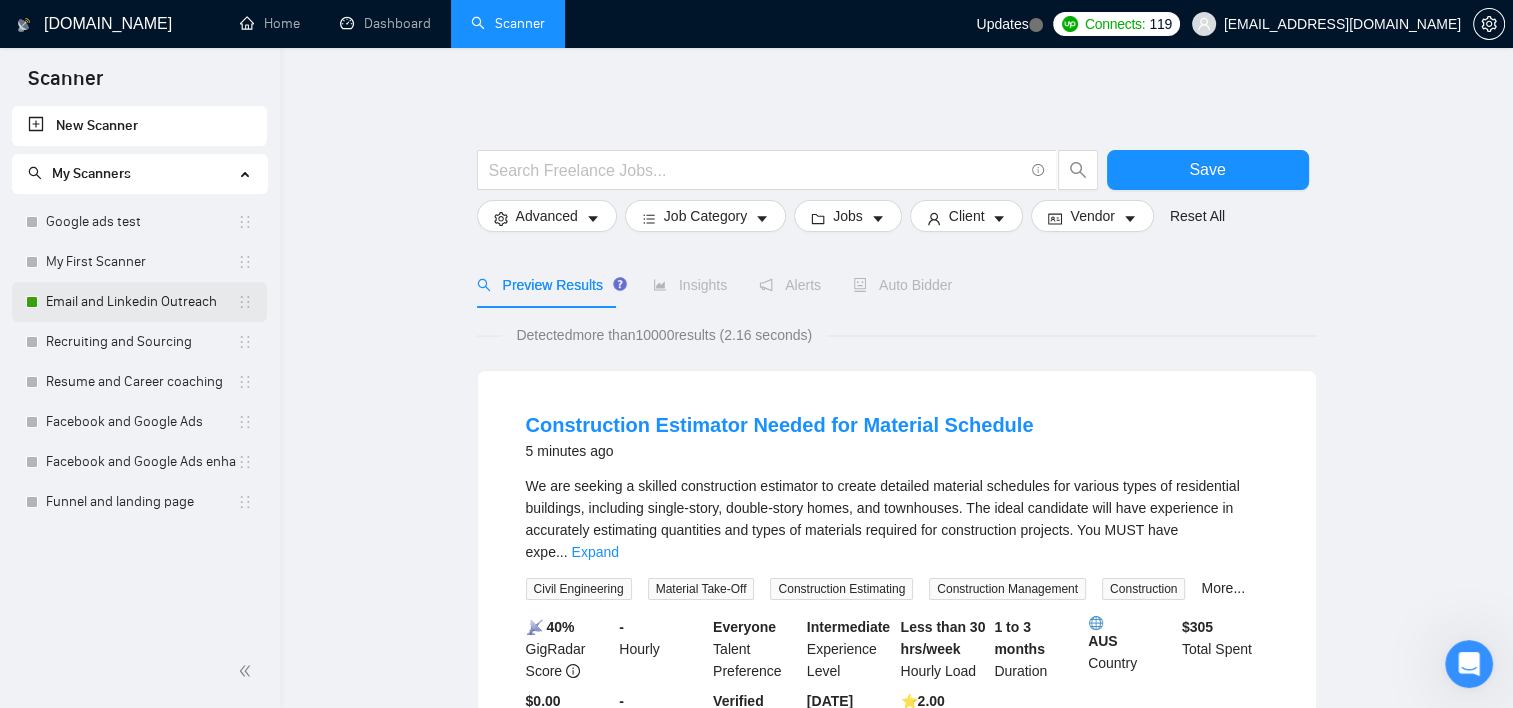 click on "Email and Linkedin Outreach" at bounding box center (141, 302) 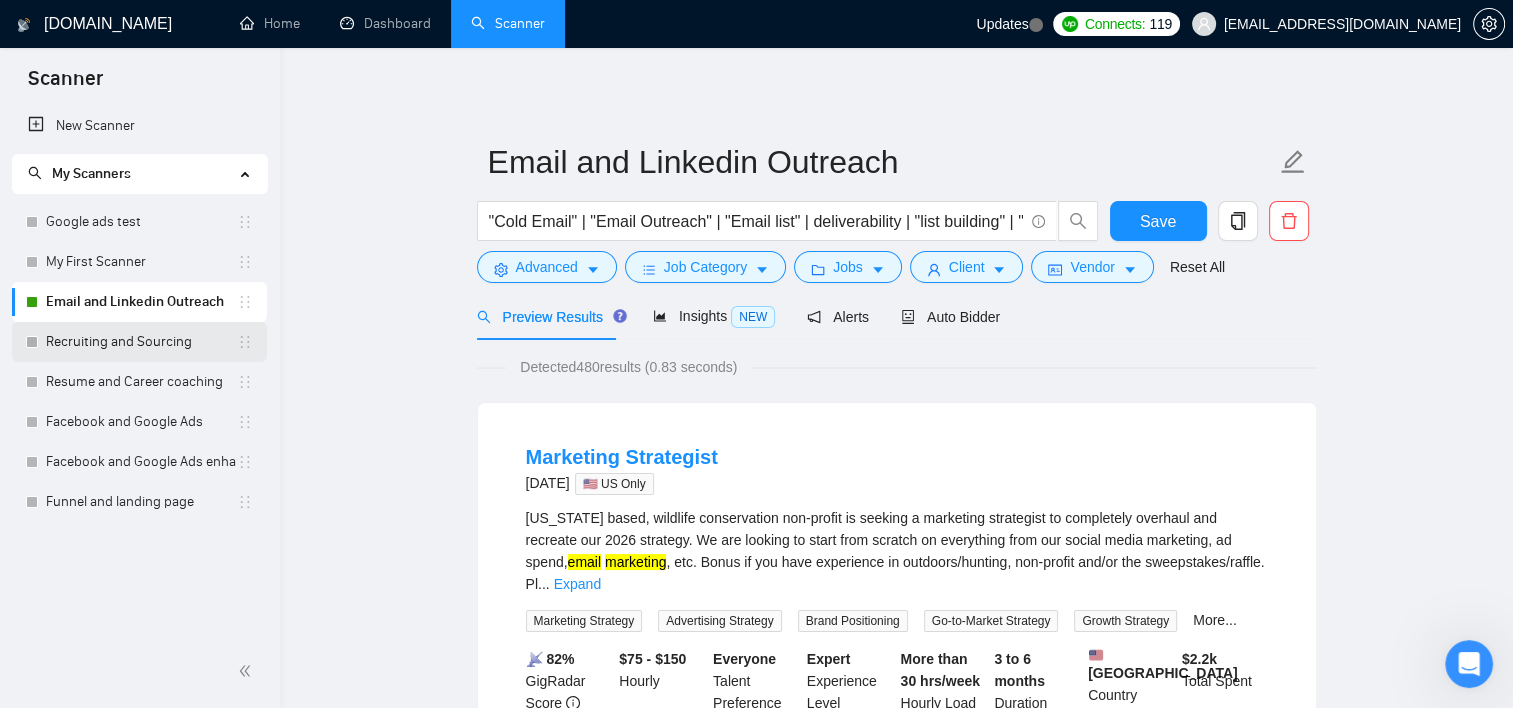 click on "Recruiting and Sourcing" at bounding box center (141, 342) 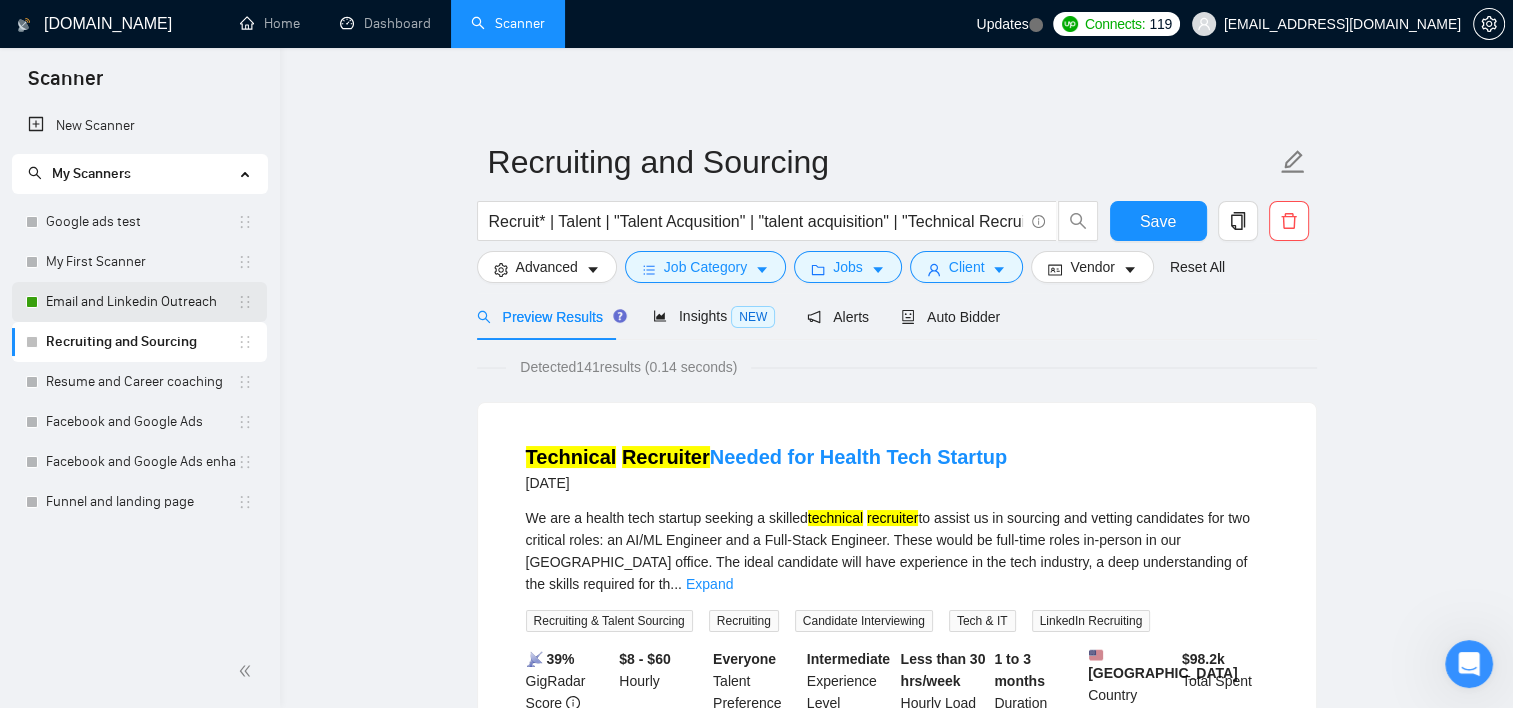 click on "Email and Linkedin Outreach" at bounding box center [141, 302] 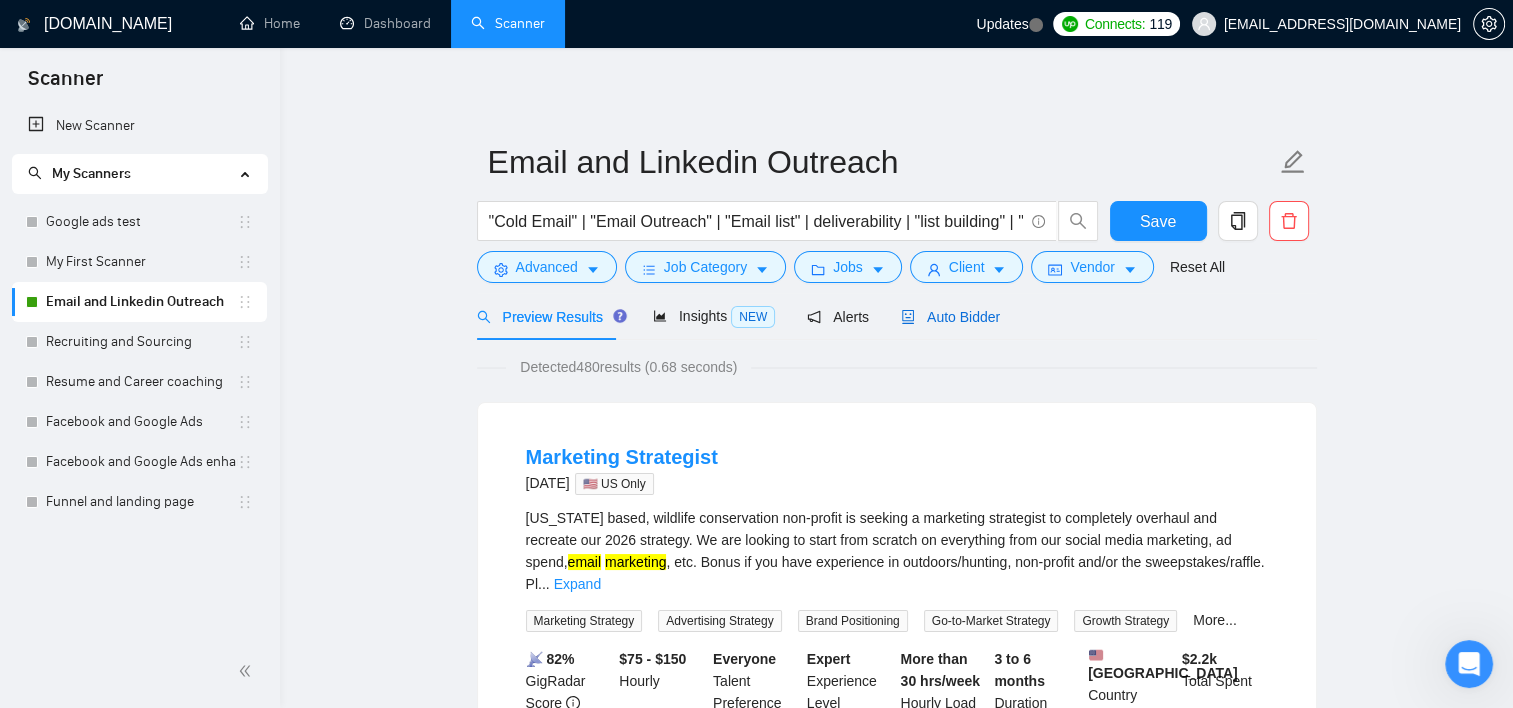 click on "Auto Bidder" at bounding box center (950, 317) 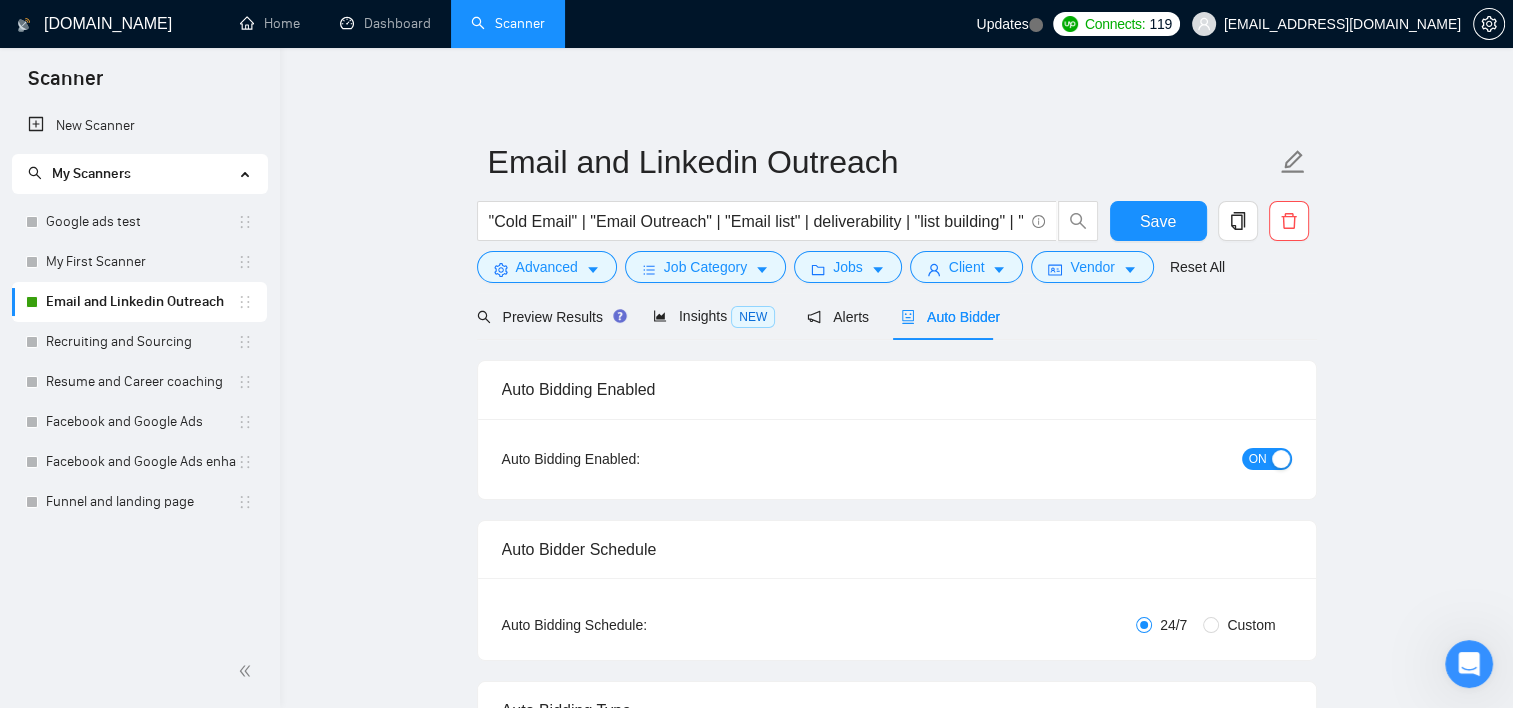click at bounding box center [1281, 459] 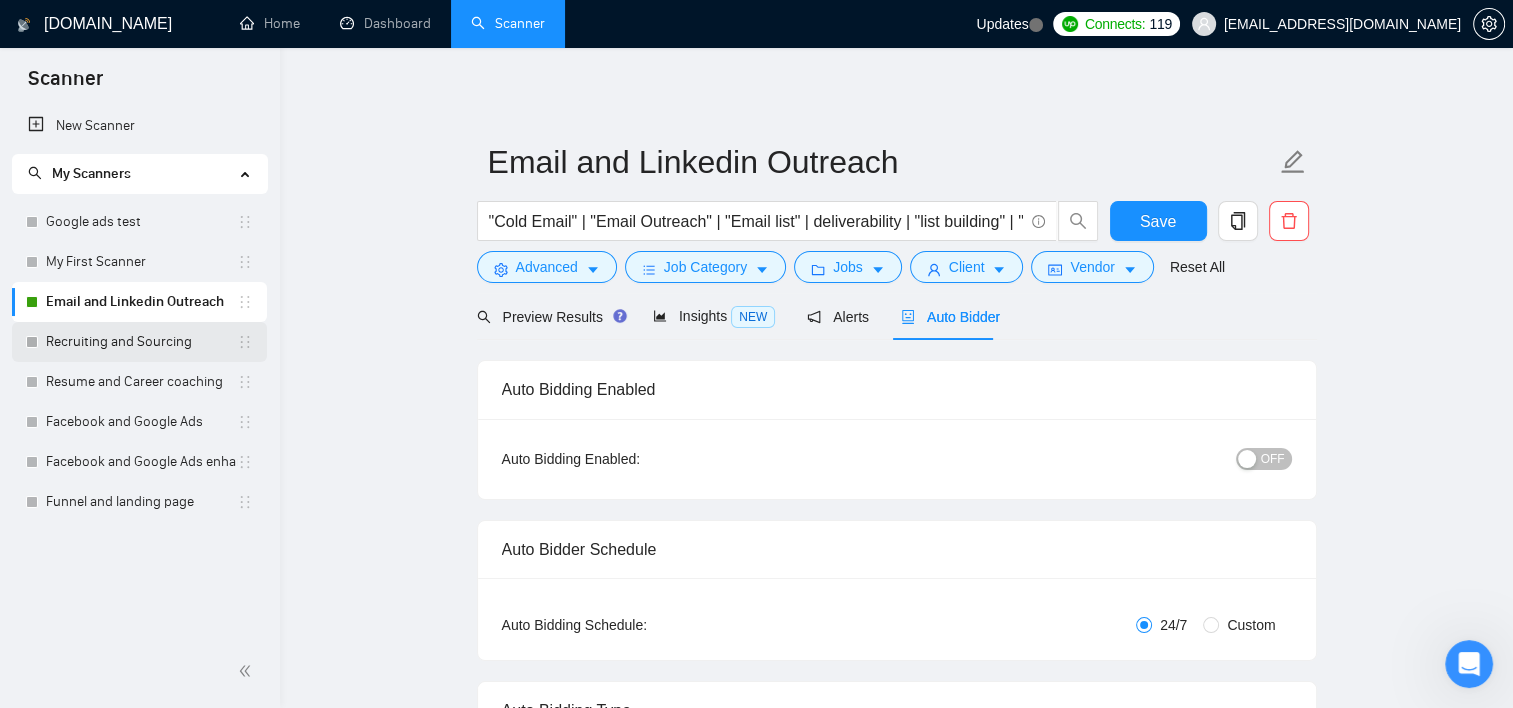 click on "Recruiting and Sourcing" at bounding box center [141, 342] 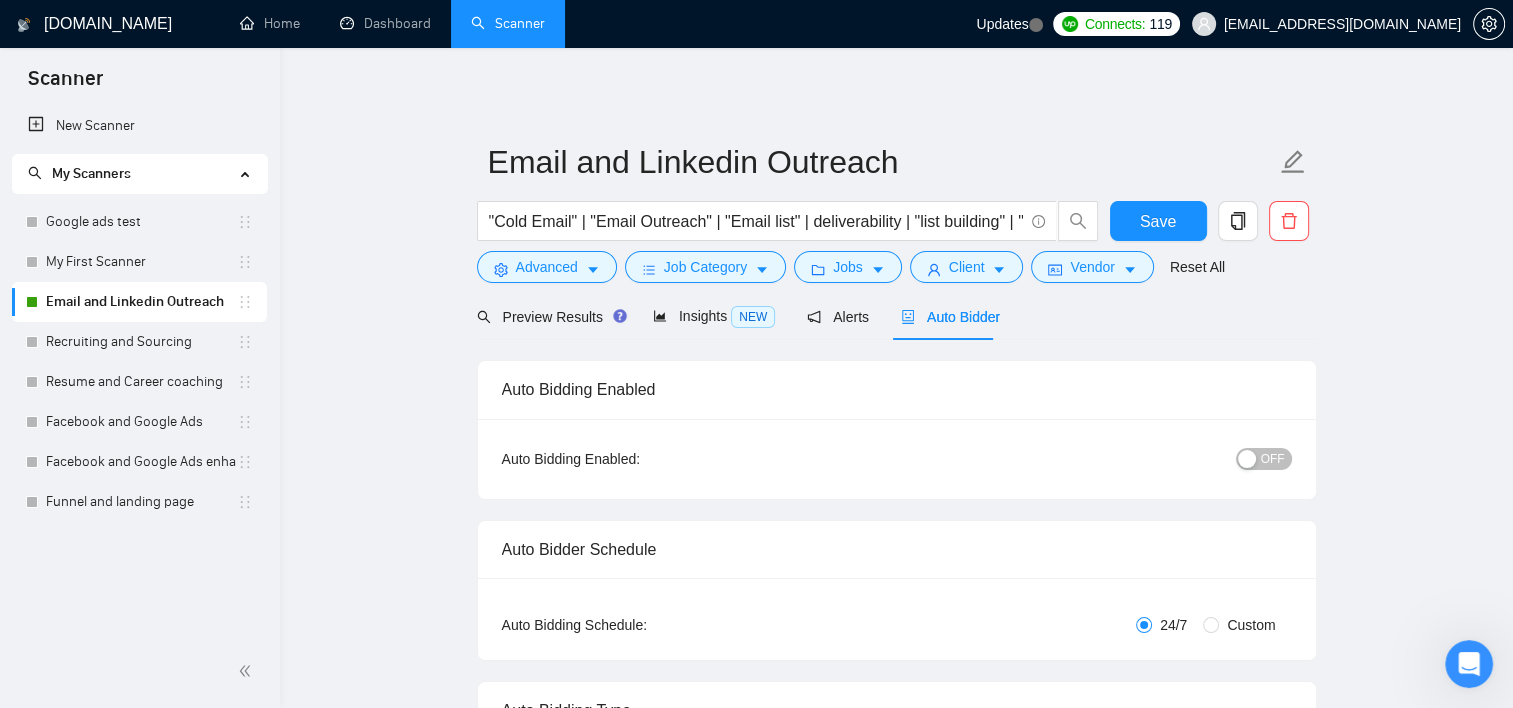 click on "Email and Linkedin Outreach "Cold Email" | "Email Outreach" | "Email list" | deliverability | "list building" | "Cold outreach" | "Outbound marketing" | "Email marketing" | "email campaign" | "linkedin outreach" | "linkedin automation" | "email automation" | GHL | "Go High Level" Save Advanced   Job Category   Jobs   Client   Vendor   Reset All" at bounding box center (897, 211) 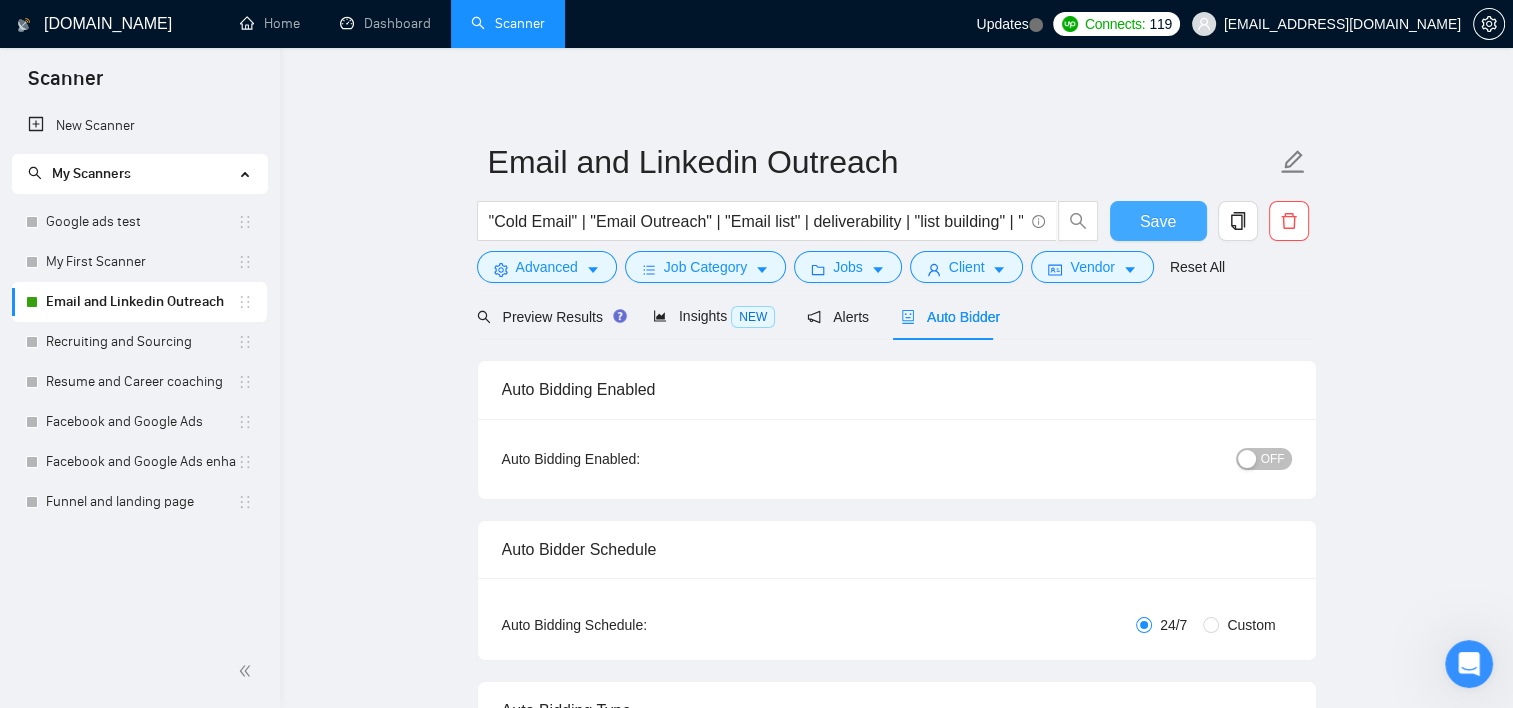click on "Save" at bounding box center (1158, 221) 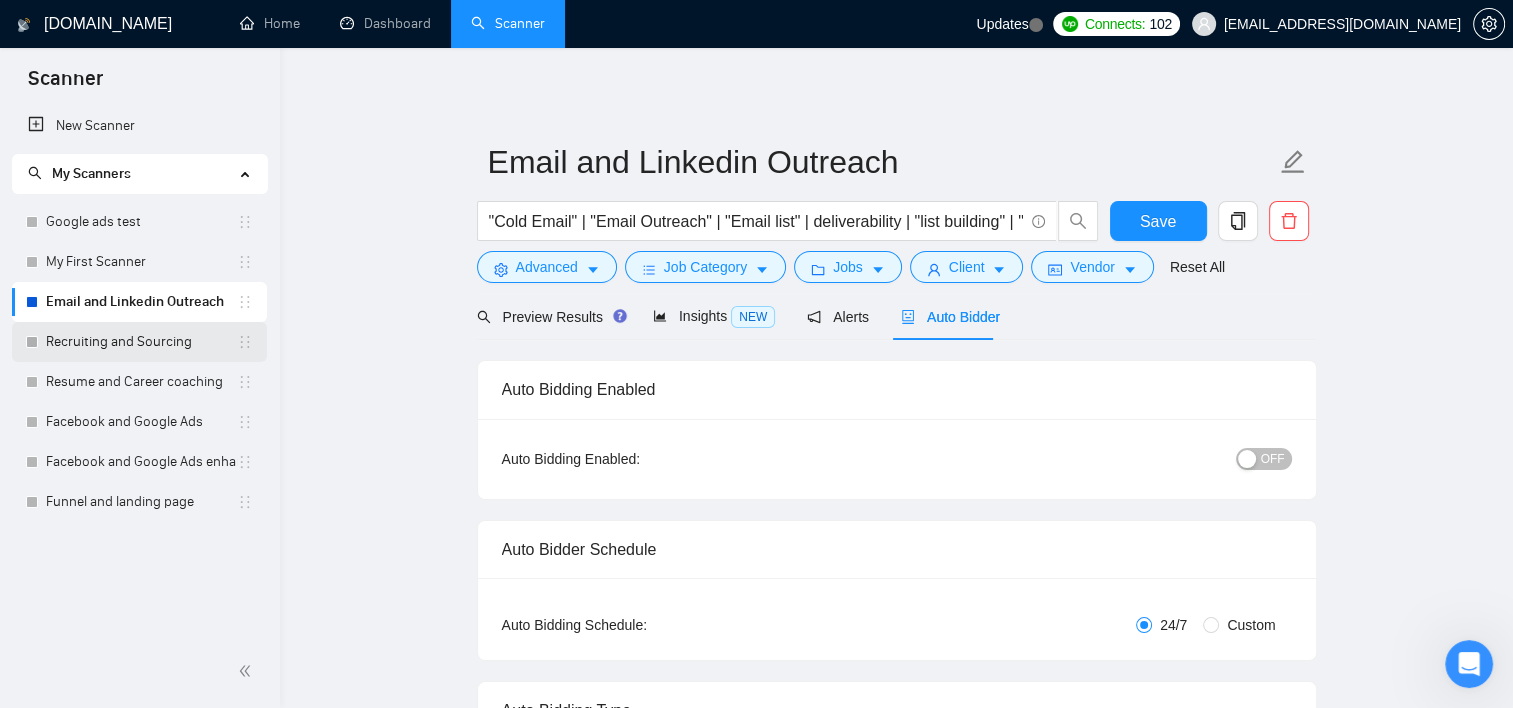 click on "Recruiting and Sourcing" at bounding box center [141, 342] 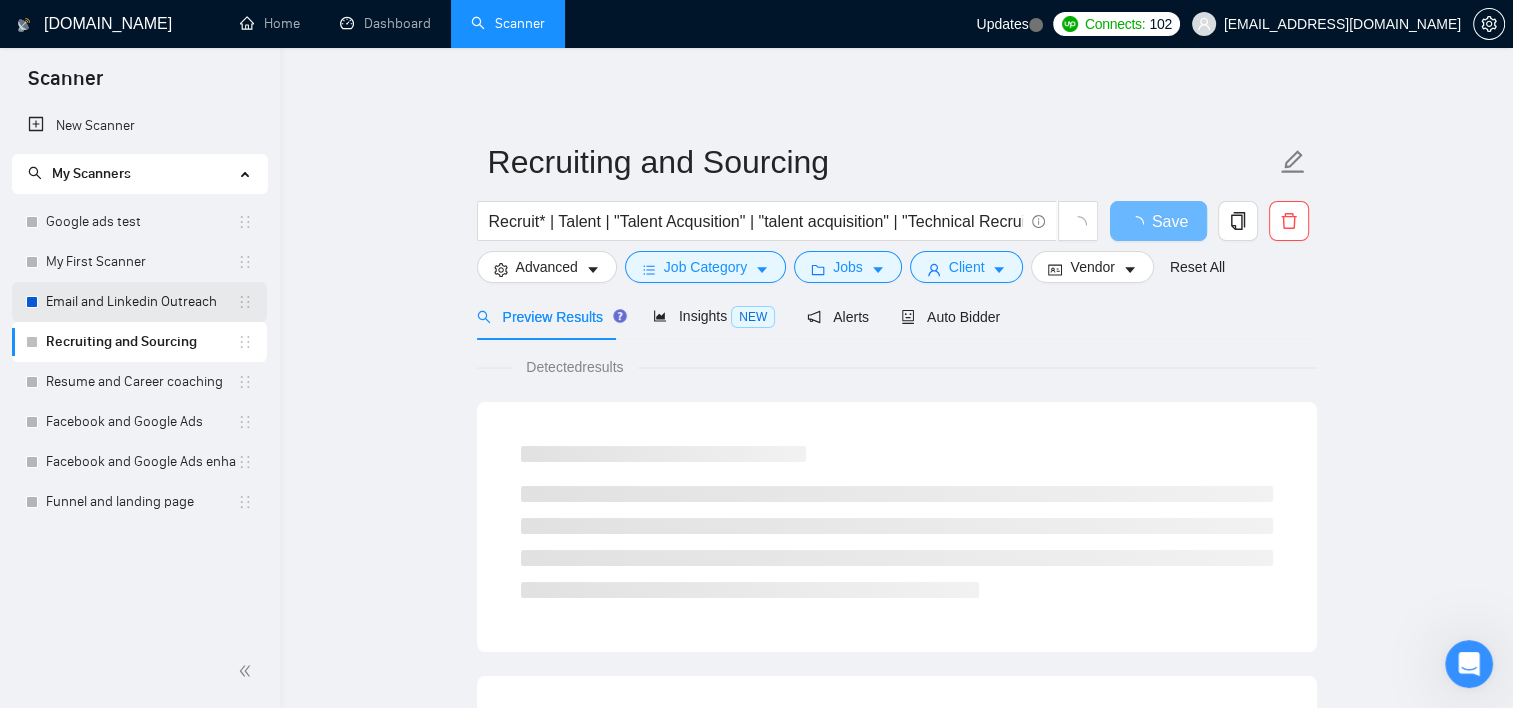 click on "Email and Linkedin Outreach" at bounding box center [141, 302] 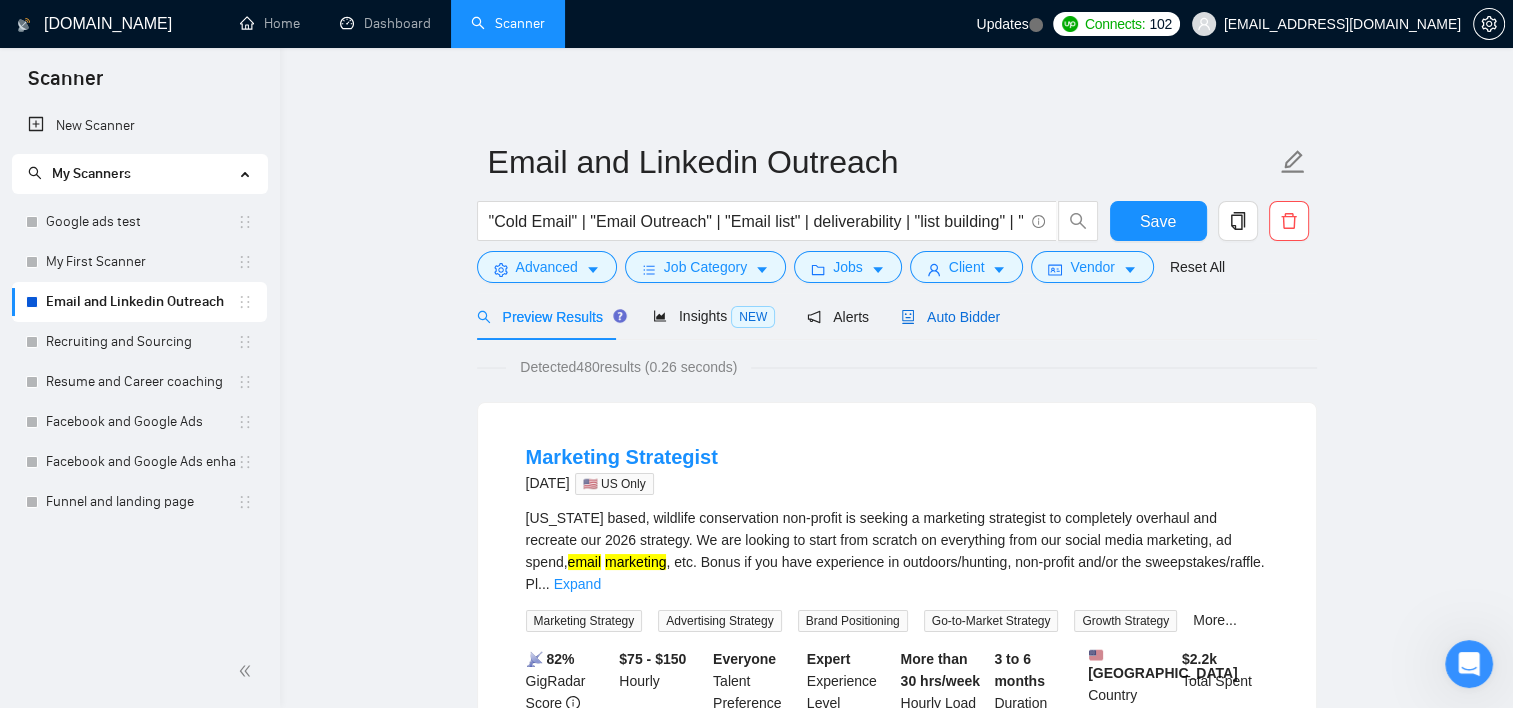 click on "Auto Bidder" at bounding box center (950, 317) 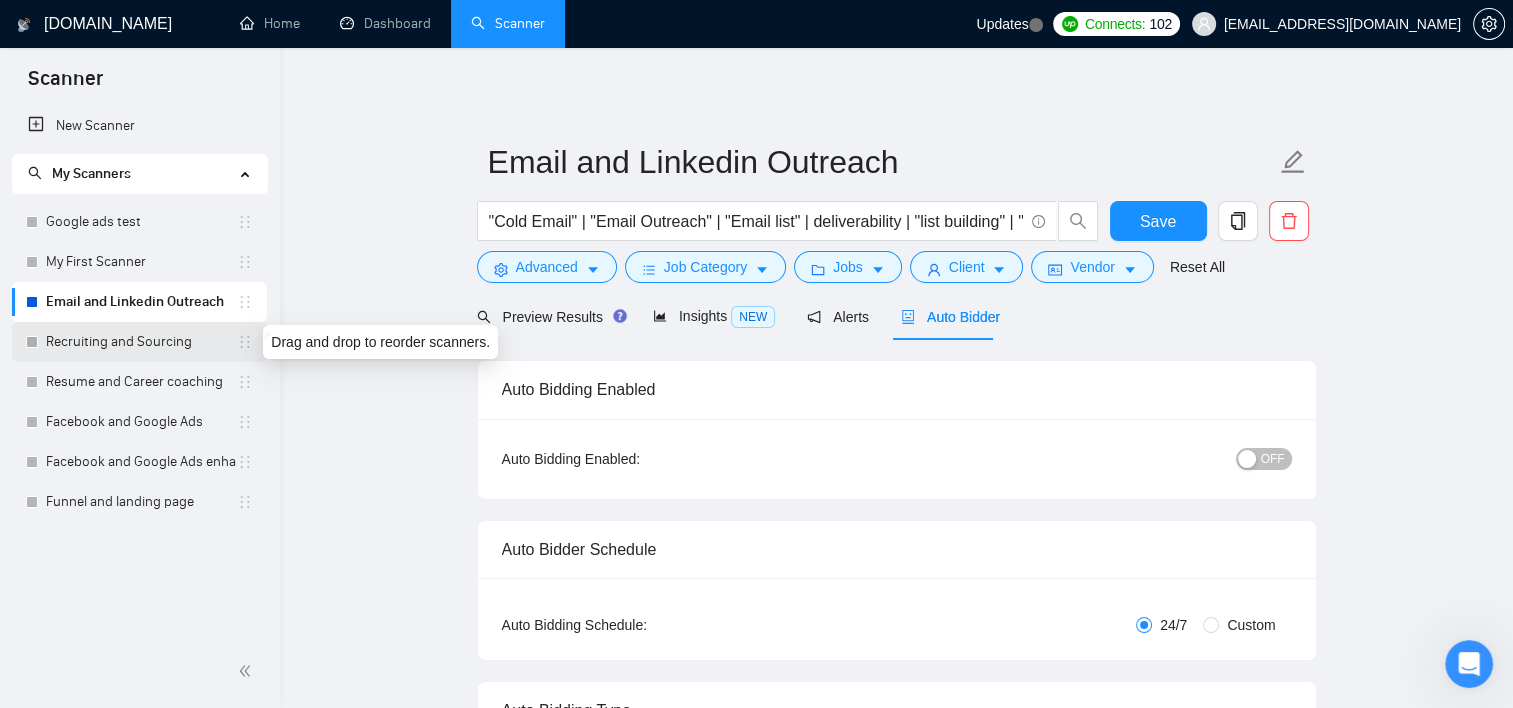 click 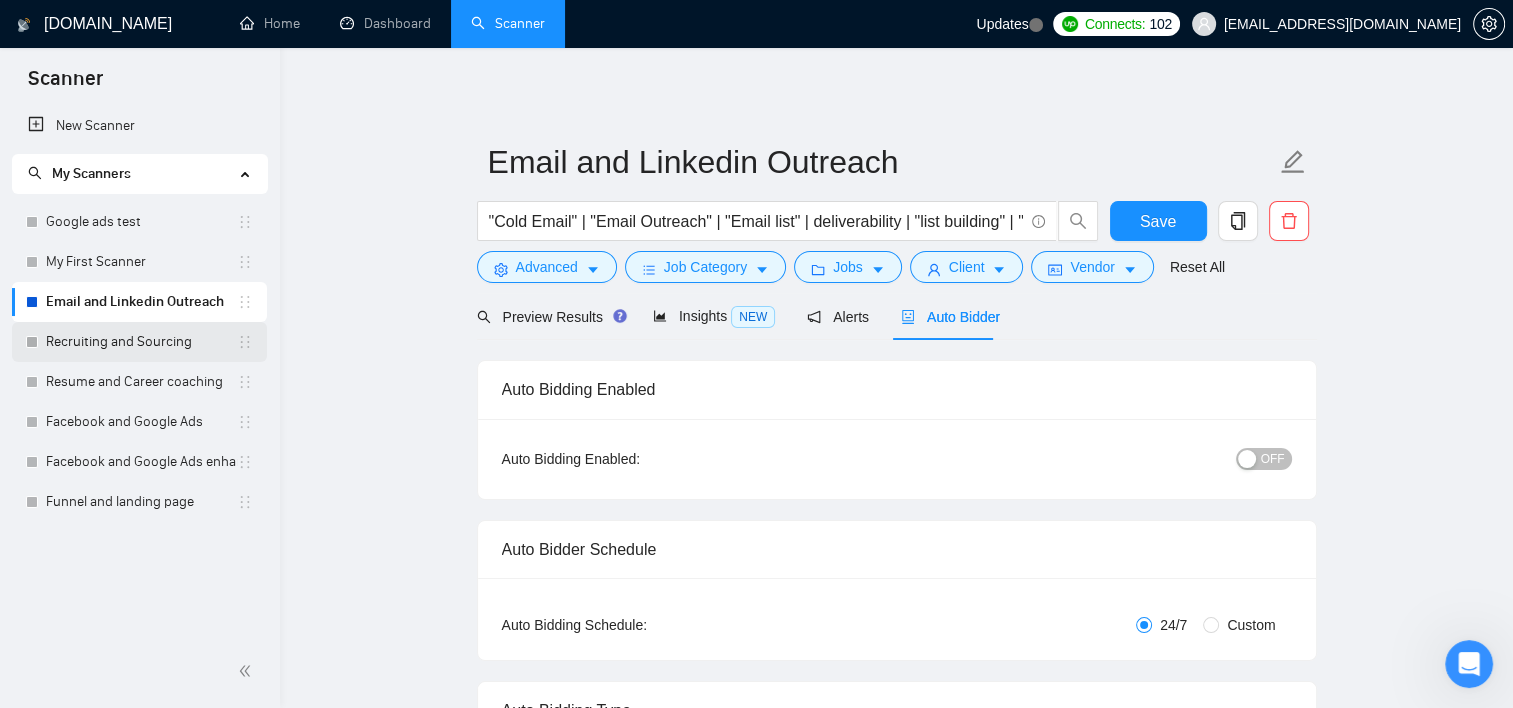 click on "Recruiting and Sourcing" at bounding box center [141, 342] 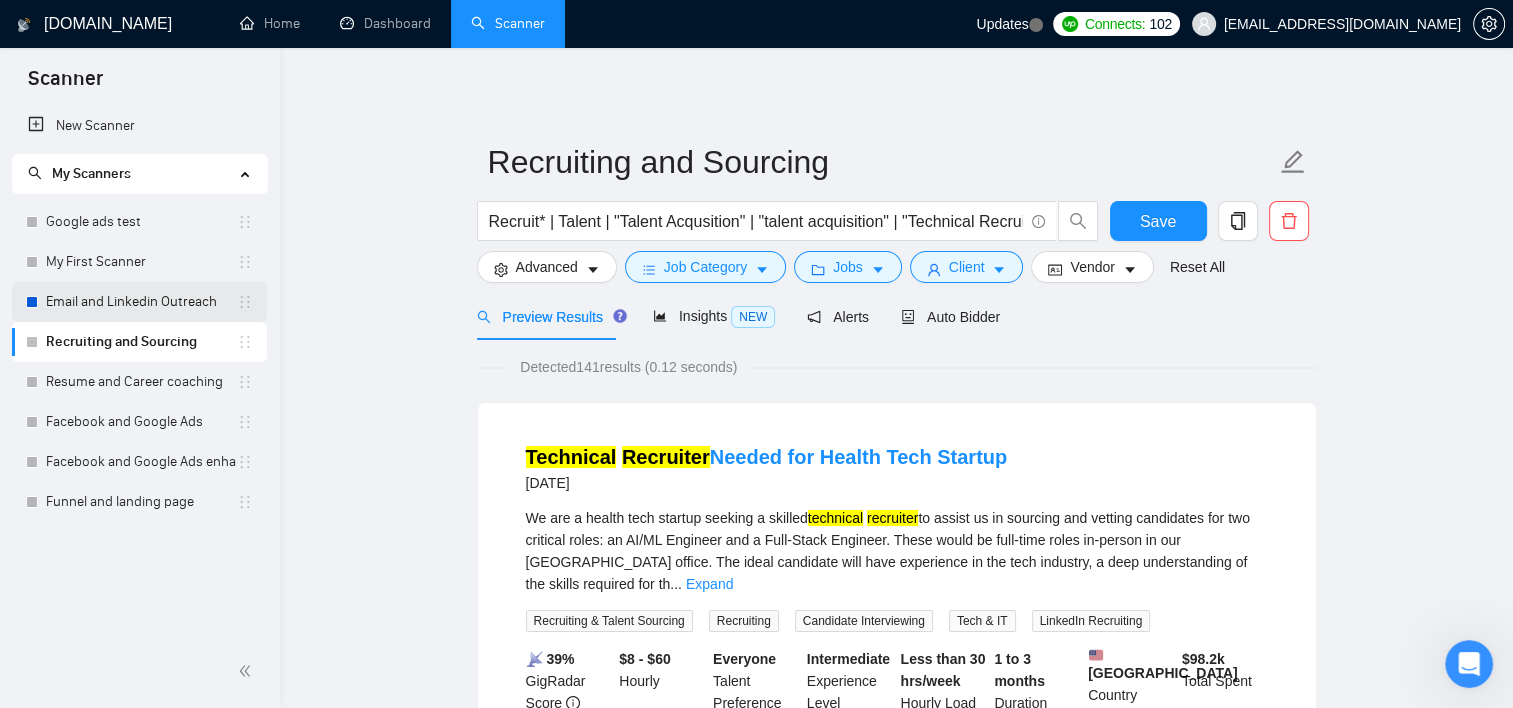 click on "Email and Linkedin Outreach" at bounding box center (141, 302) 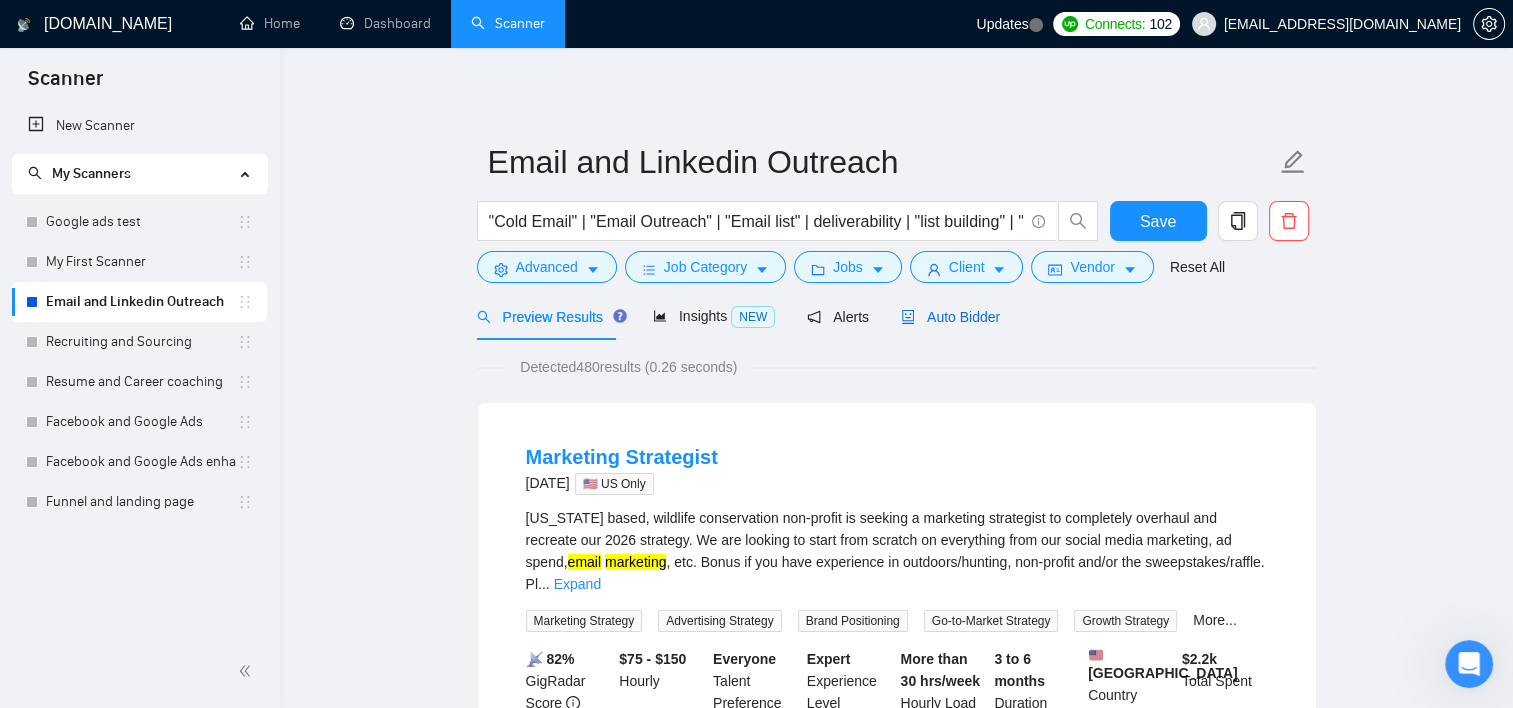 click on "Auto Bidder" at bounding box center (950, 317) 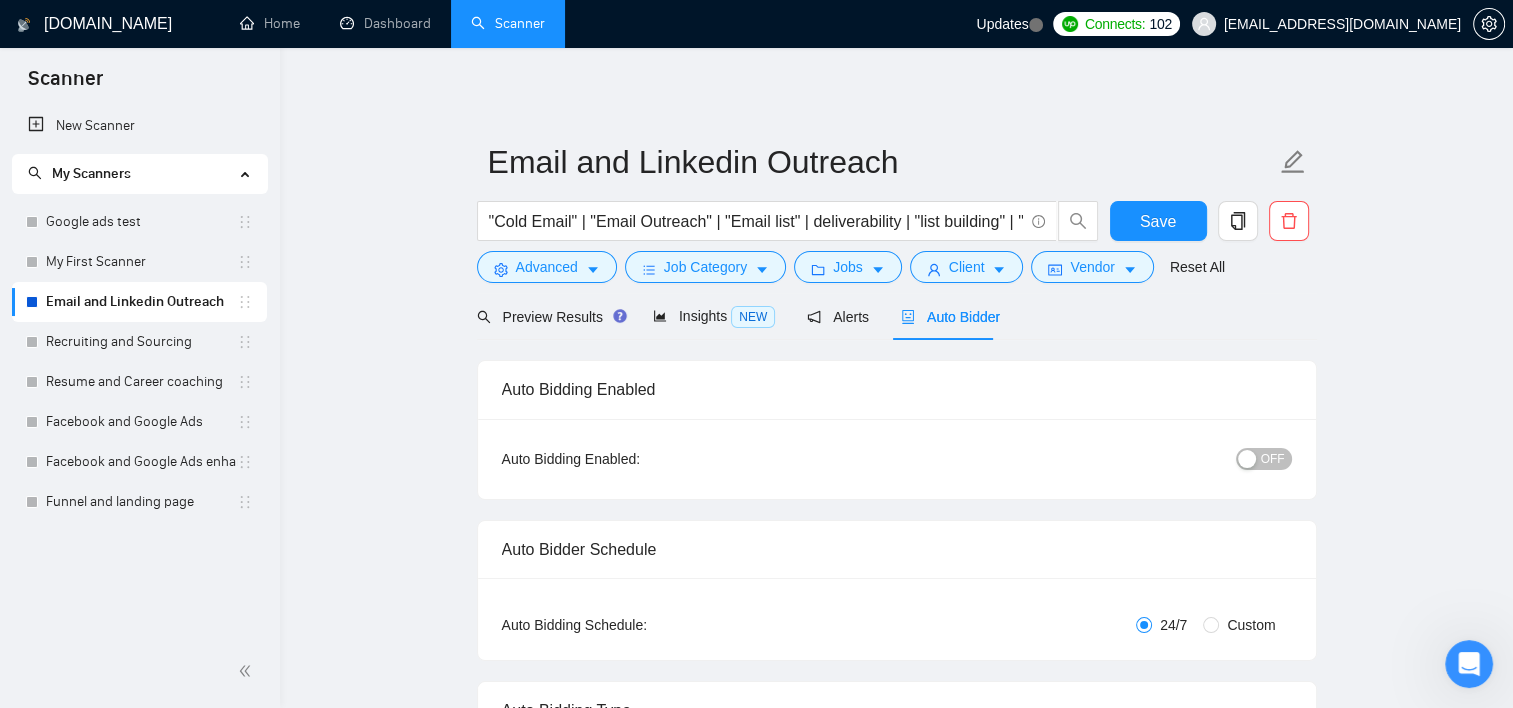 click on "Auto Bidding Enabled Auto Bidding Enabled: OFF Auto Bidder Schedule Auto Bidding Type: Automated (recommended) Semi-automated Auto Bidding Schedule: 24/7 Custom Custom Auto Bidder Schedule Repeat every week on Monday Tuesday Wednesday Thursday Friday Saturday Sunday Active Hours ( America/New_York ): From: To: ( 24  hours) America/New_York Auto Bidding Type Select your bidding algorithm: Choose the algorithm for you bidding. The price per proposal does not include your connects expenditure. Template Bidder Works great for narrow segments and short cover letters that don't change. 0.50  credits / proposal Sardor AI 🤖 Personalise your cover letter with ai [placeholders] 1.00  credits / proposal Experimental Laziza AI  👑   NEW Extends Sardor AI by learning from your feedback and automatically qualifying jobs. The expected savings are based on Laziza's ability to ignore jobs that don't seem to be a good fit for the selected profile.   Learn more 2.00  credits / proposal 19 credits savings Team & Freelancer" at bounding box center (897, 2790) 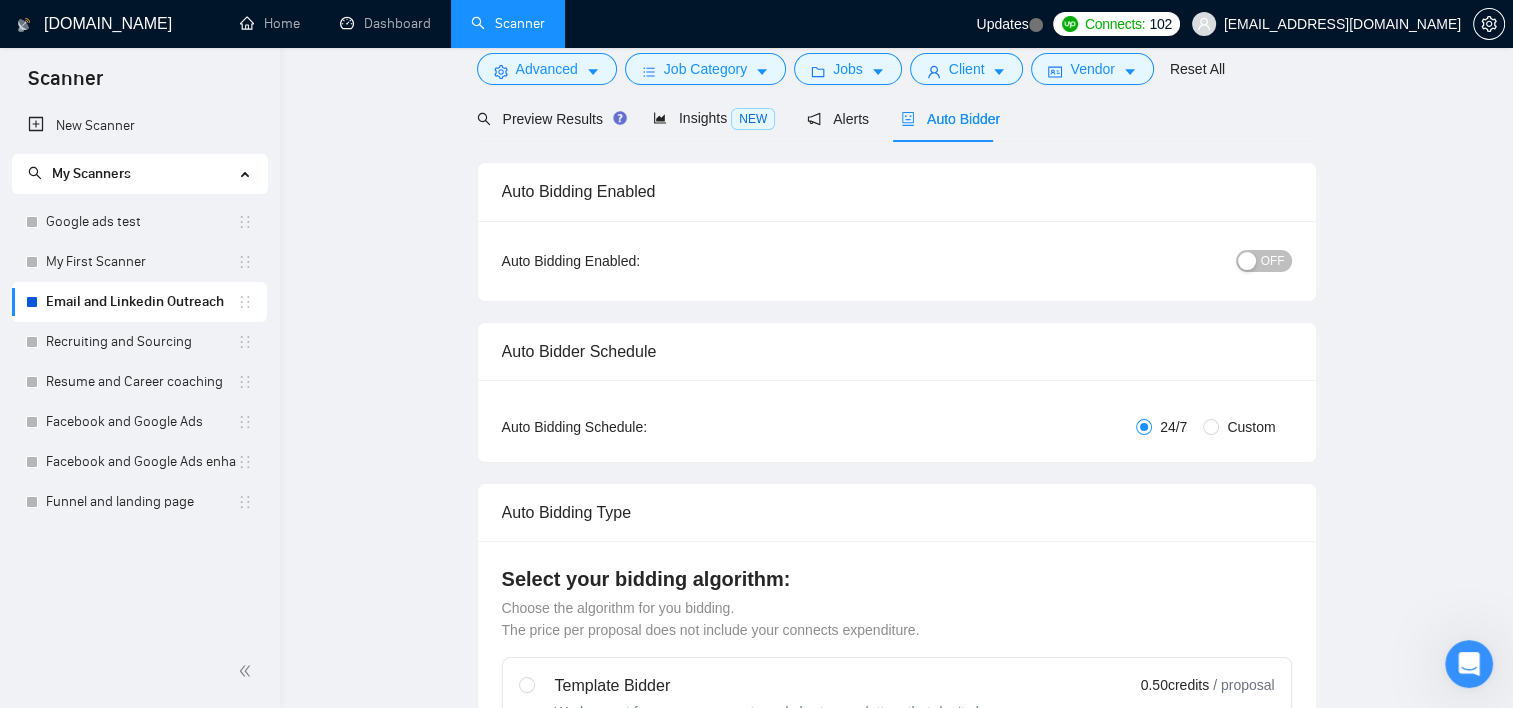 scroll, scrollTop: 0, scrollLeft: 0, axis: both 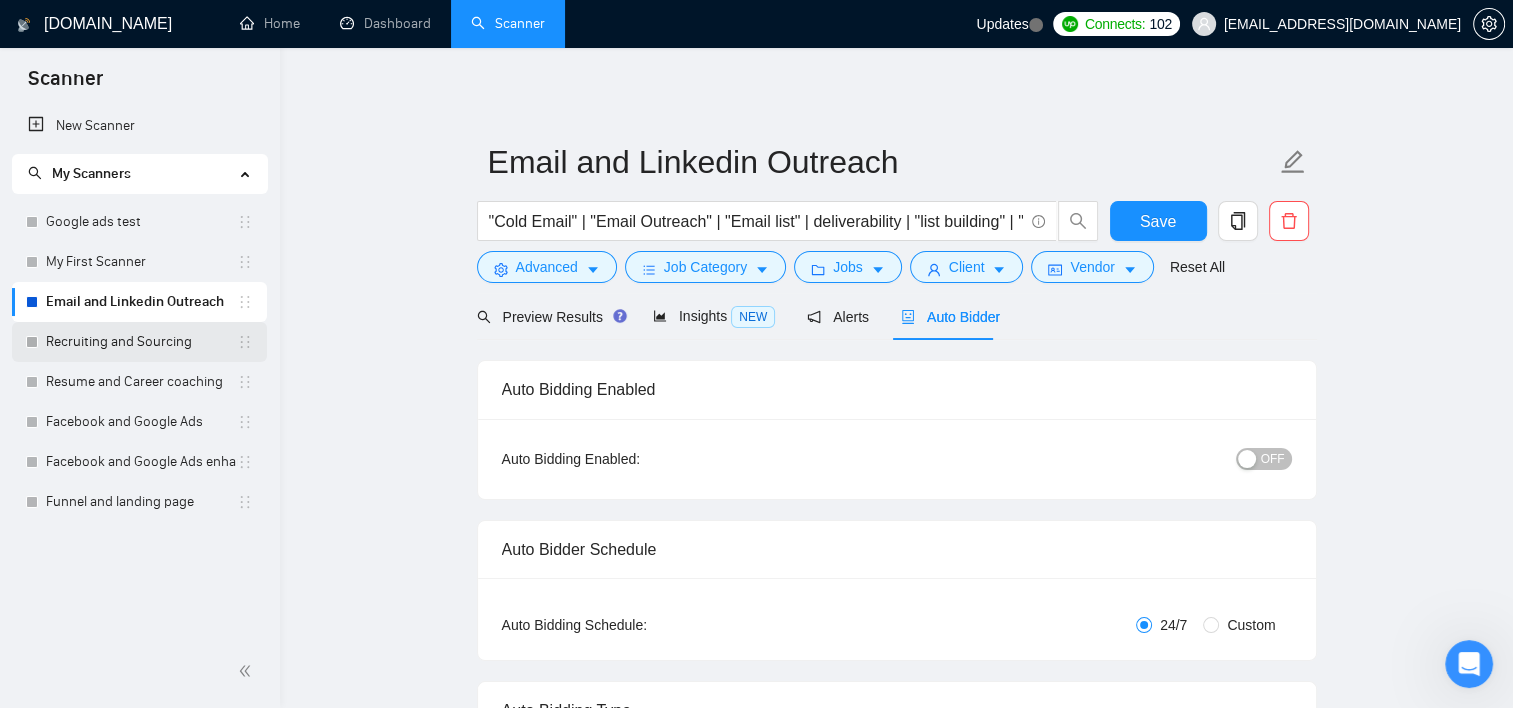 click on "Recruiting and Sourcing" at bounding box center [141, 342] 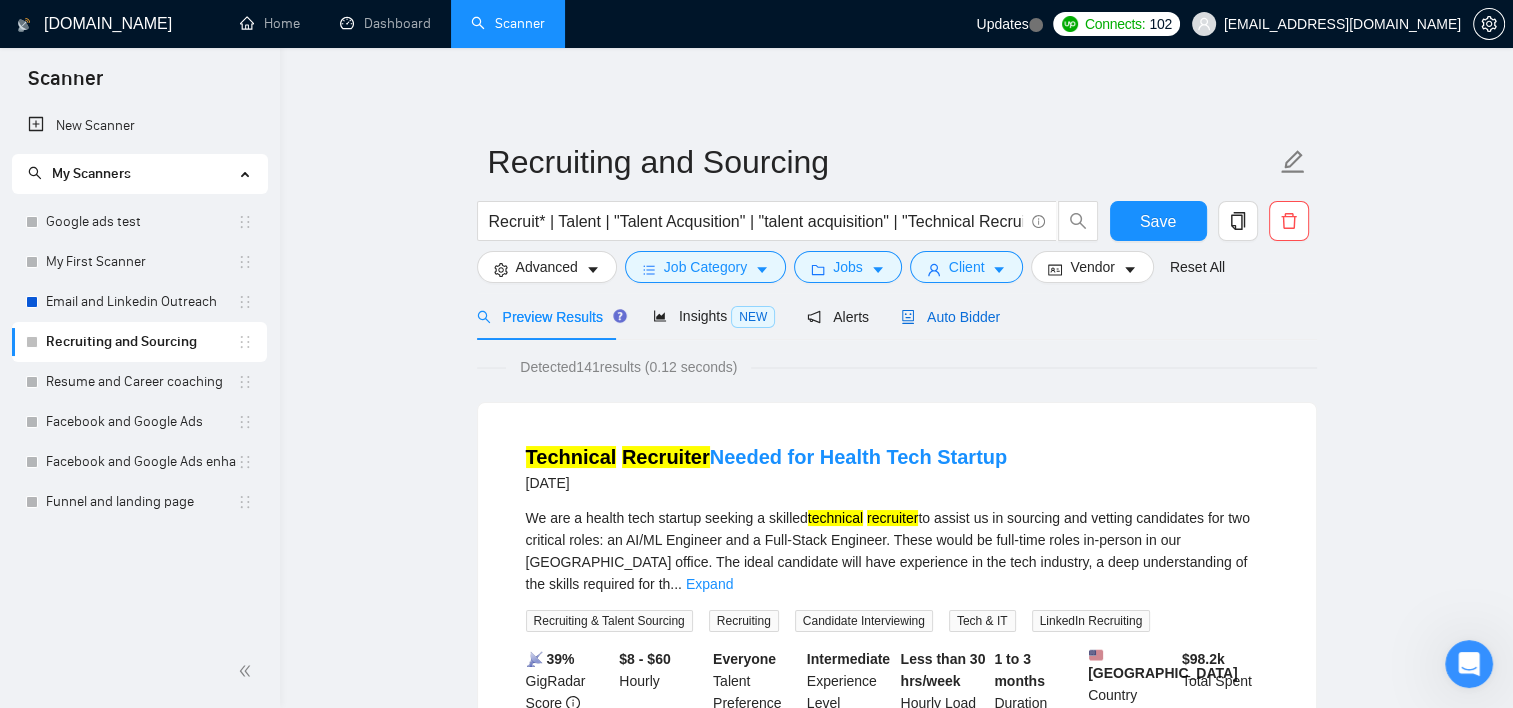 click on "Auto Bidder" at bounding box center (950, 317) 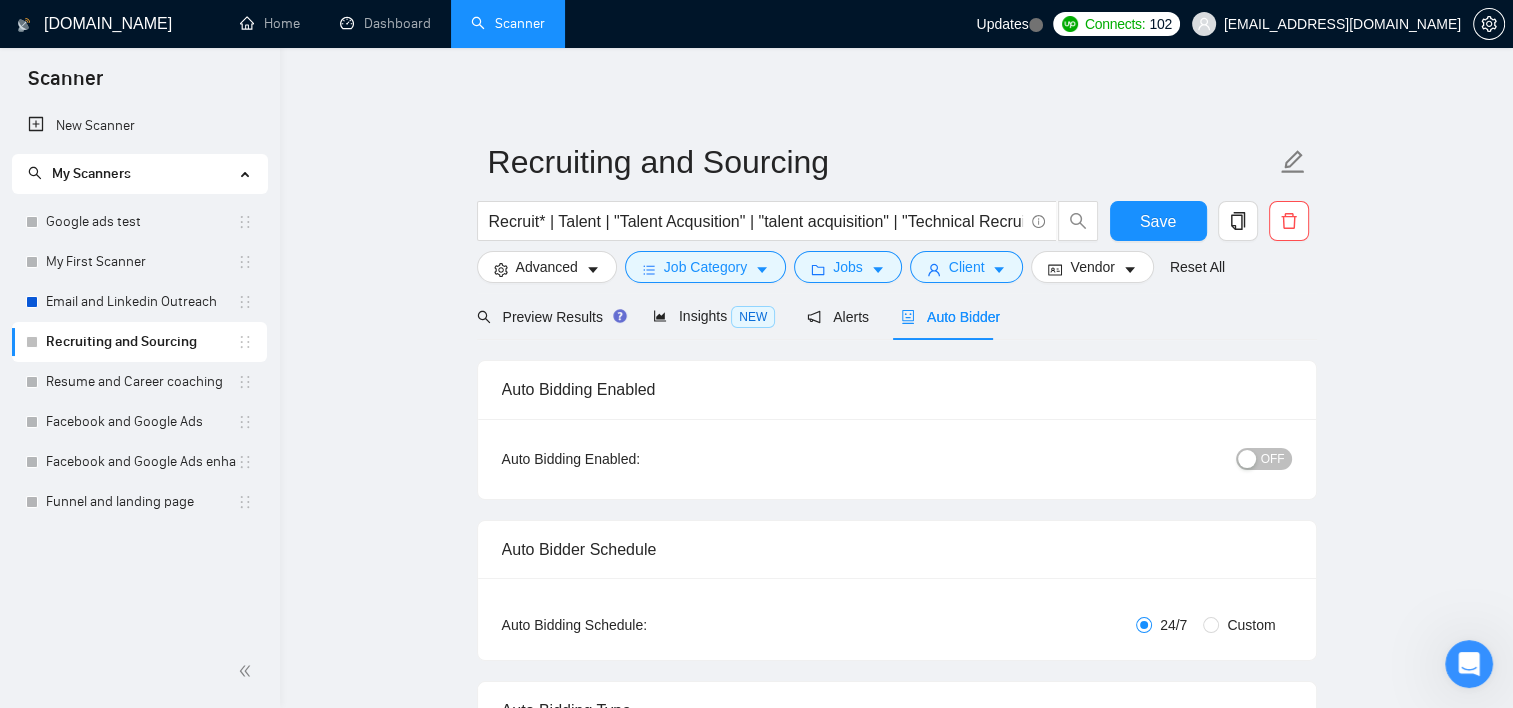 type 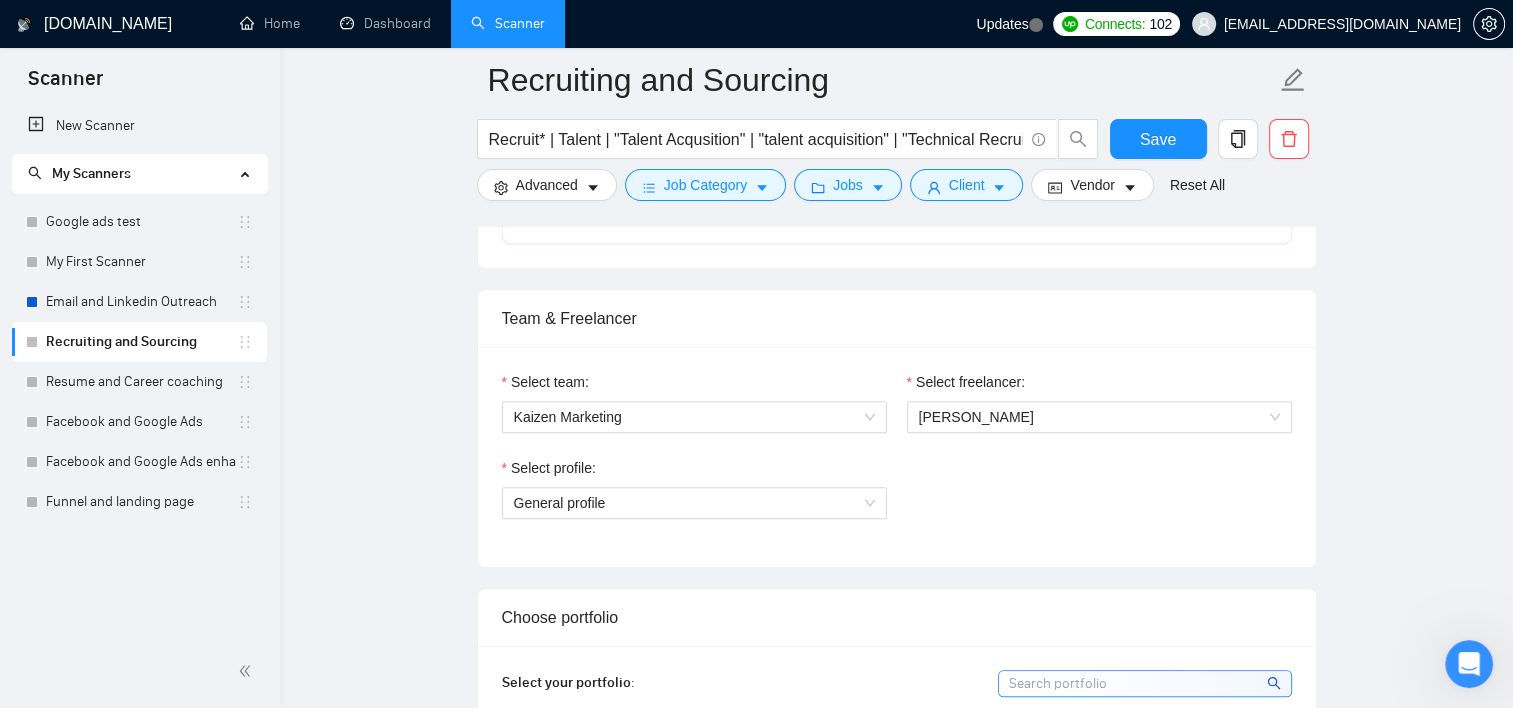 scroll, scrollTop: 935, scrollLeft: 0, axis: vertical 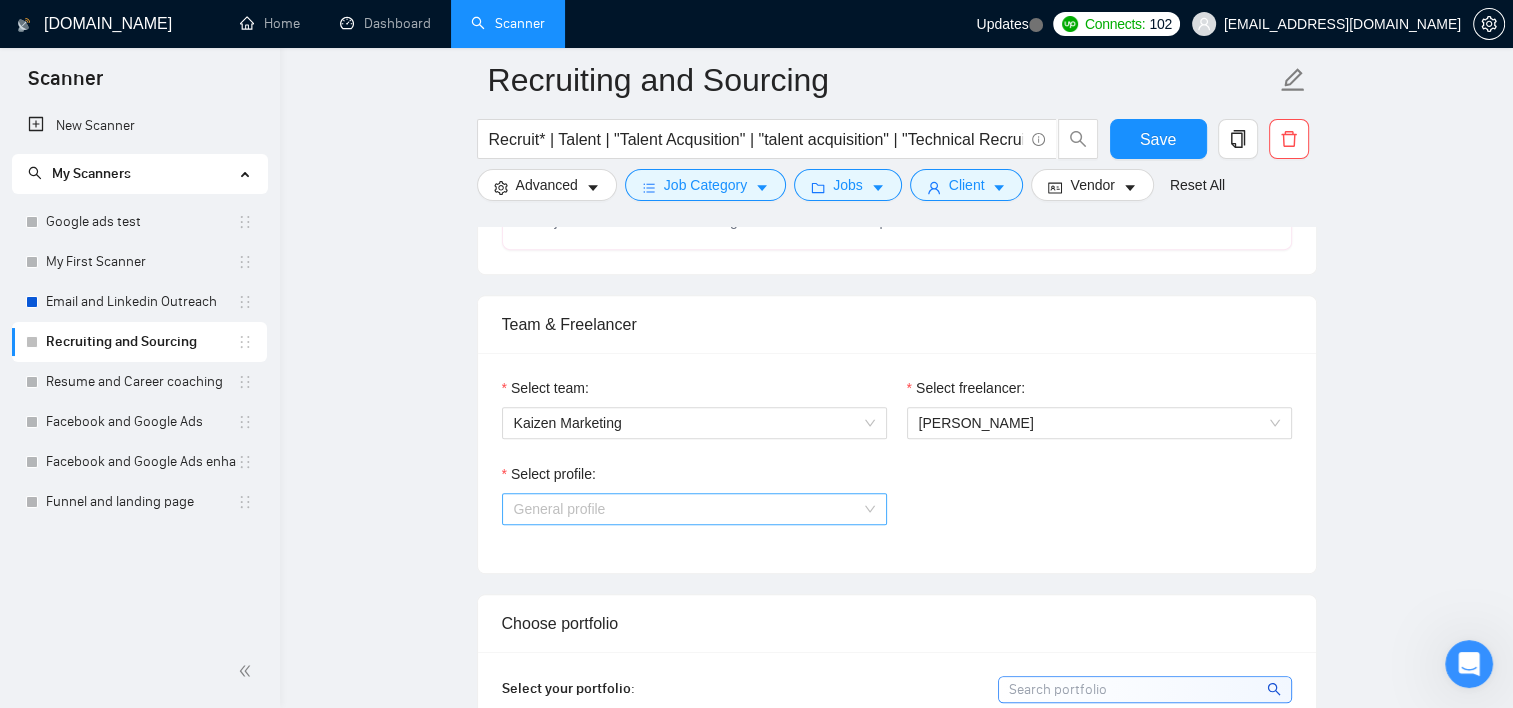 click on "General profile" at bounding box center [694, 509] 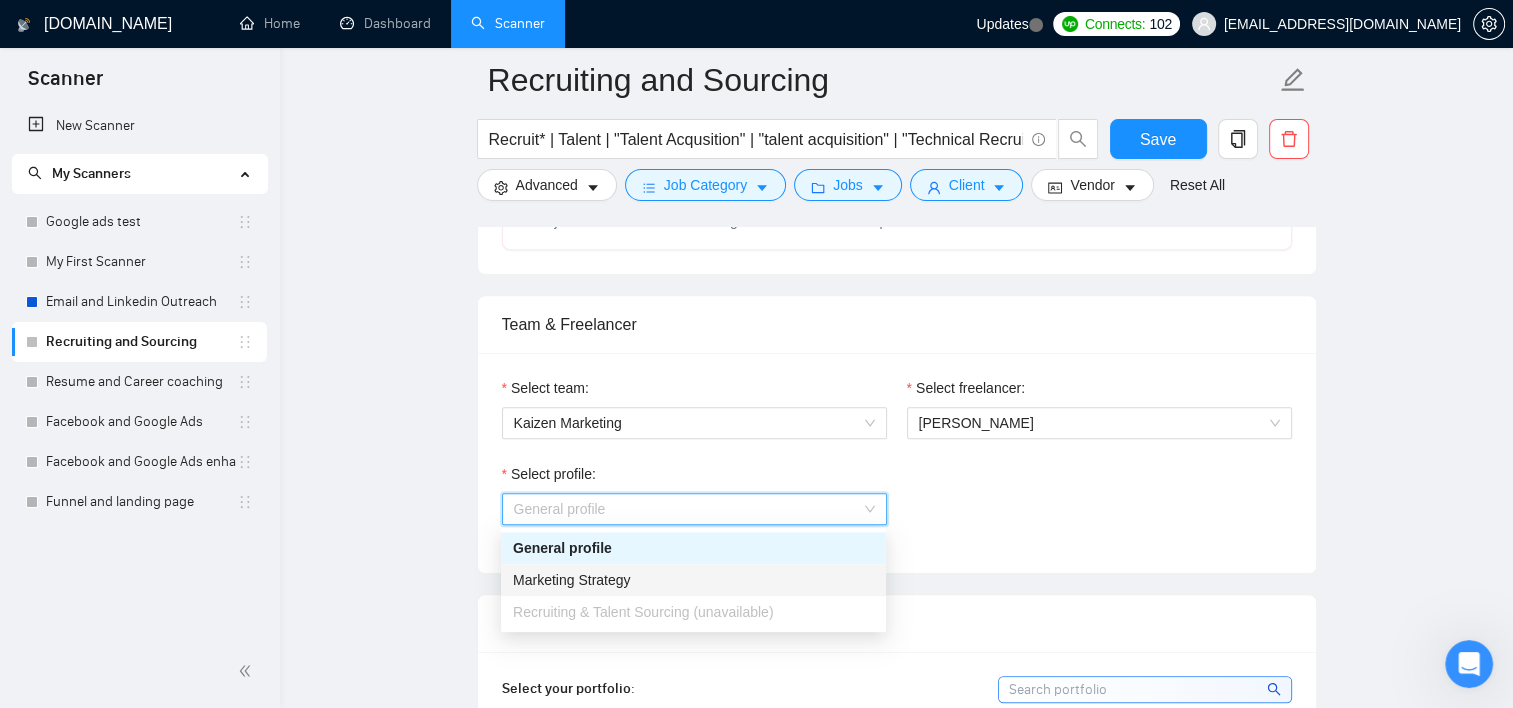 click on "Recruiting & Talent Sourcing (unavailable)" at bounding box center (643, 612) 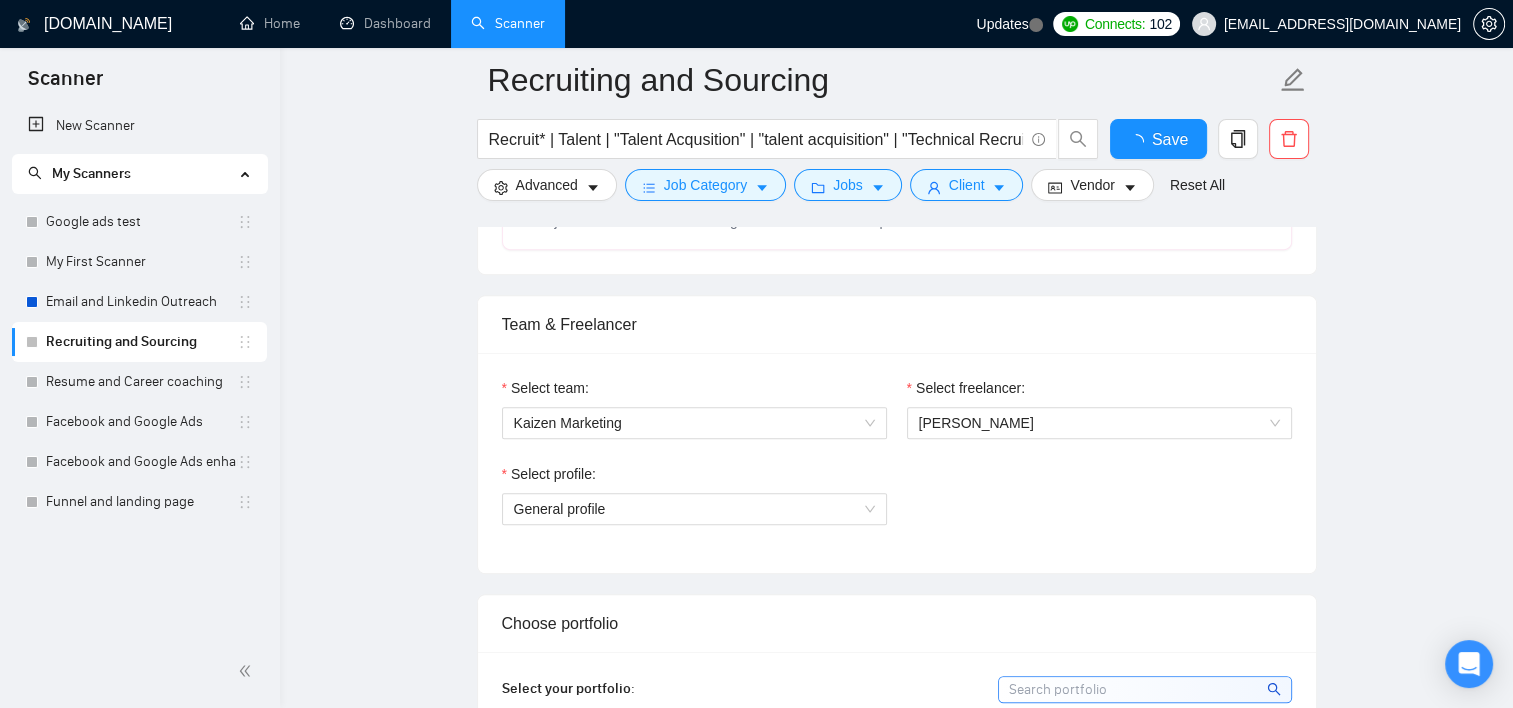 scroll, scrollTop: 935, scrollLeft: 0, axis: vertical 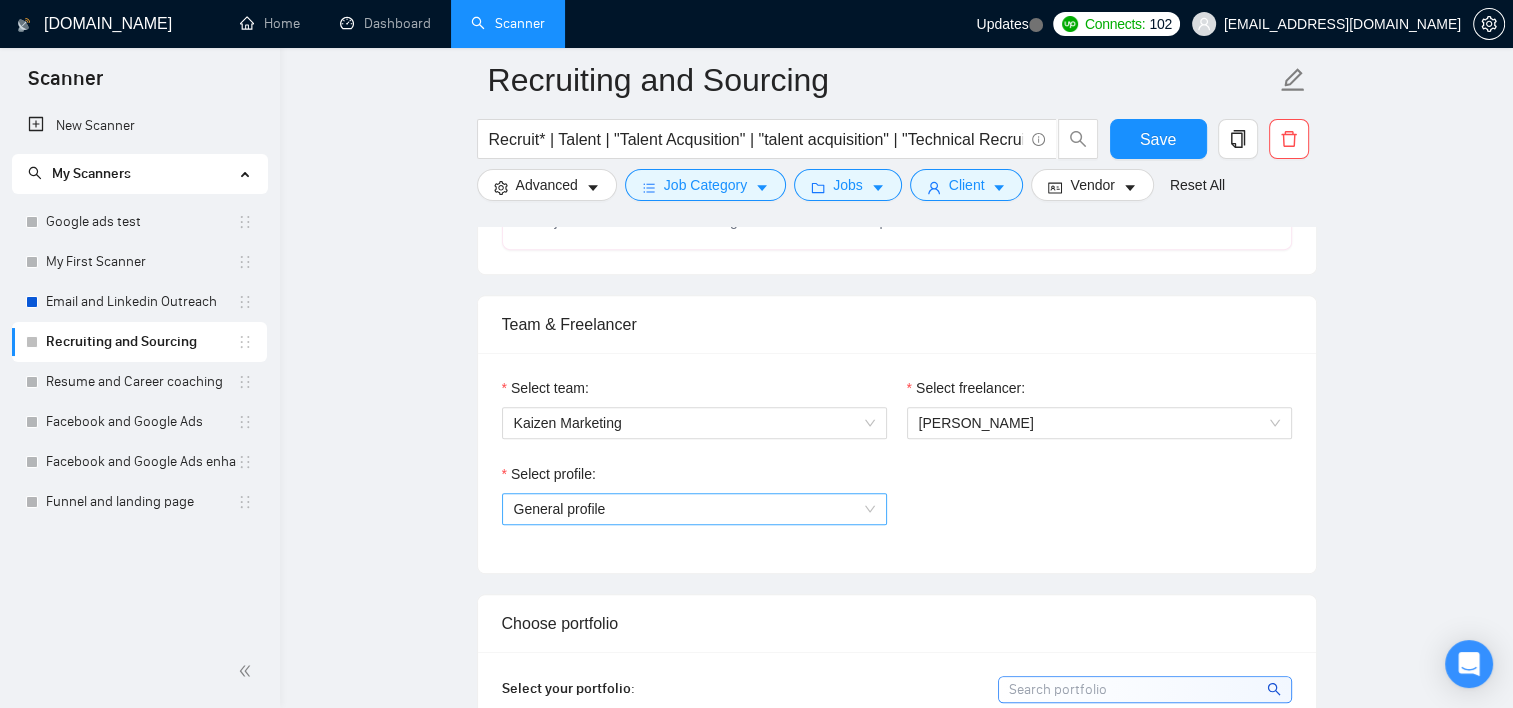 click on "General profile" at bounding box center (694, 509) 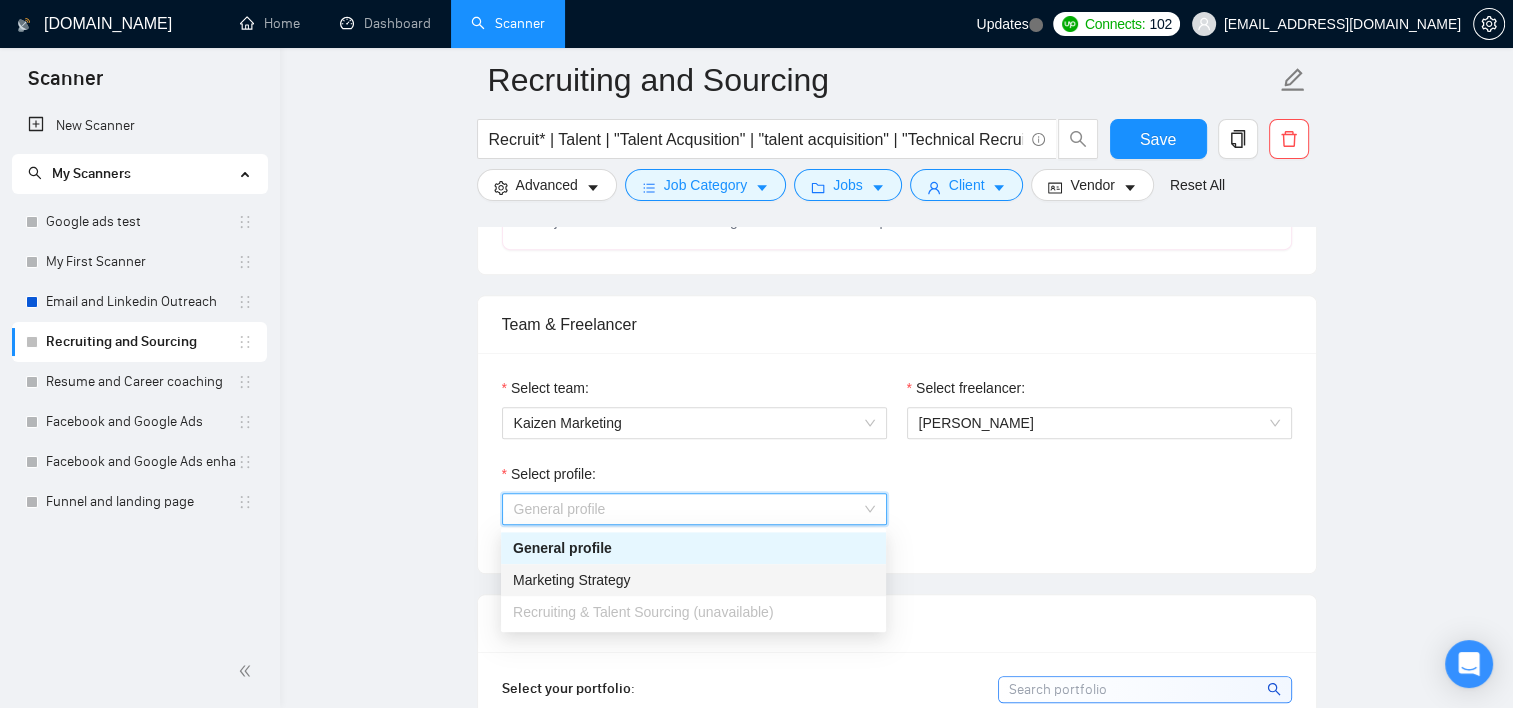 click on "Recruiting & Talent Sourcing (unavailable)" at bounding box center (643, 612) 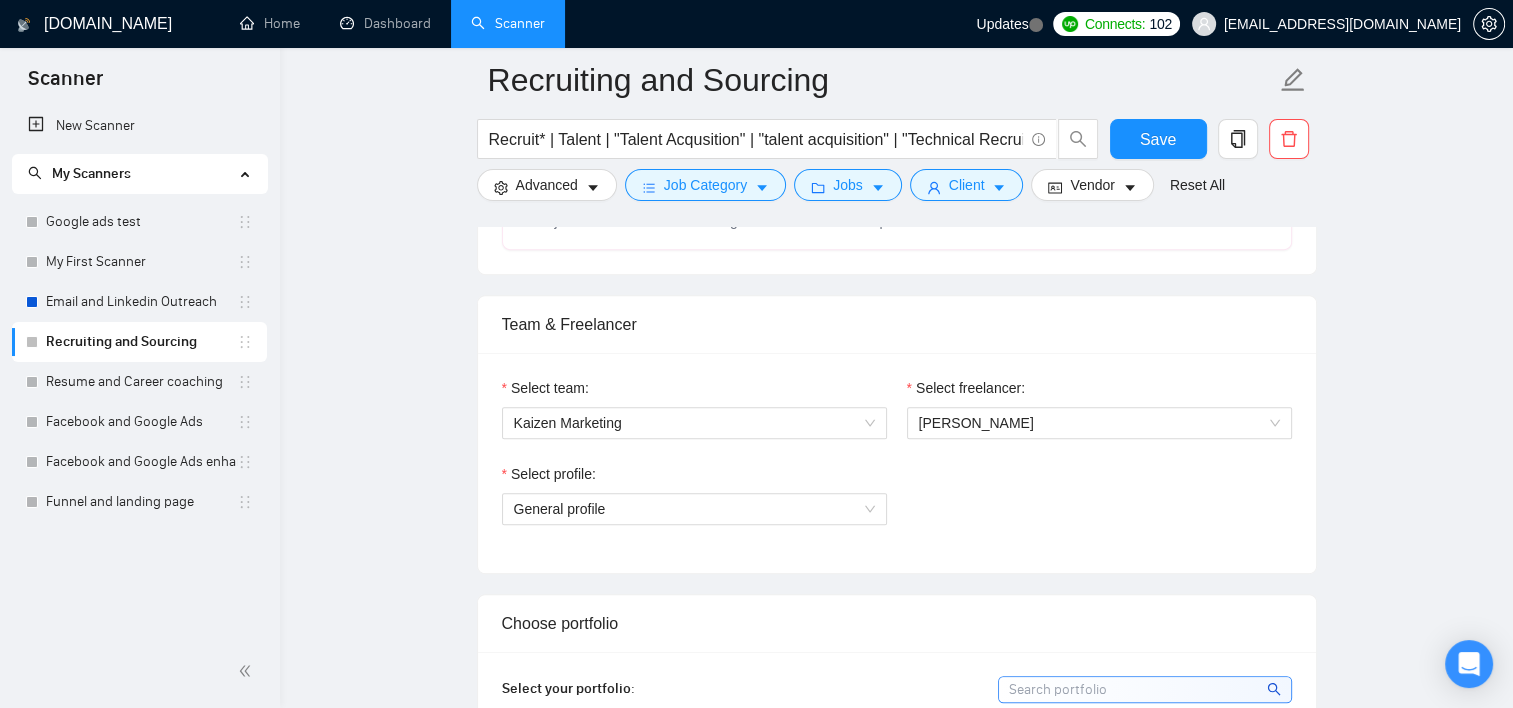 click on "Recruiting and Sourcing Recruit* | Talent | "Talent Acqusition" | "talent acquisition" | "Technical Recruiter" | "engineer hiring" | "Souring" Save Advanced   Job Category   Jobs   Client   Vendor   Reset All Preview Results Insights NEW Alerts Auto Bidder Auto Bidding Enabled Auto Bidding Enabled: OFF Auto Bidder Schedule Auto Bidding Type: Automated (recommended) Semi-automated Auto Bidding Schedule: 24/7 Custom Custom Auto Bidder Schedule Repeat every week on Monday Tuesday Wednesday Thursday Friday Saturday Sunday Active Hours ( America/New_York ): From: To: ( 24  hours) America/New_York Auto Bidding Type Select your bidding algorithm: Choose the algorithm for you bidding. The price per proposal does not include your connects expenditure. Template Bidder Works great for narrow segments and short cover letters that don't change. 0.50  credits / proposal Sardor AI 🤖 Personalise your cover letter with ai [placeholders] 1.00  credits / proposal Experimental Laziza AI  👑   NEW   Learn more 2.00  credits" at bounding box center [896, 1596] 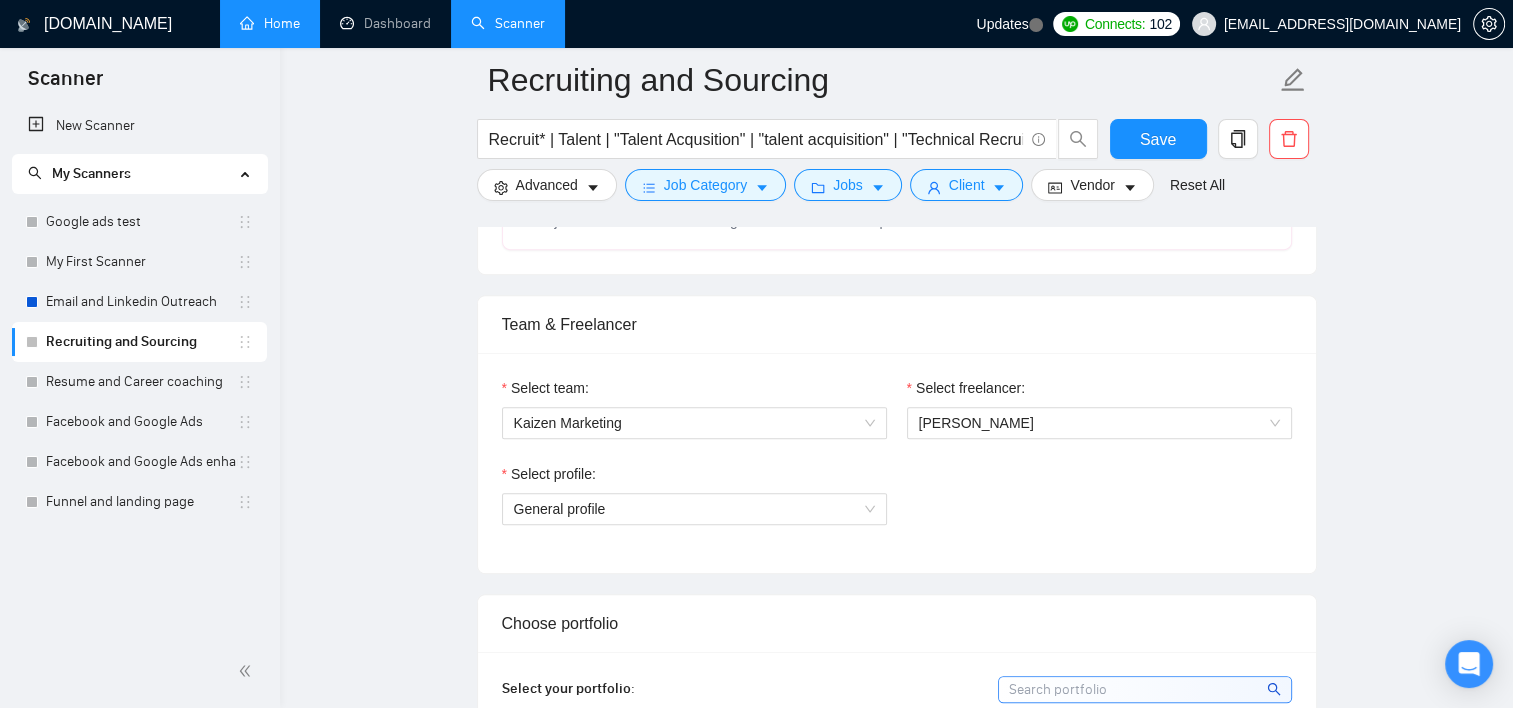 click on "Home" at bounding box center [270, 23] 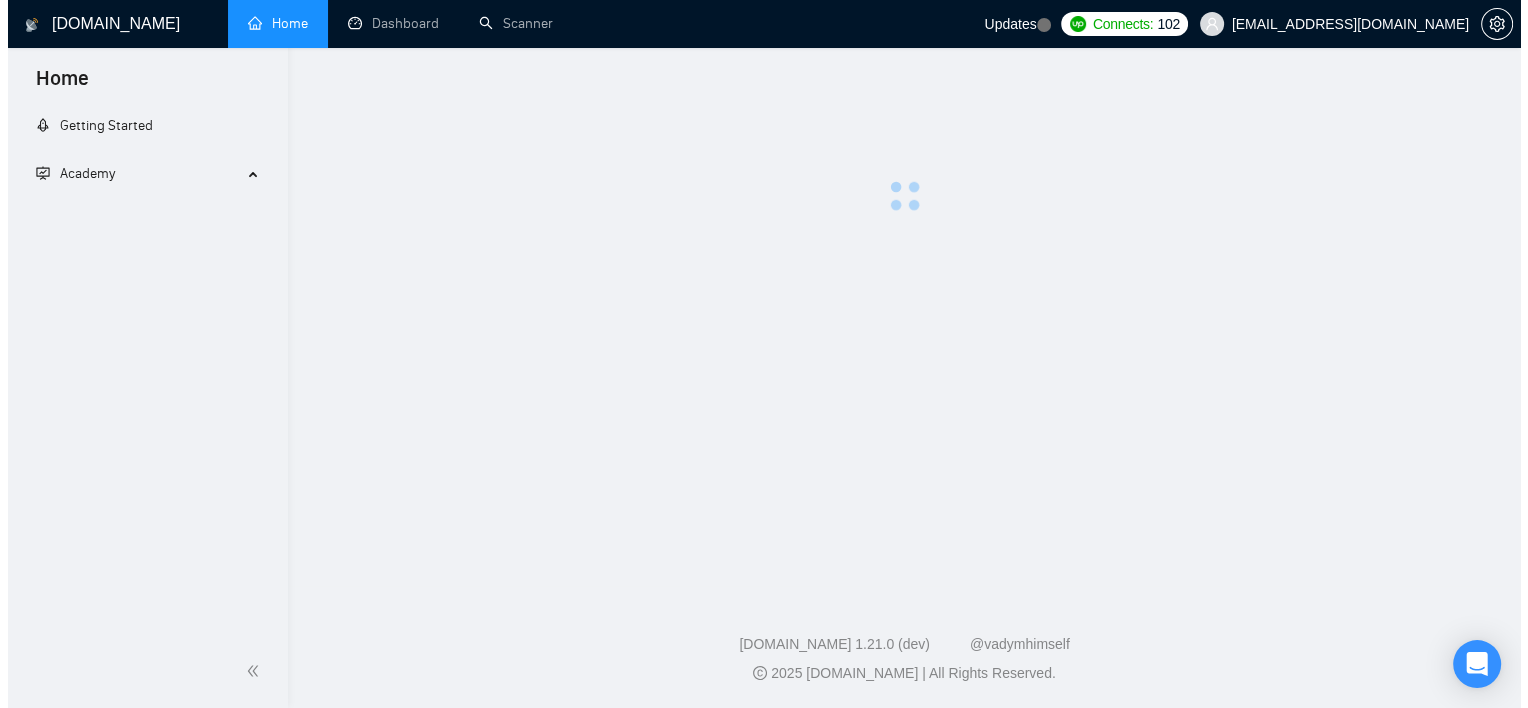 scroll, scrollTop: 0, scrollLeft: 0, axis: both 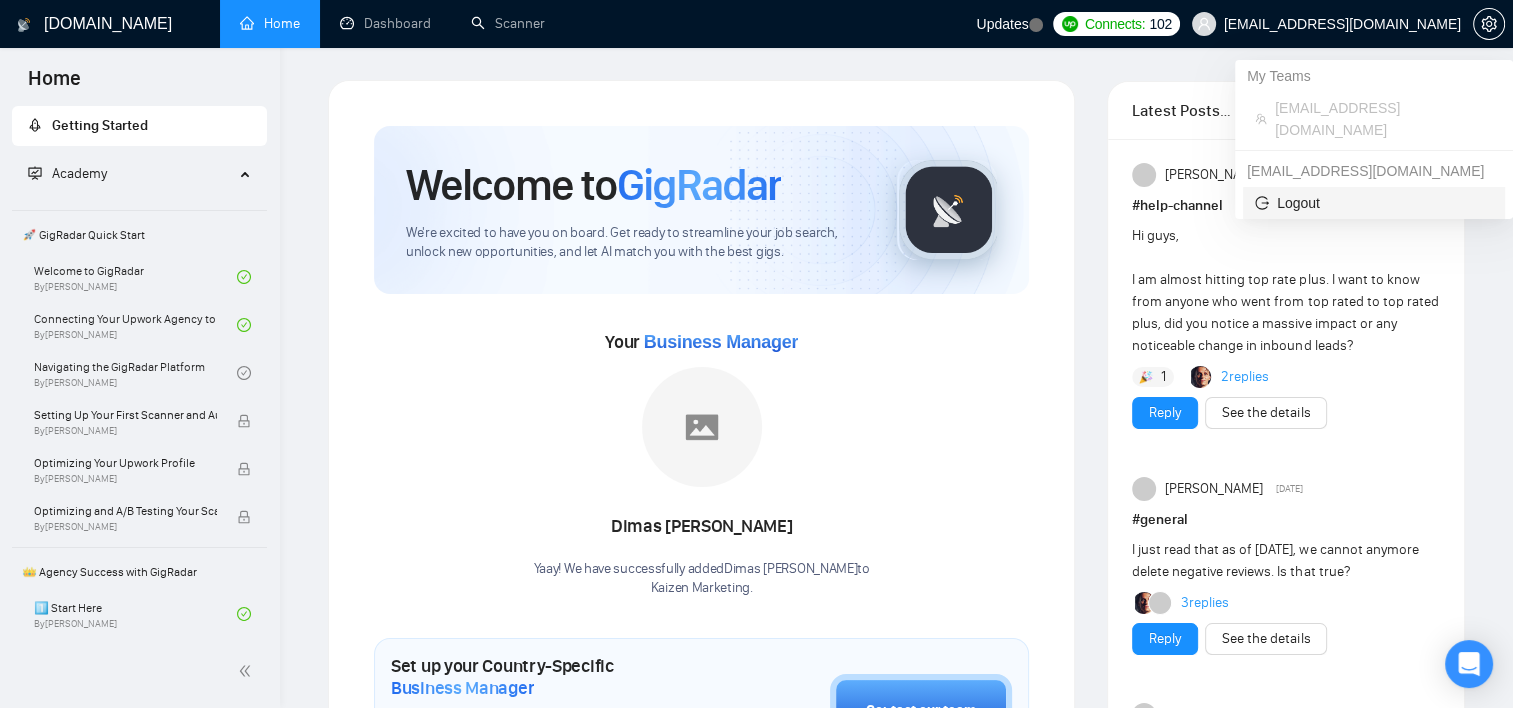 click on "Logout" at bounding box center [1374, 203] 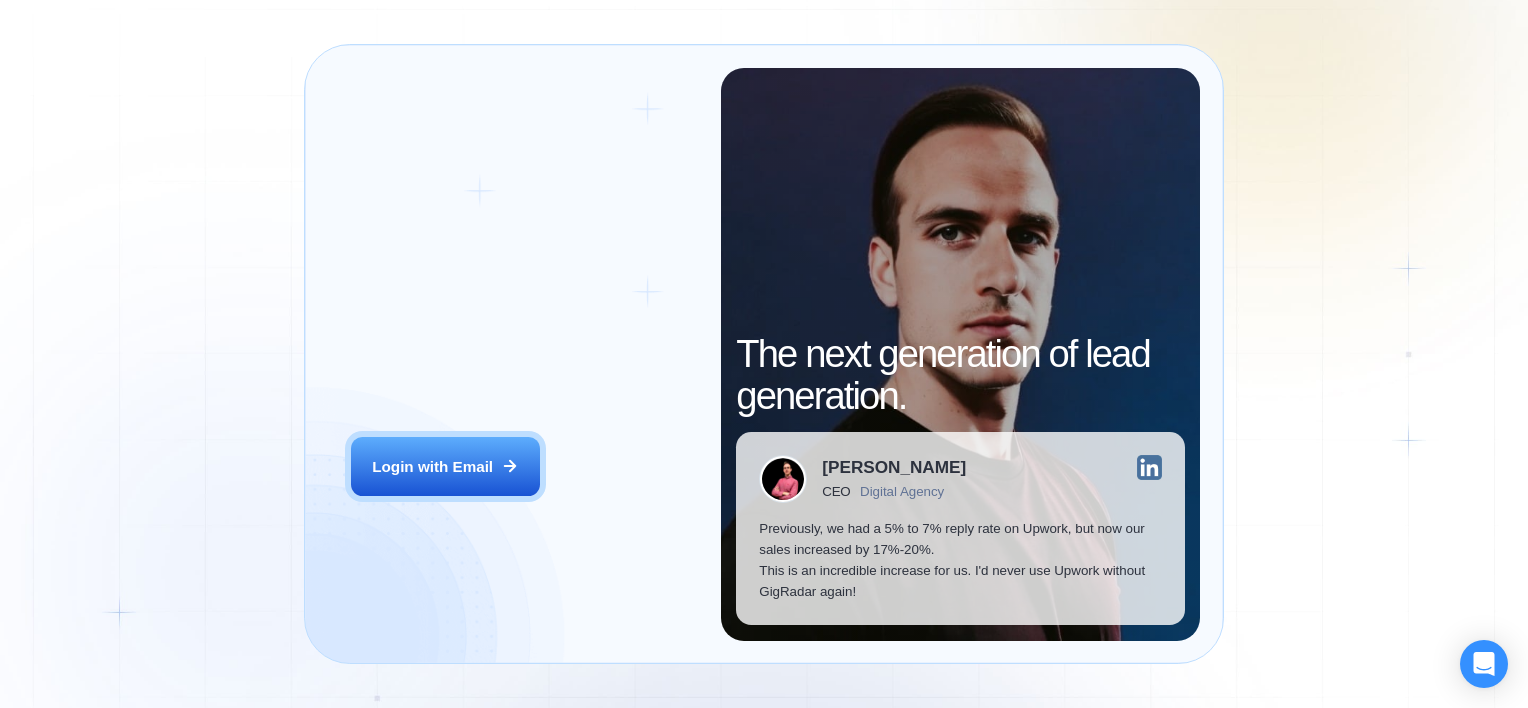 scroll, scrollTop: 0, scrollLeft: 0, axis: both 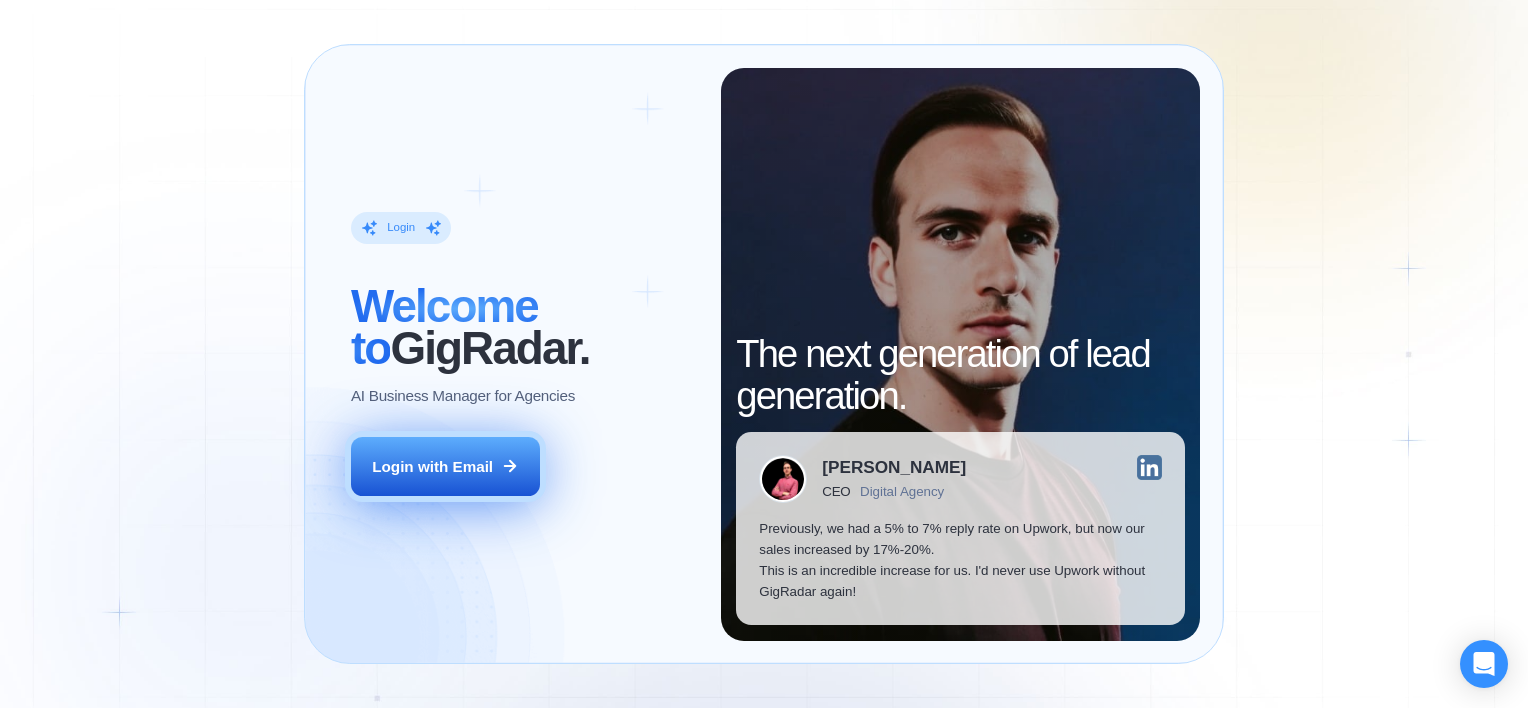 click on "Login with Email" at bounding box center [432, 466] 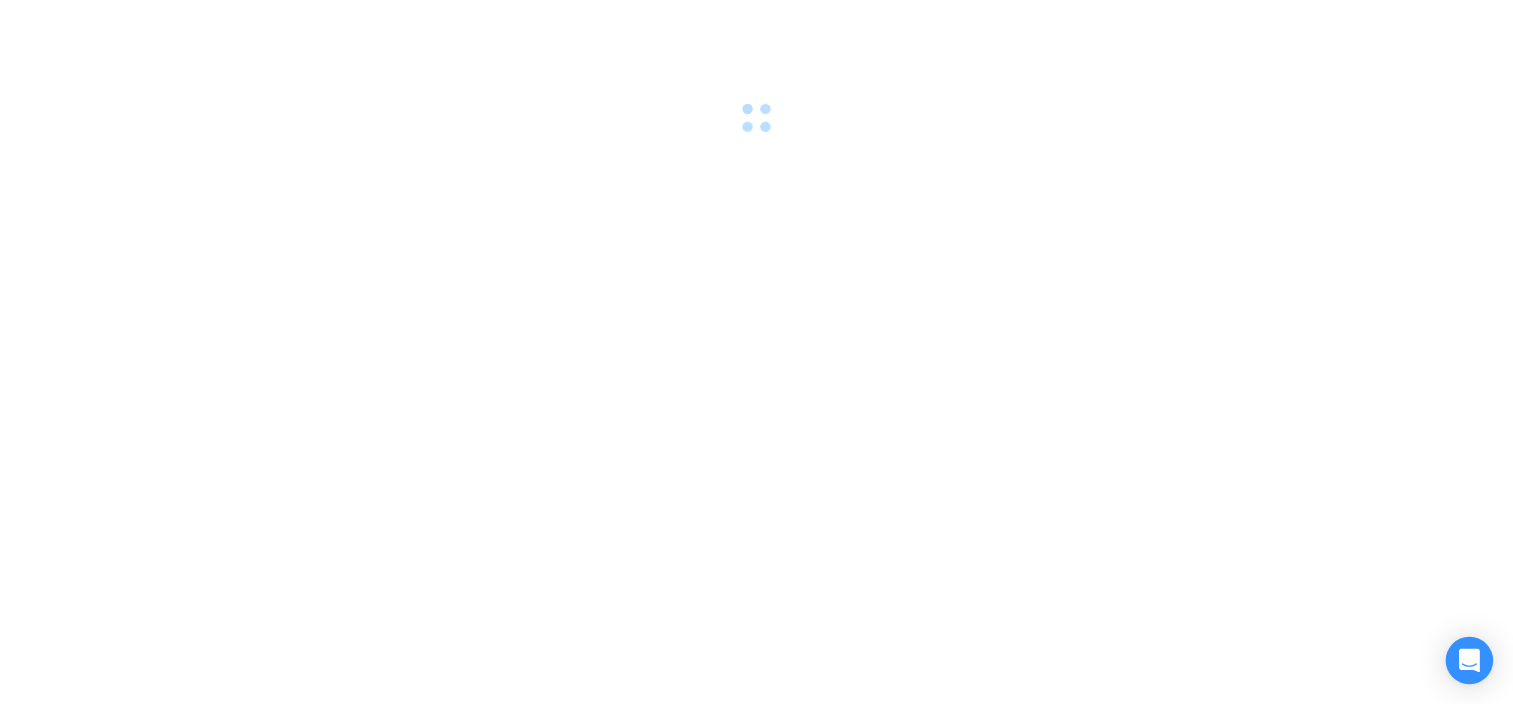 scroll, scrollTop: 0, scrollLeft: 0, axis: both 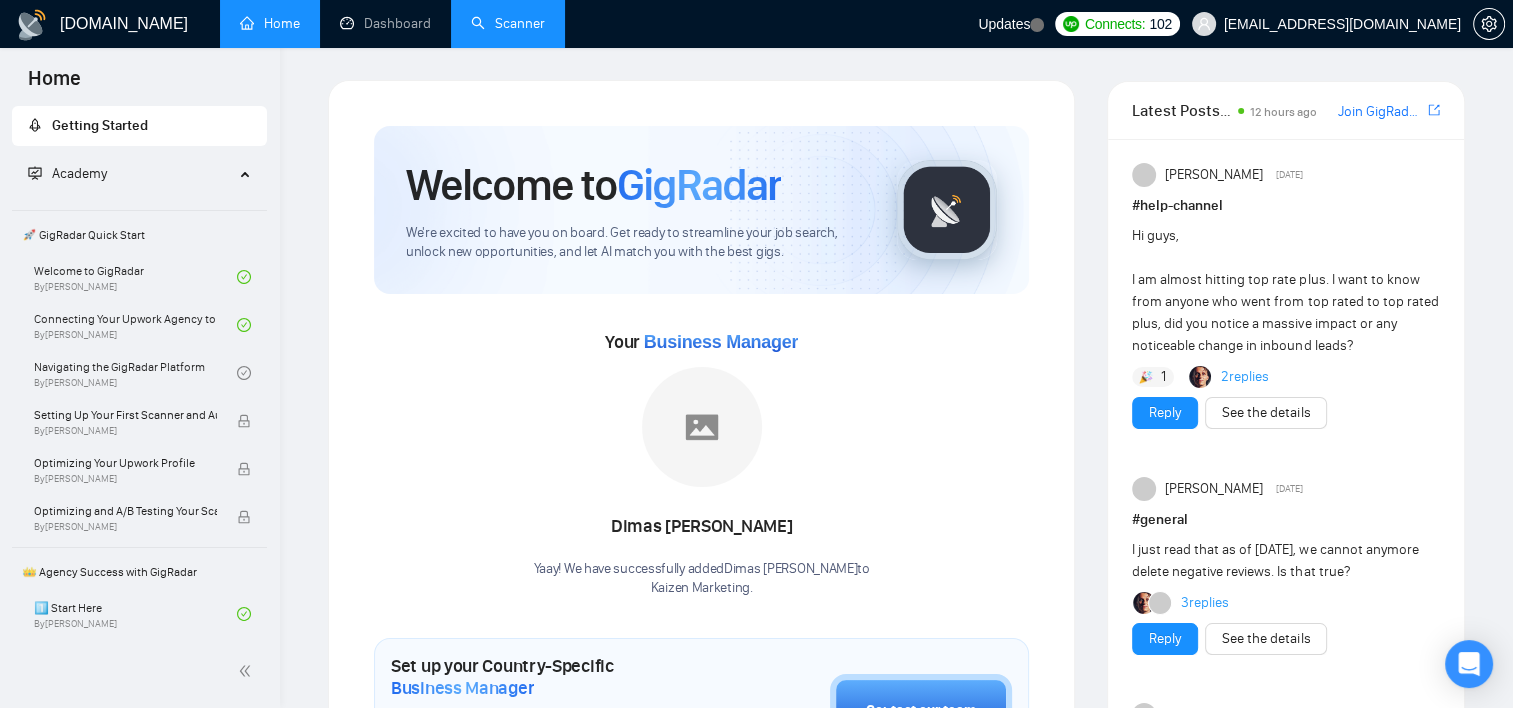 click on "Scanner" at bounding box center [508, 23] 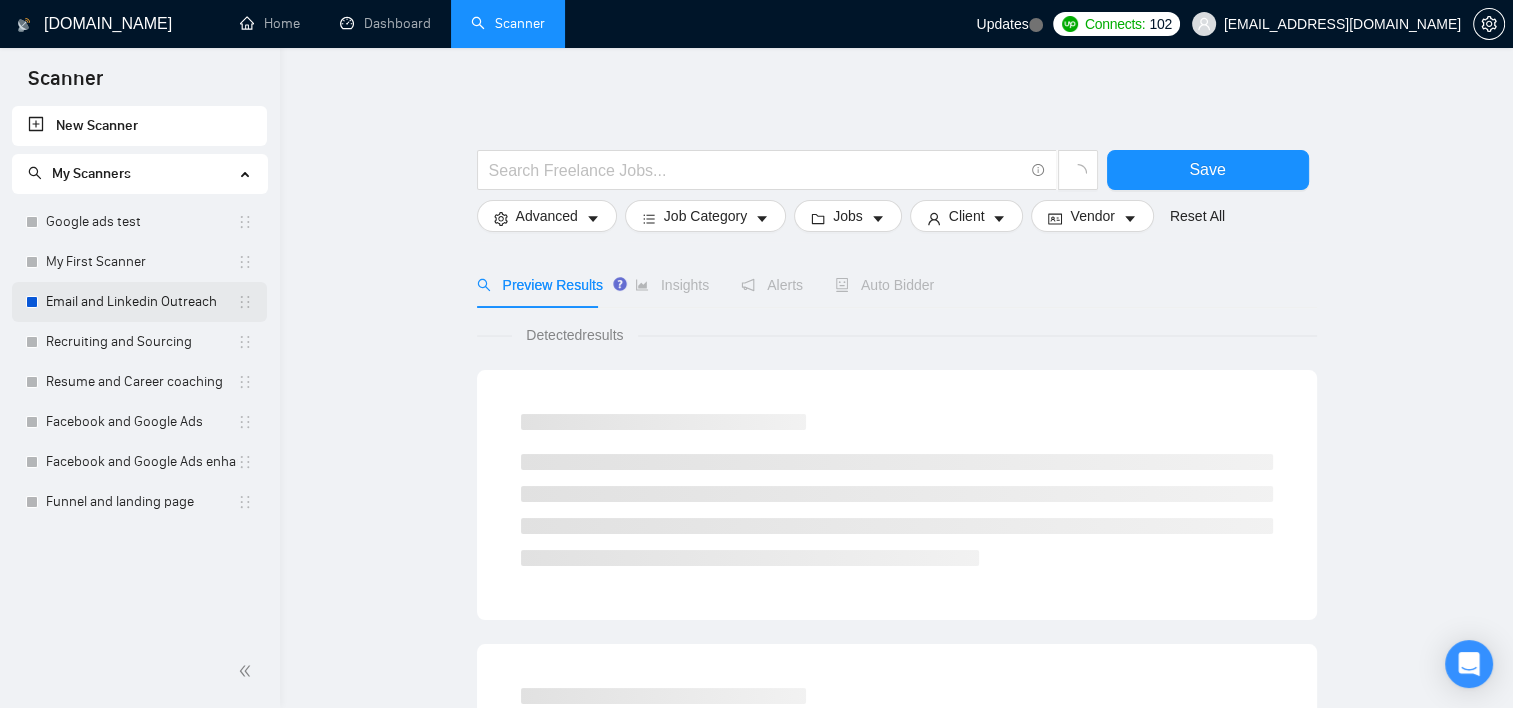 click on "Email and Linkedin Outreach" at bounding box center [141, 302] 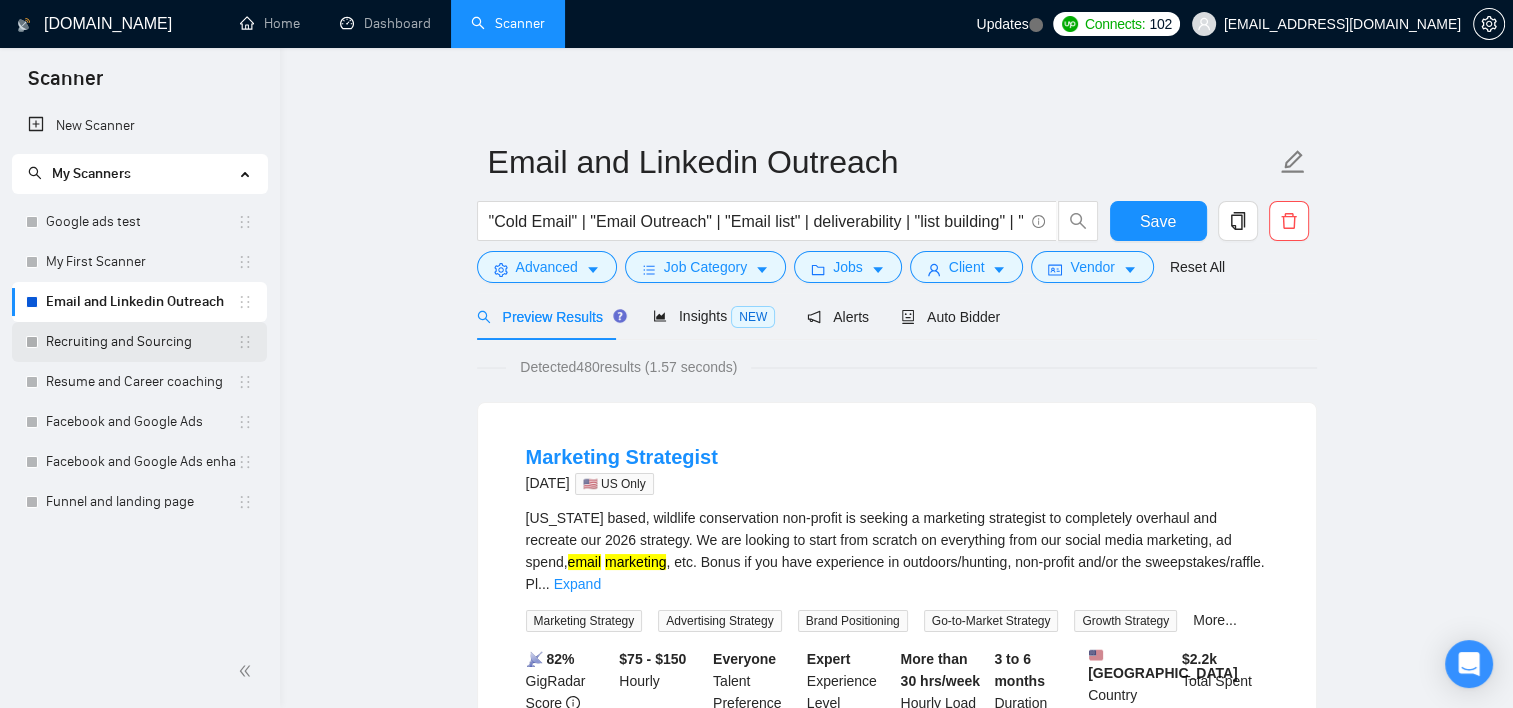 click on "Recruiting and Sourcing" at bounding box center (141, 342) 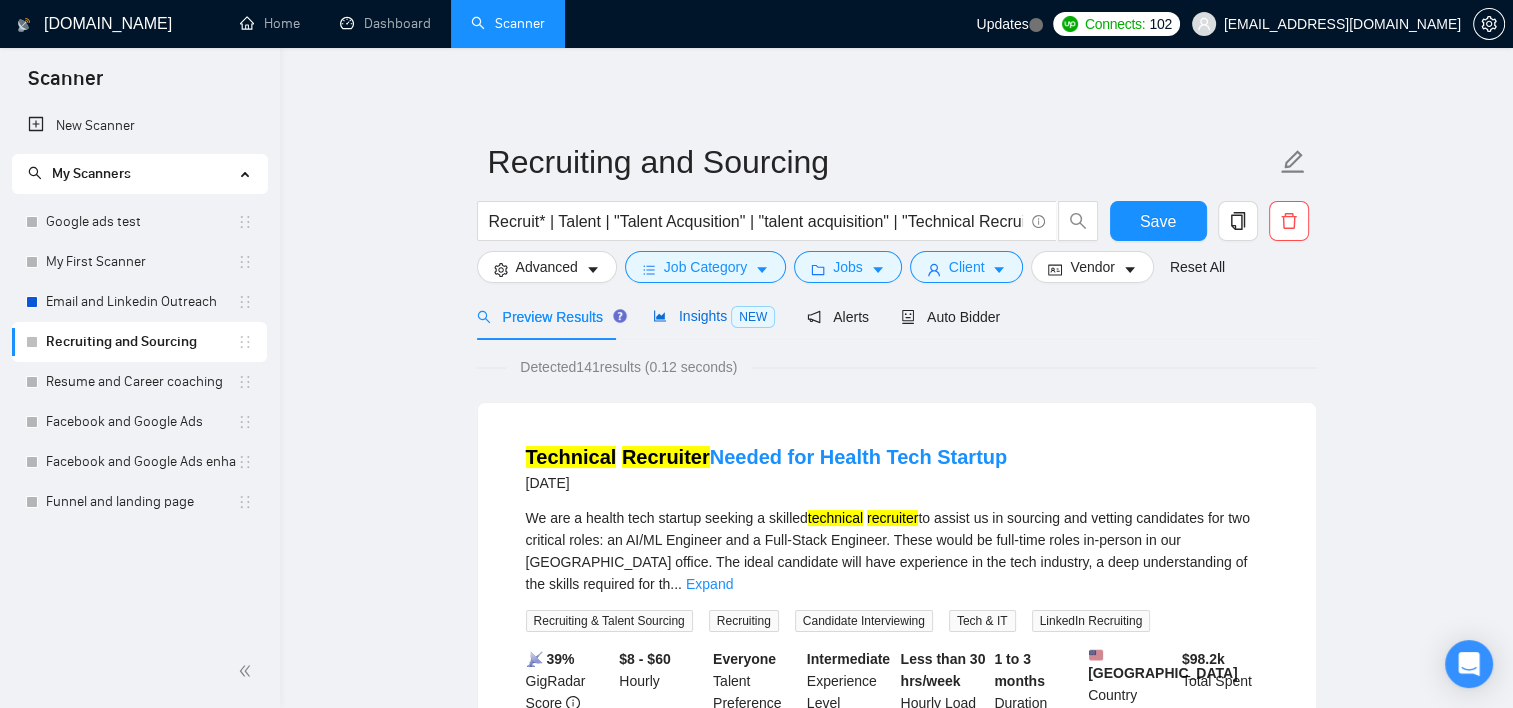 click on "Insights NEW" at bounding box center [714, 316] 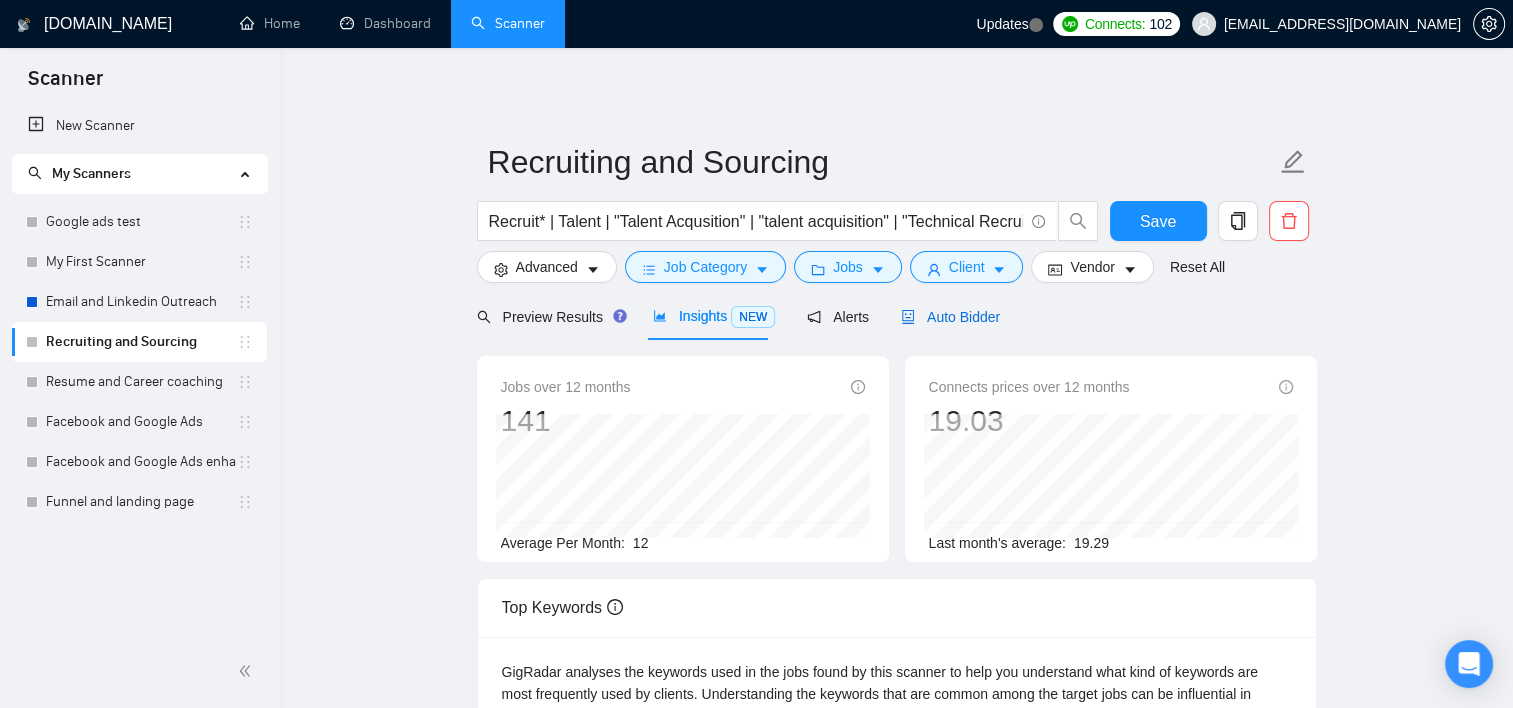 click on "Auto Bidder" at bounding box center (950, 317) 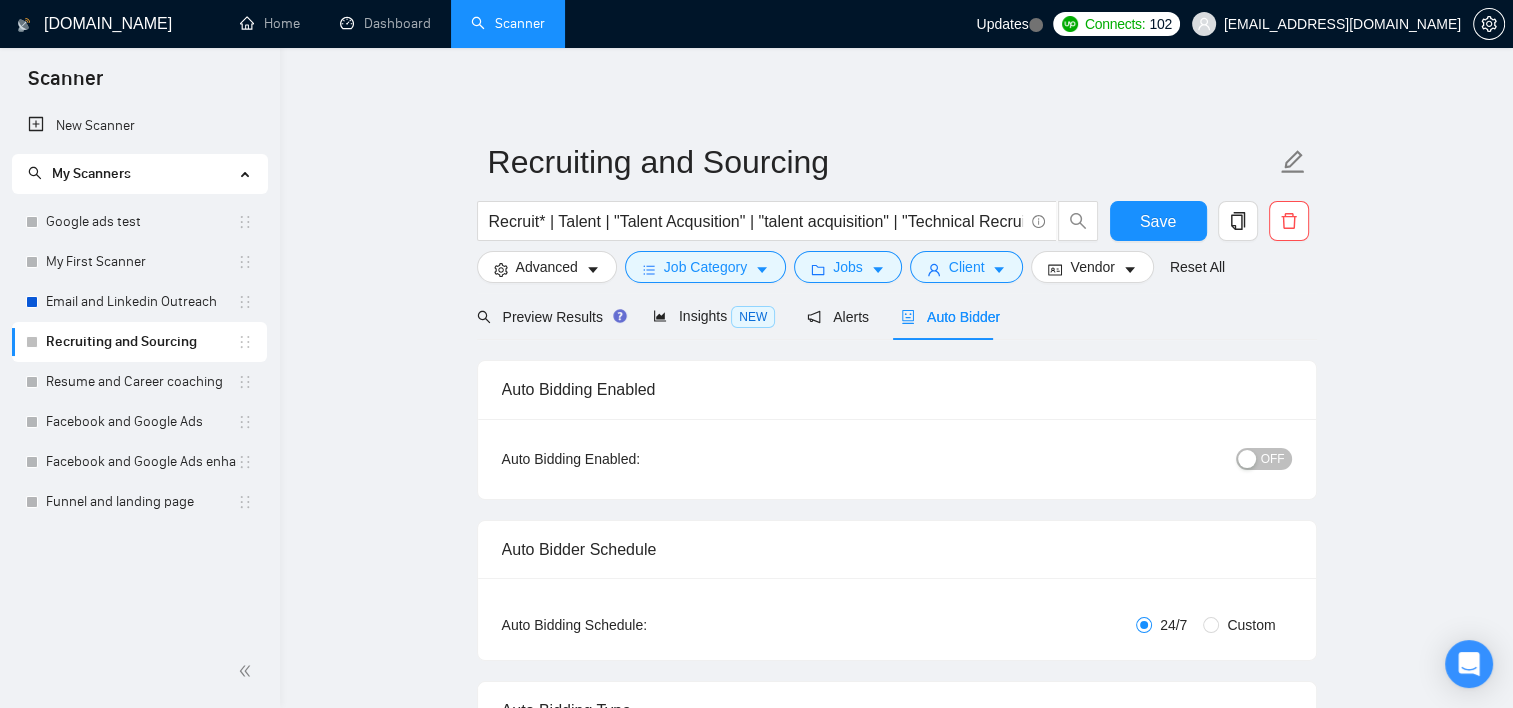 type 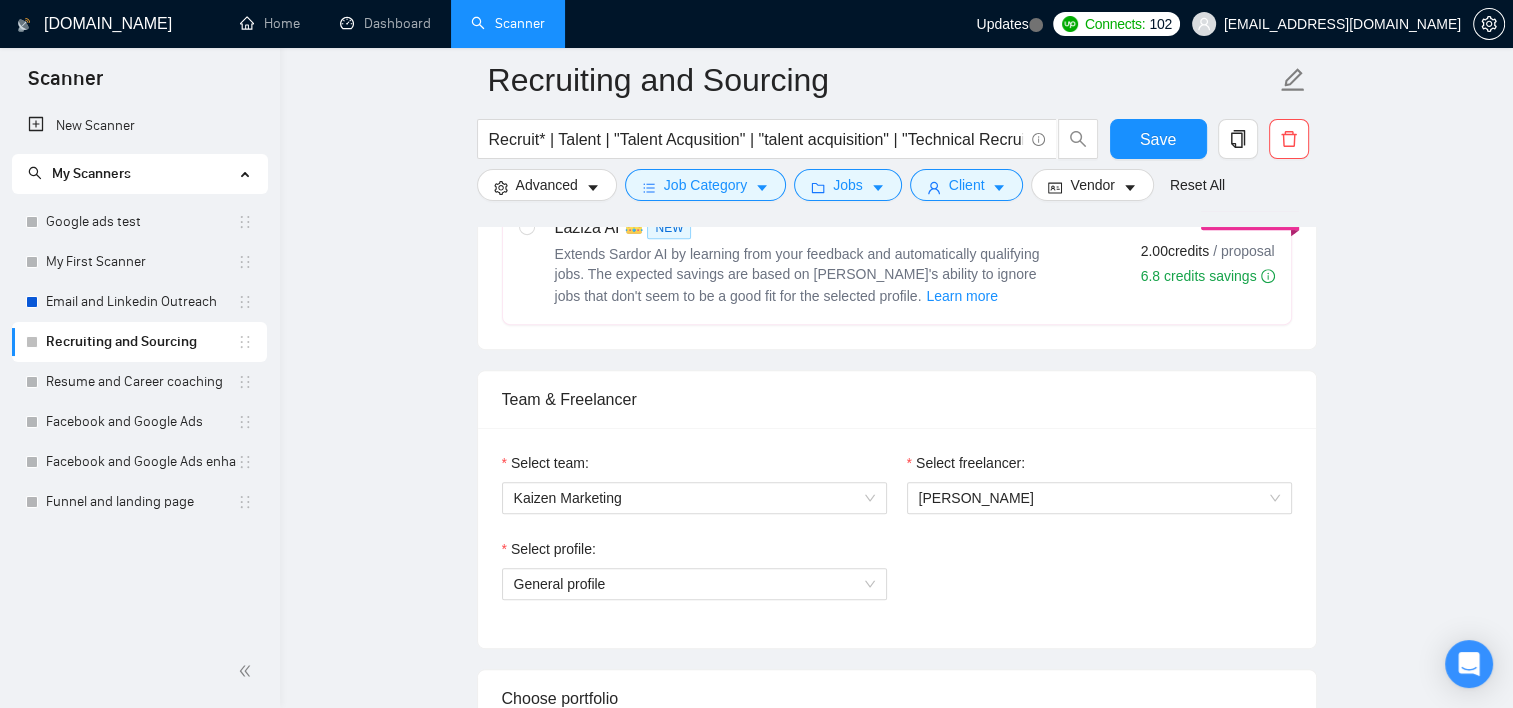 scroll, scrollTop: 873, scrollLeft: 0, axis: vertical 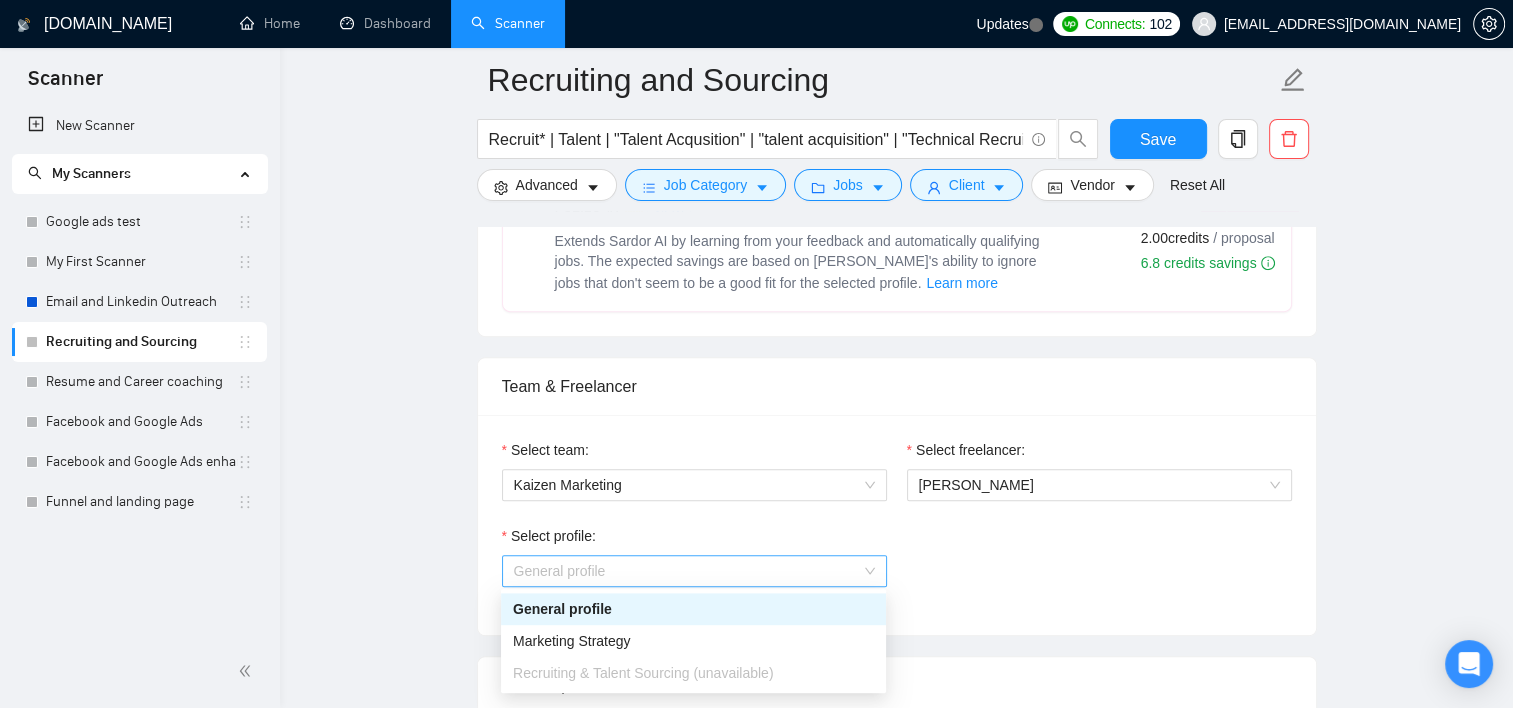 click on "General profile" at bounding box center [694, 571] 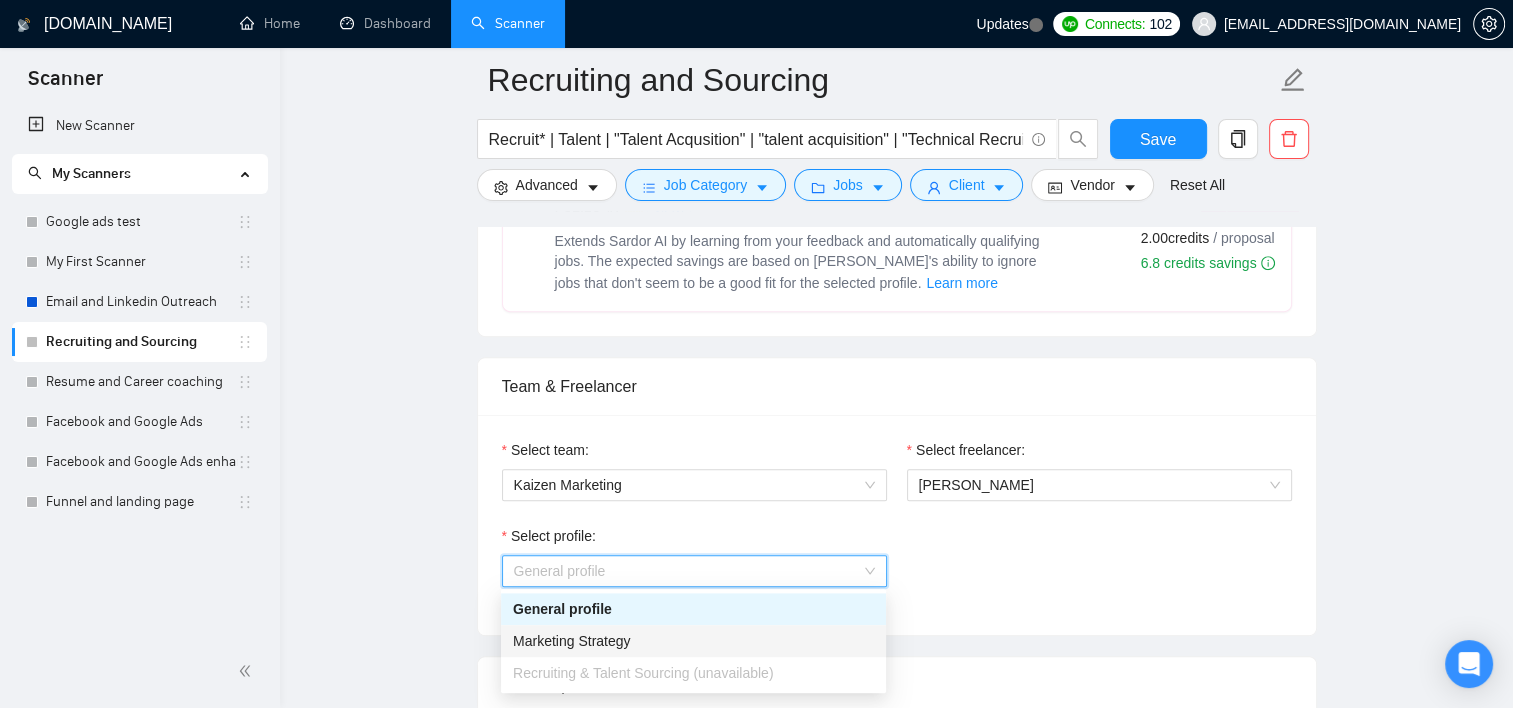 click on "Recruiting & Talent Sourcing (unavailable)" at bounding box center (643, 673) 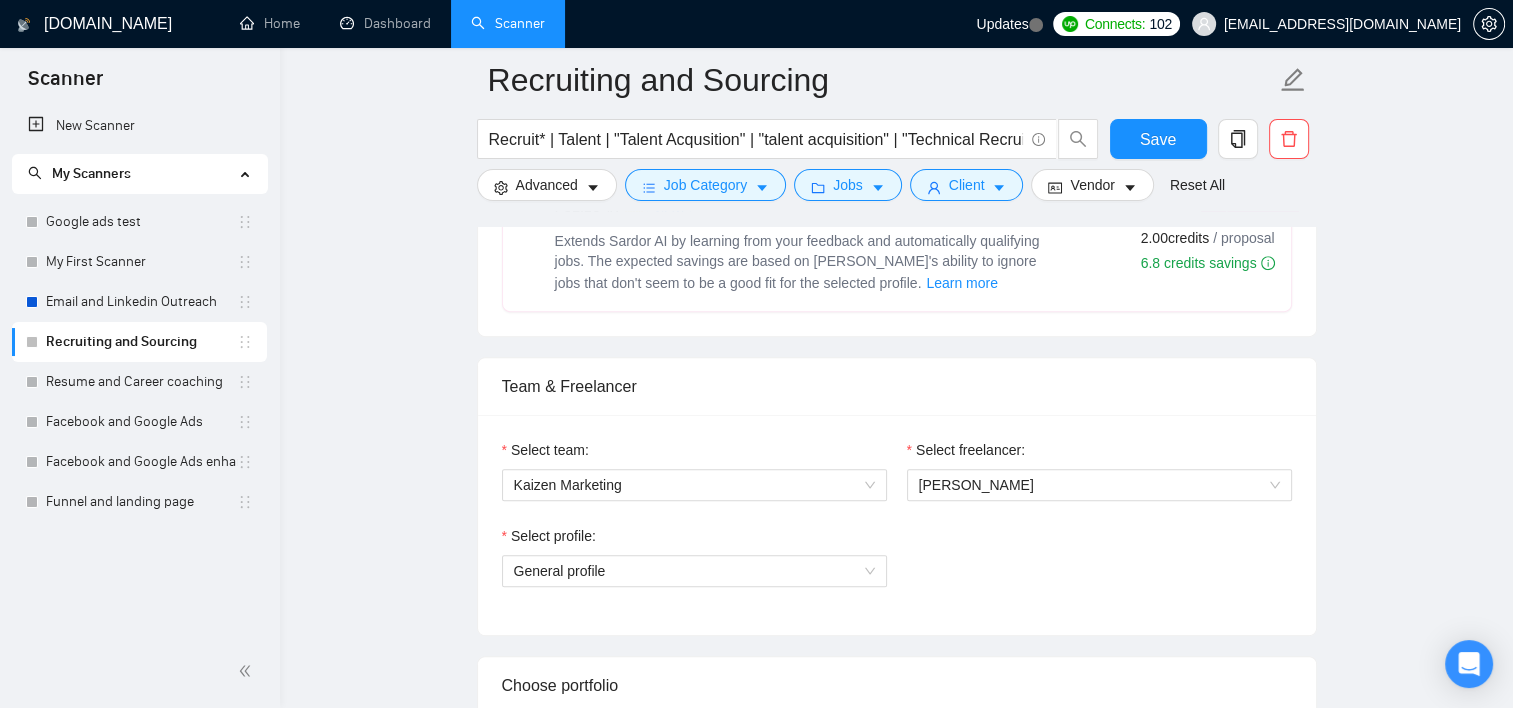 click on "Select team: Kaizen Marketing" at bounding box center [694, 482] 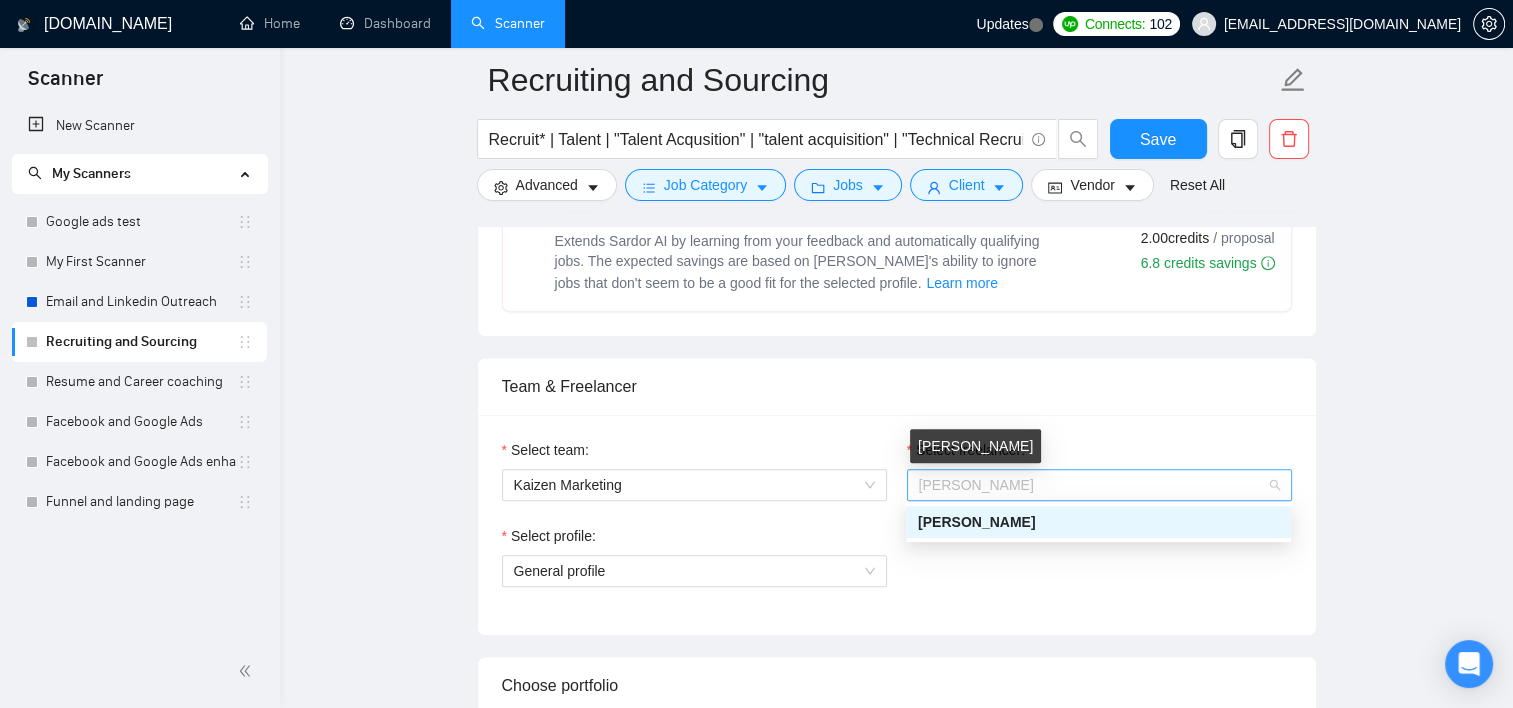 click on "[PERSON_NAME]" at bounding box center [976, 485] 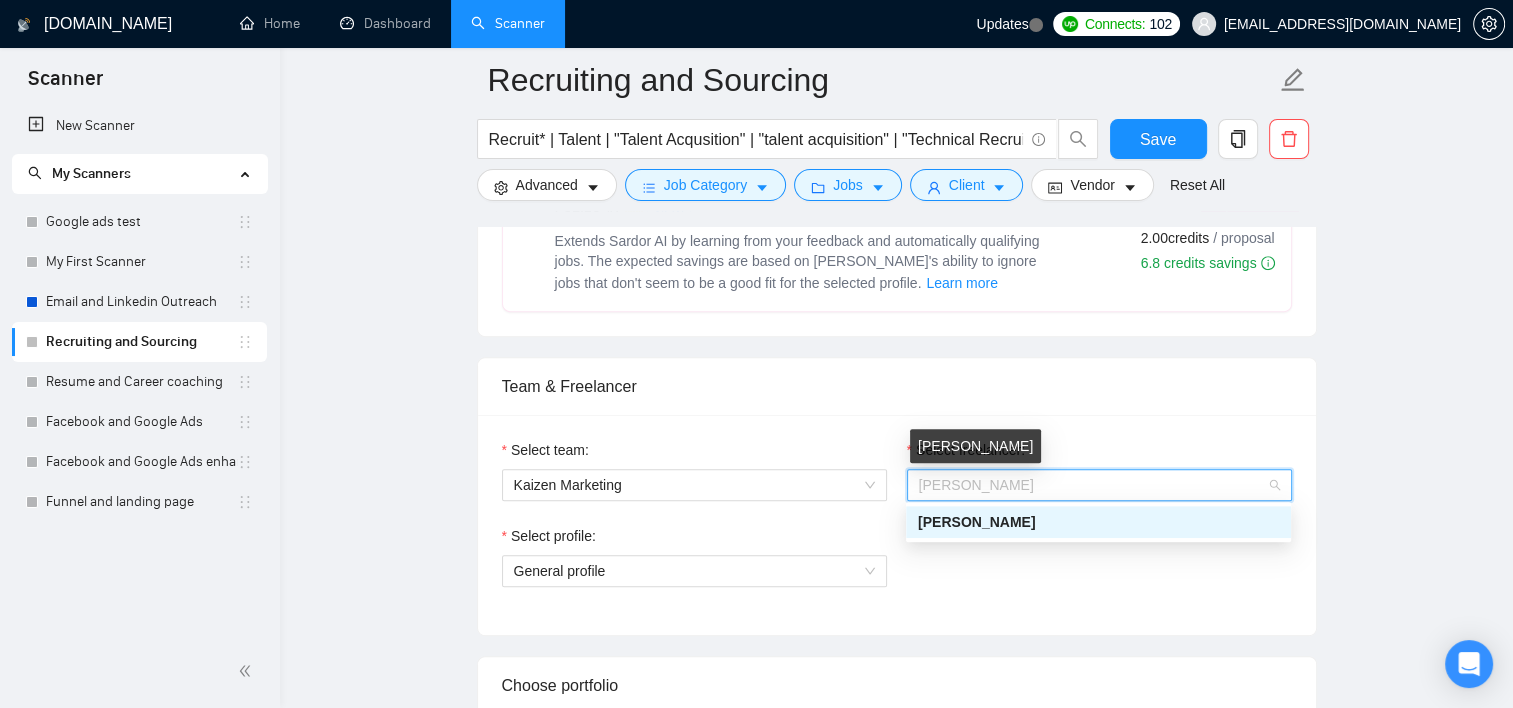 click on "[PERSON_NAME]" at bounding box center (976, 485) 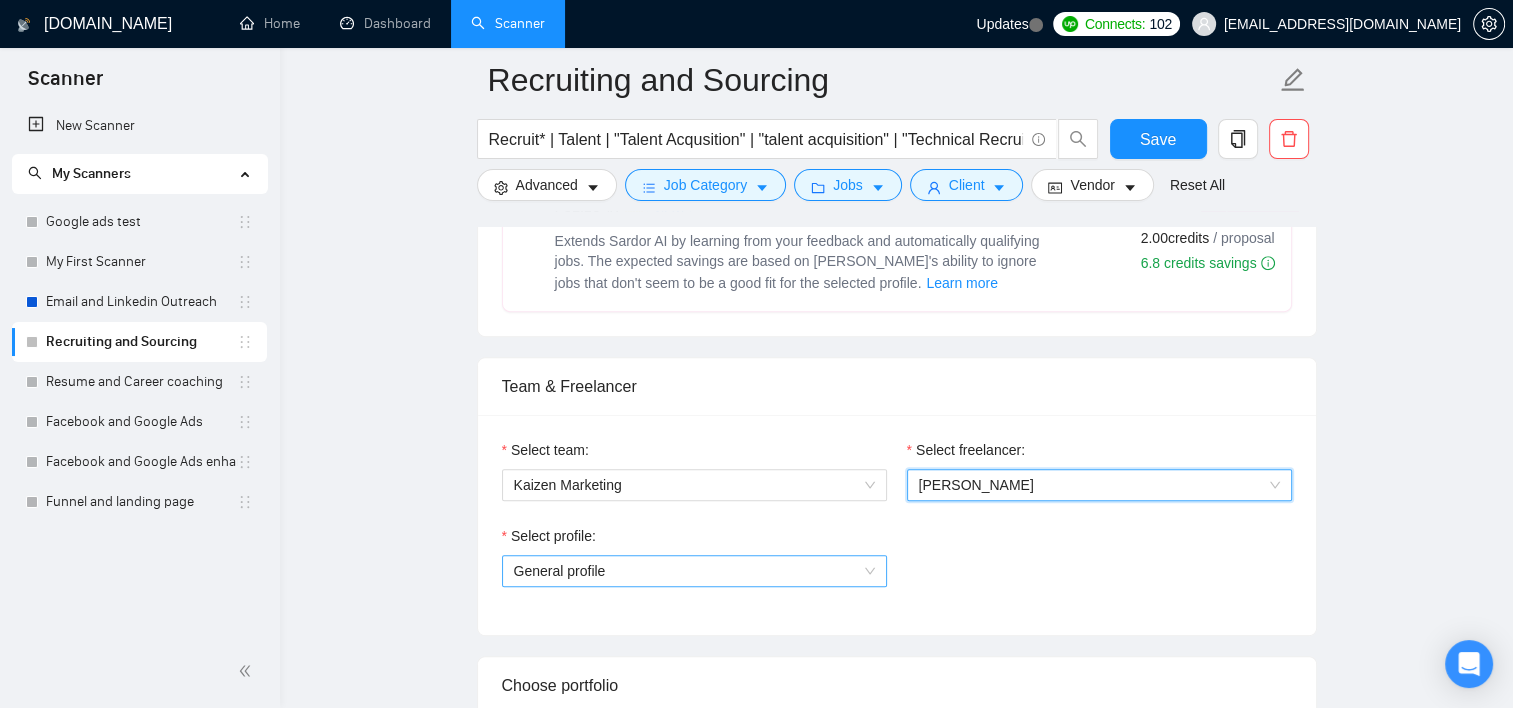 click on "General profile" at bounding box center (694, 571) 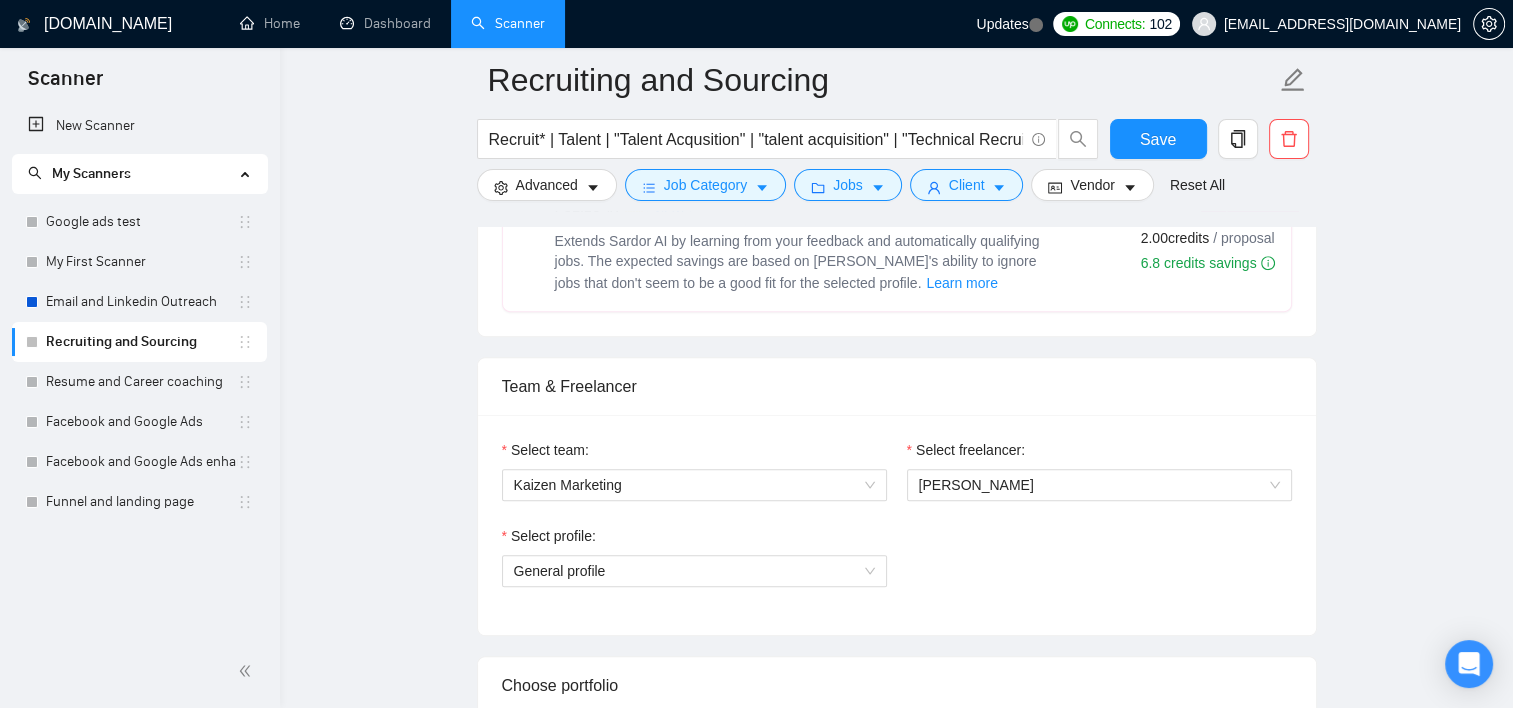 click on "Choose portfolio" at bounding box center [897, 685] 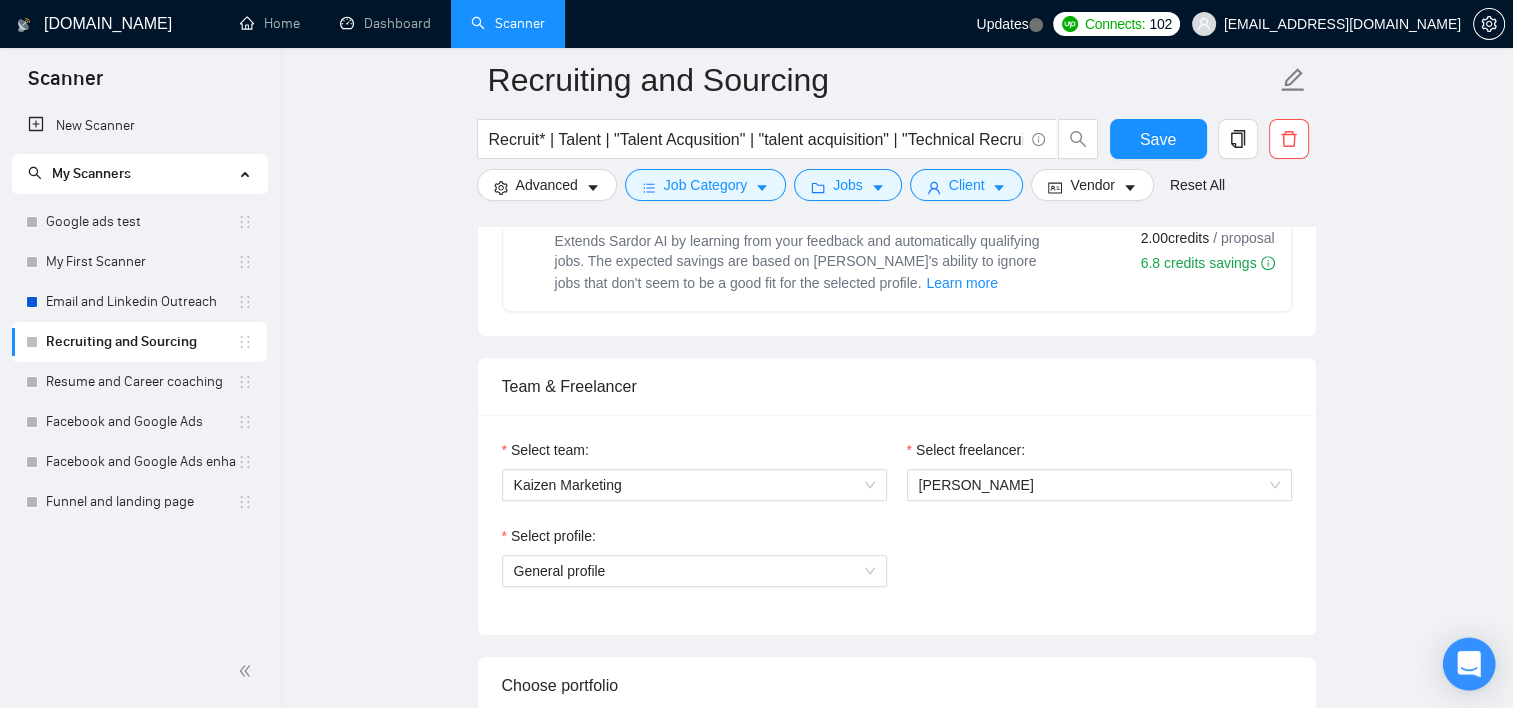 click at bounding box center (1469, 664) 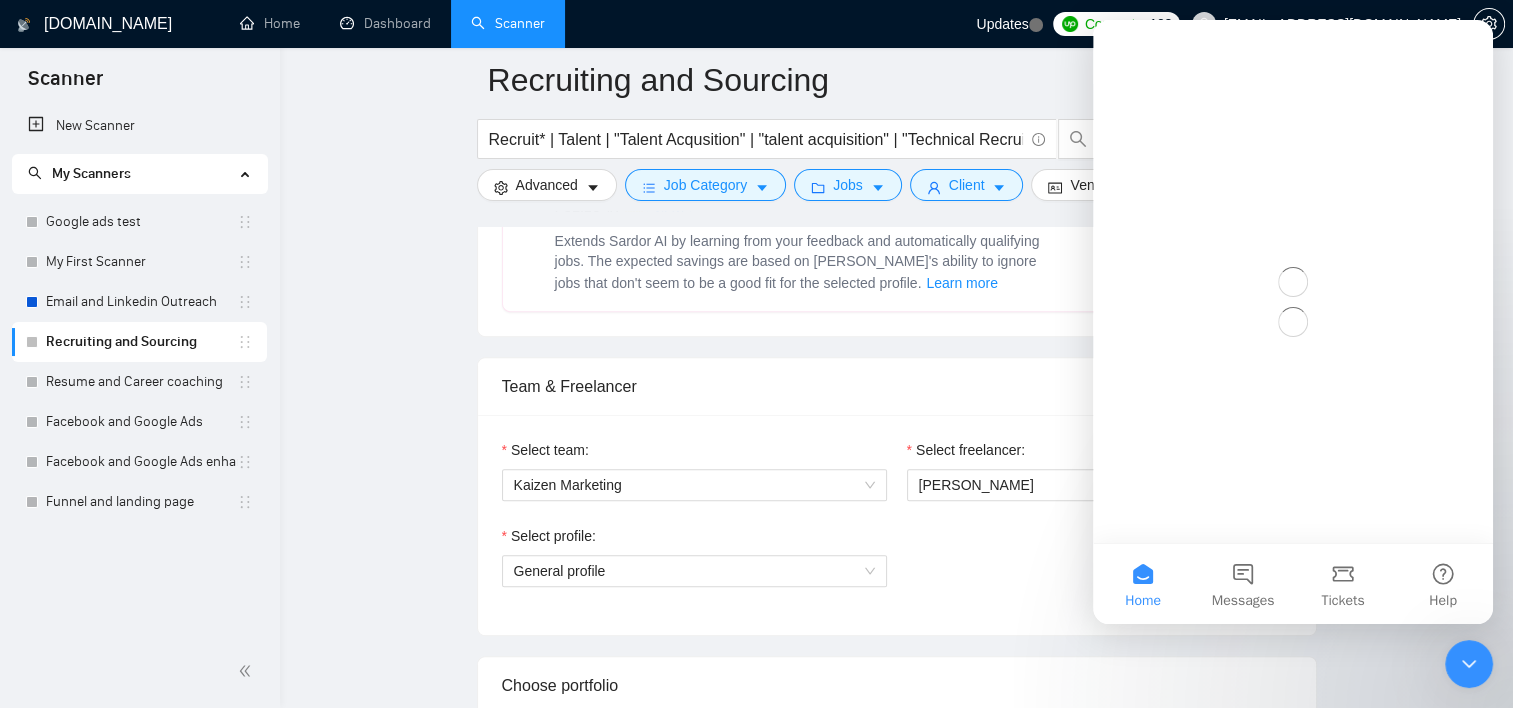 scroll, scrollTop: 0, scrollLeft: 0, axis: both 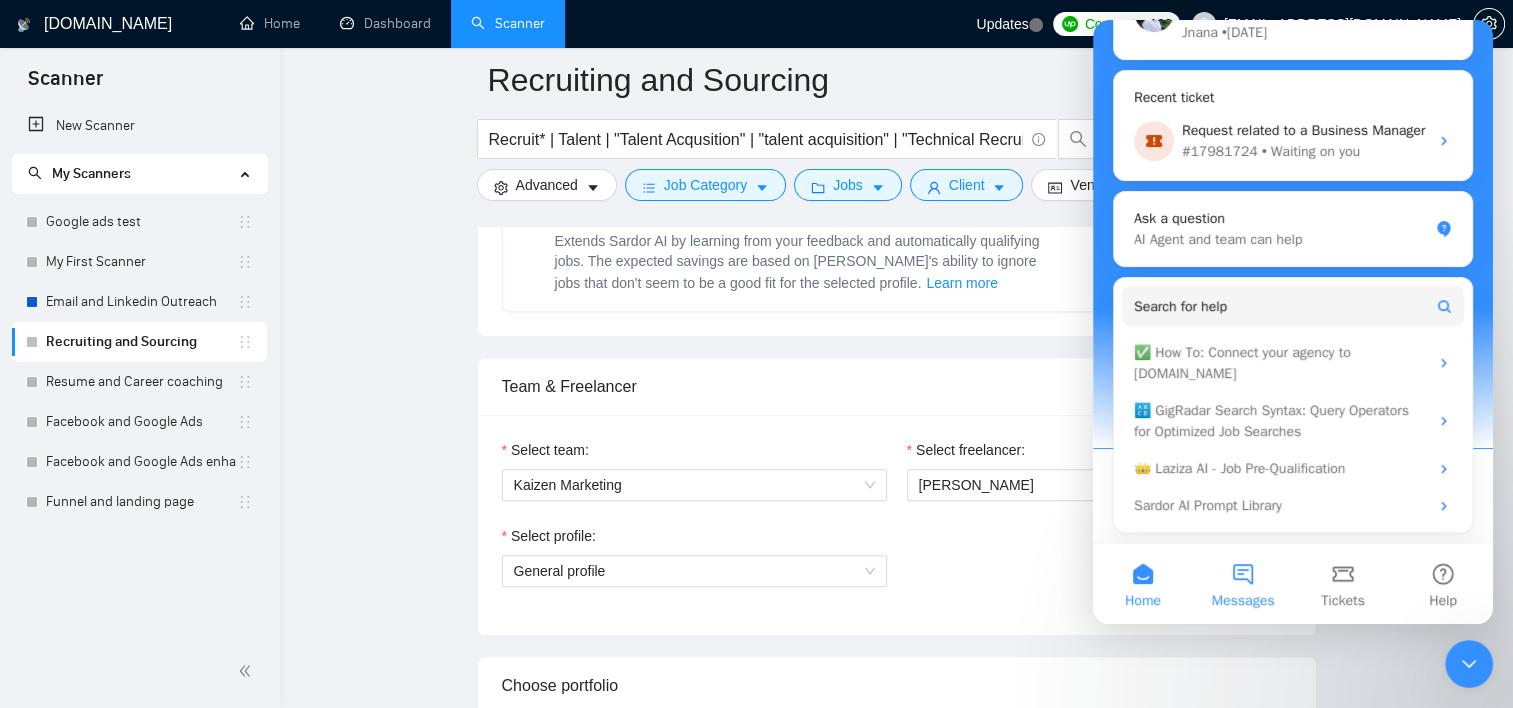 click on "Messages" at bounding box center (1243, 584) 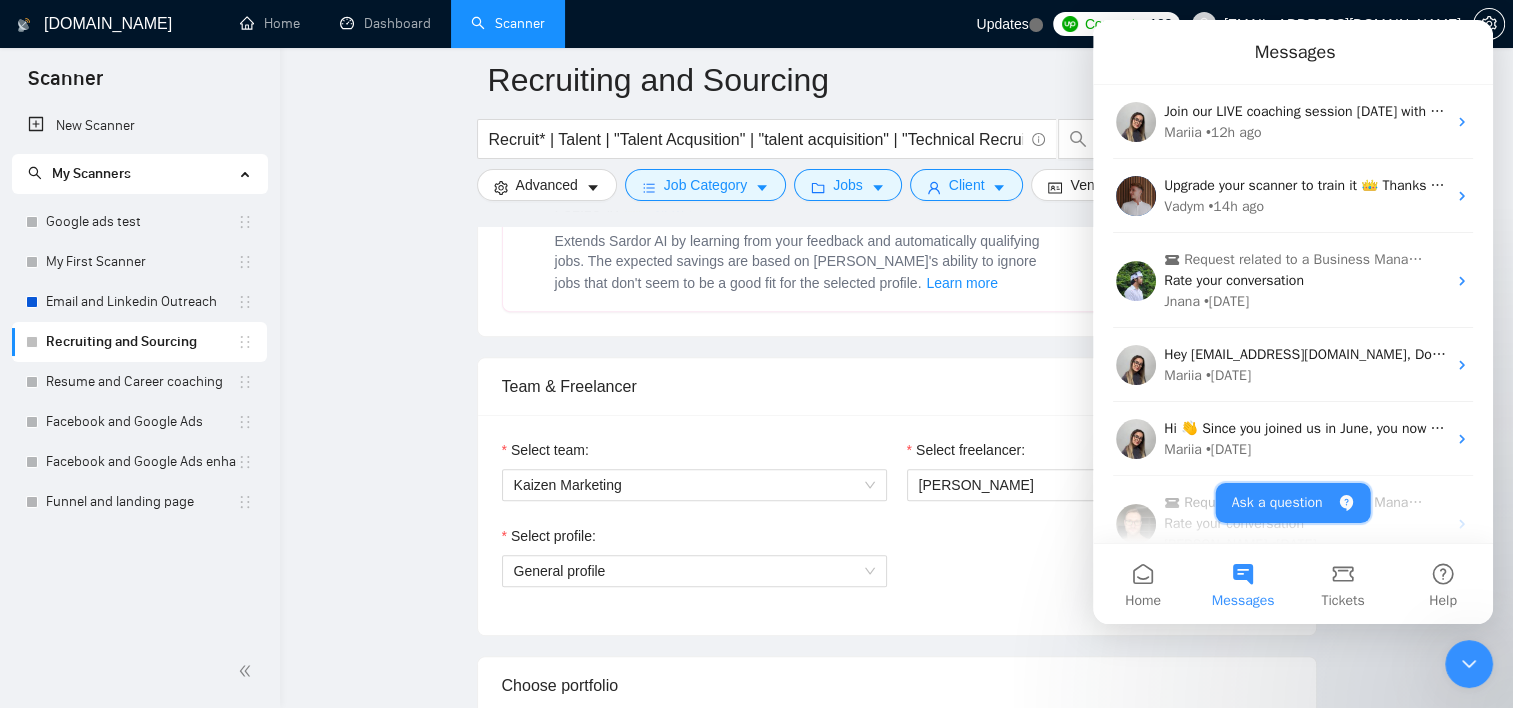 click on "Ask a question" at bounding box center (1293, 503) 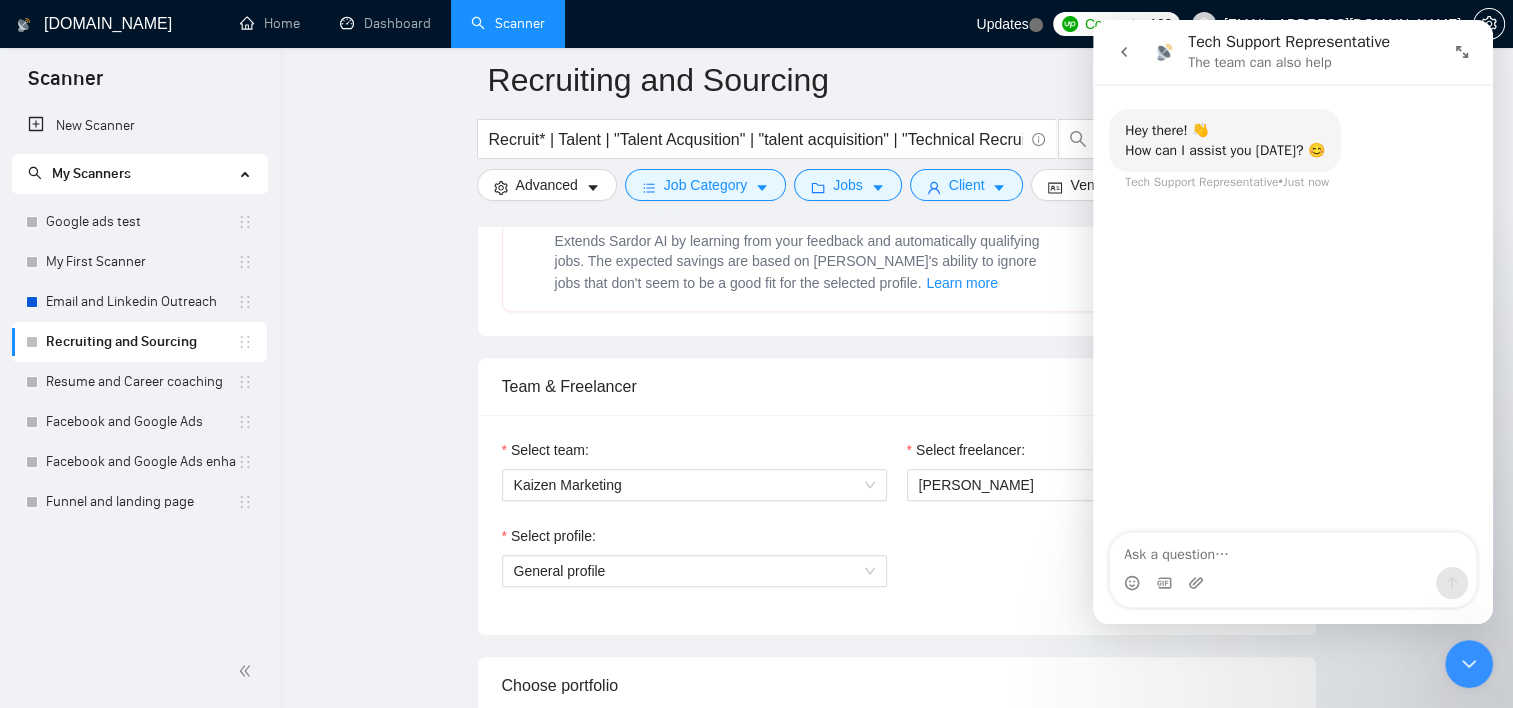 click at bounding box center [1198, 583] 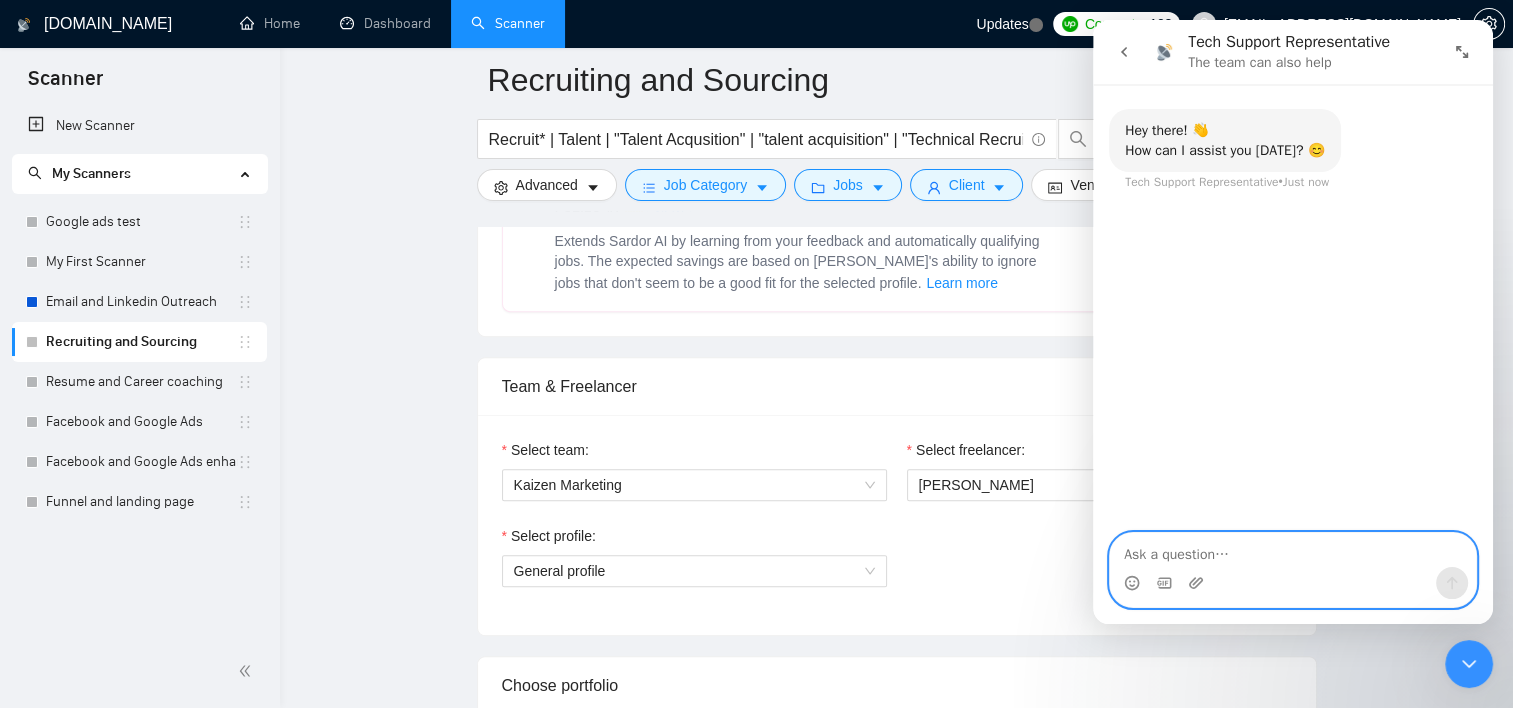 click at bounding box center (1293, 550) 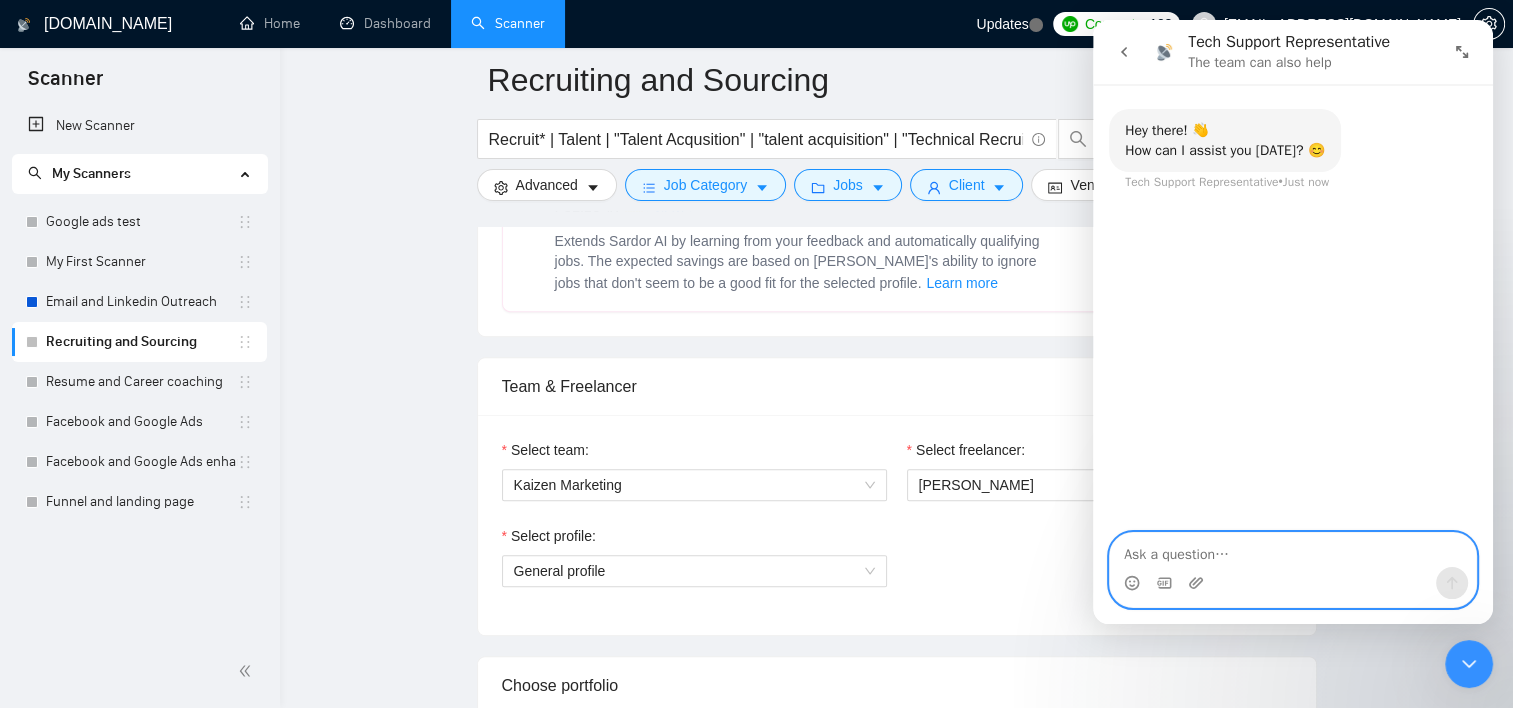 click at bounding box center (1293, 550) 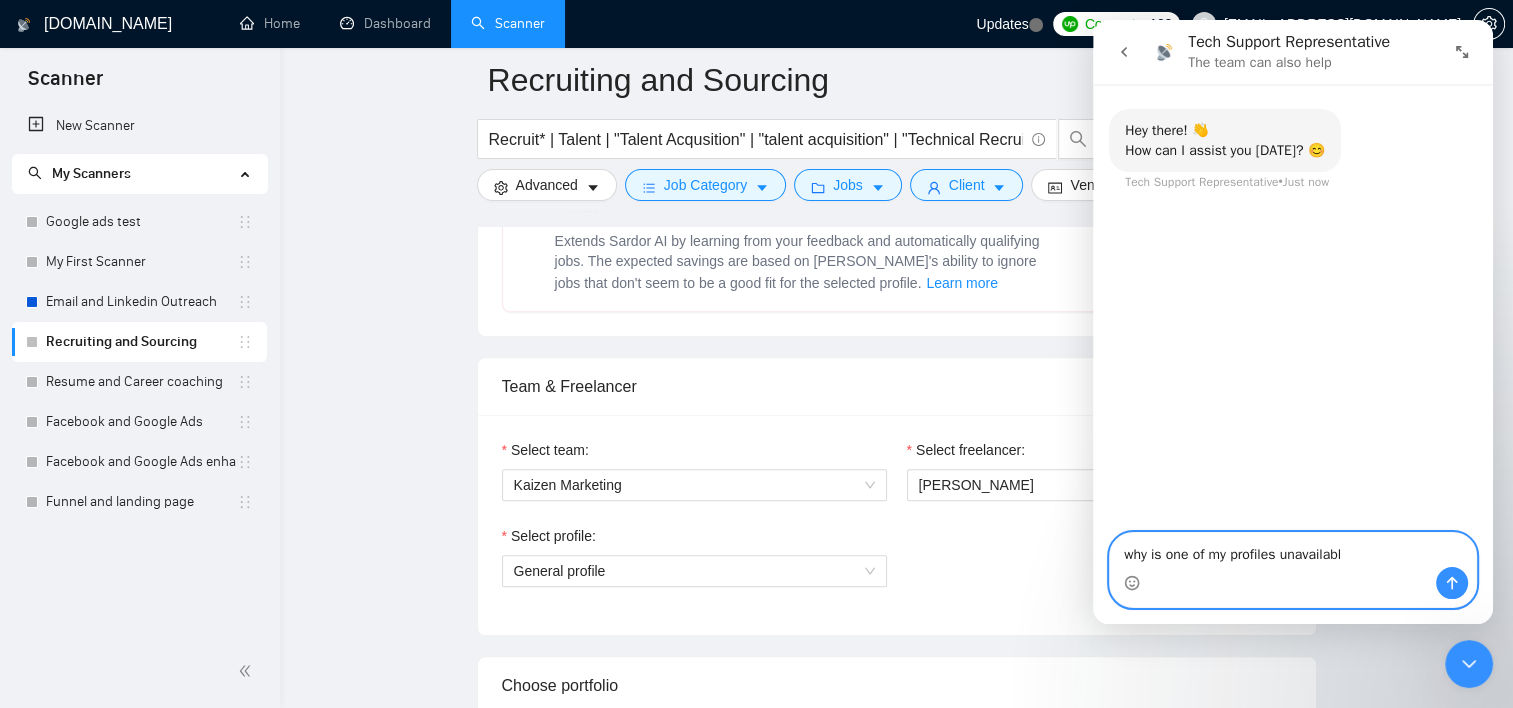 type on "why is one of my profiles unavailable" 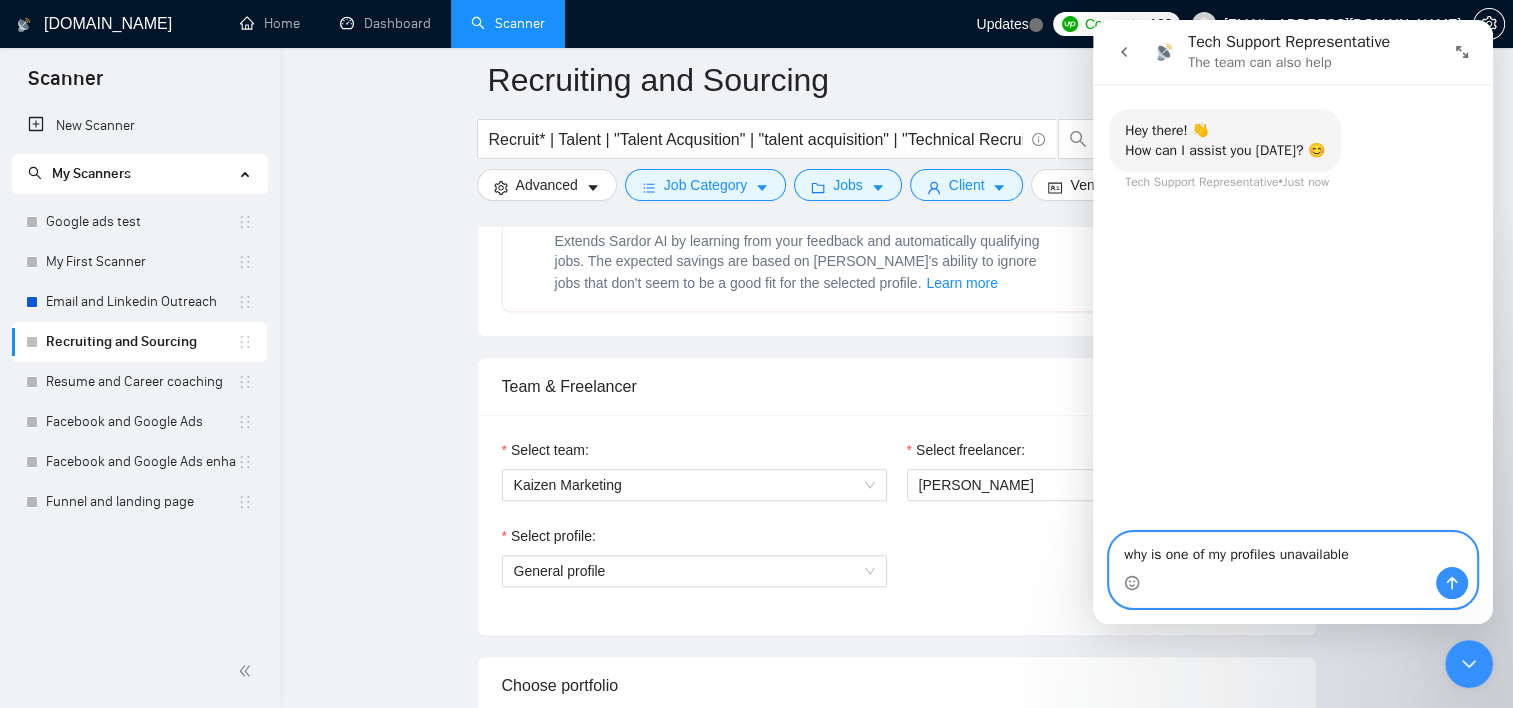 type 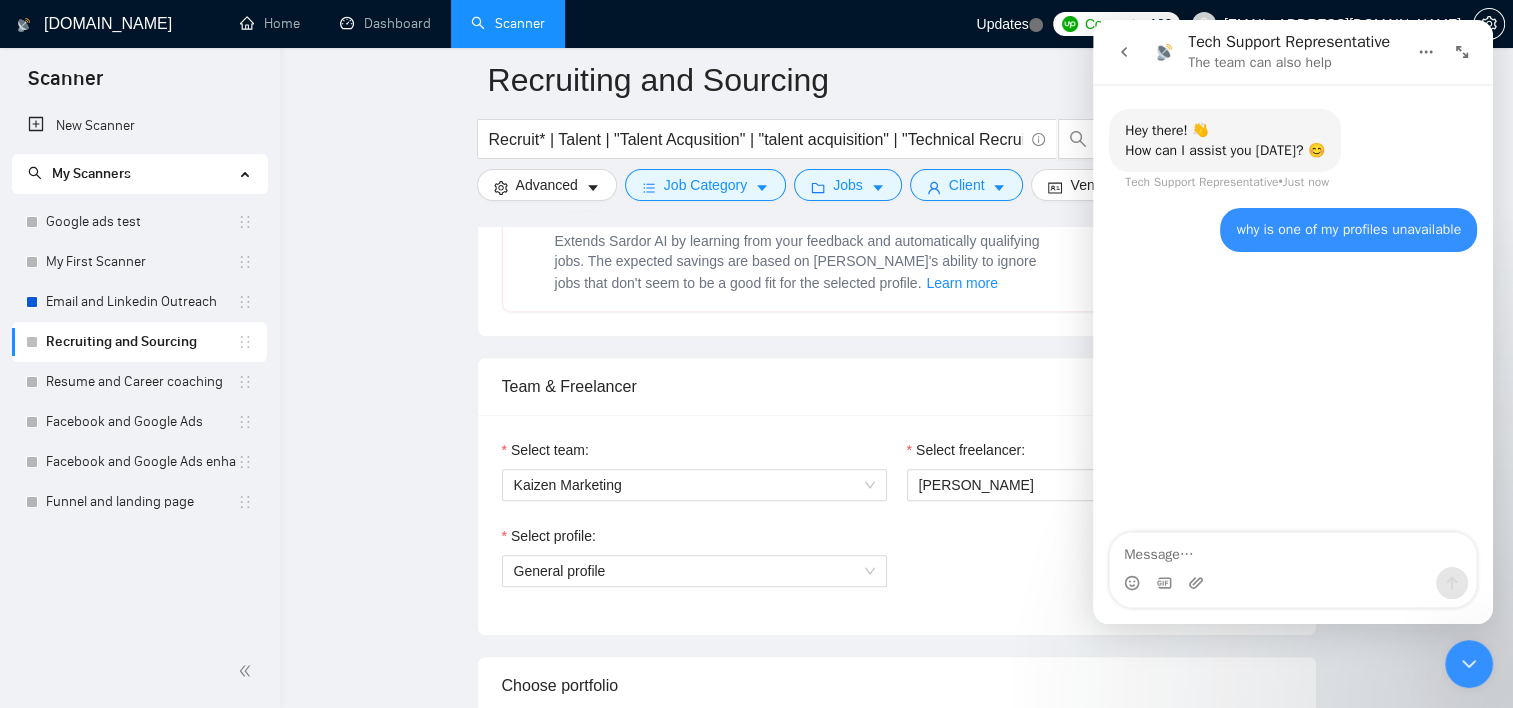 click at bounding box center (1293, 550) 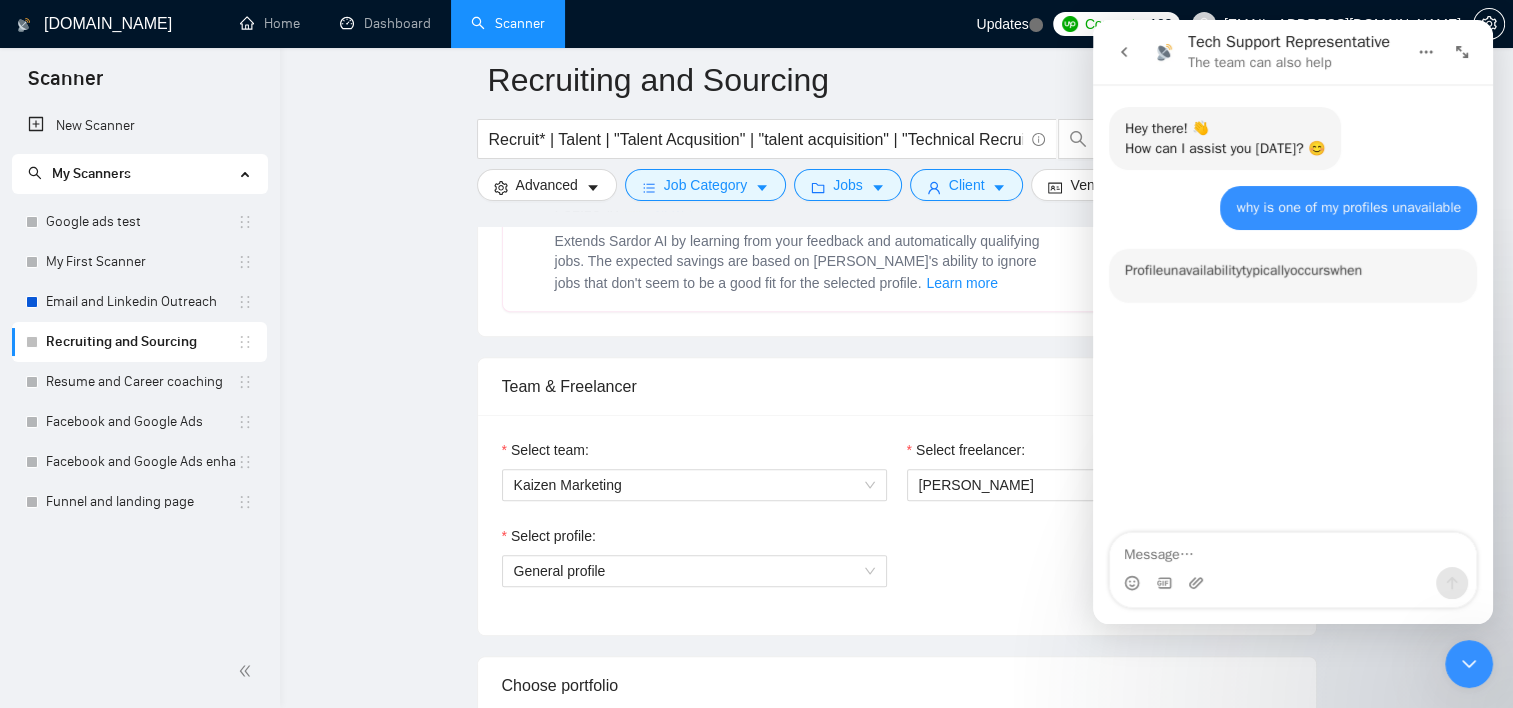 scroll, scrollTop: 3, scrollLeft: 0, axis: vertical 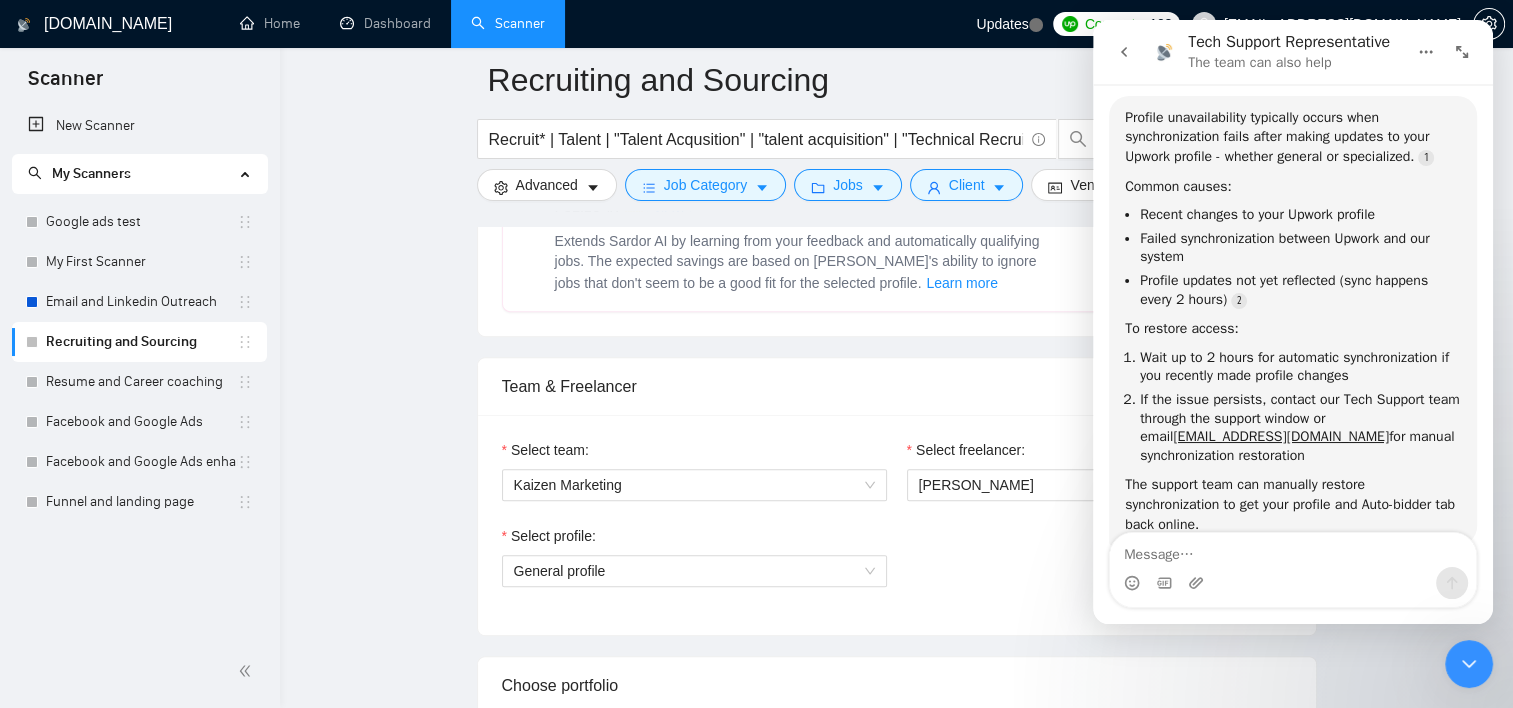 click on "Failed synchronization between Upwork and our system" at bounding box center (1300, 248) 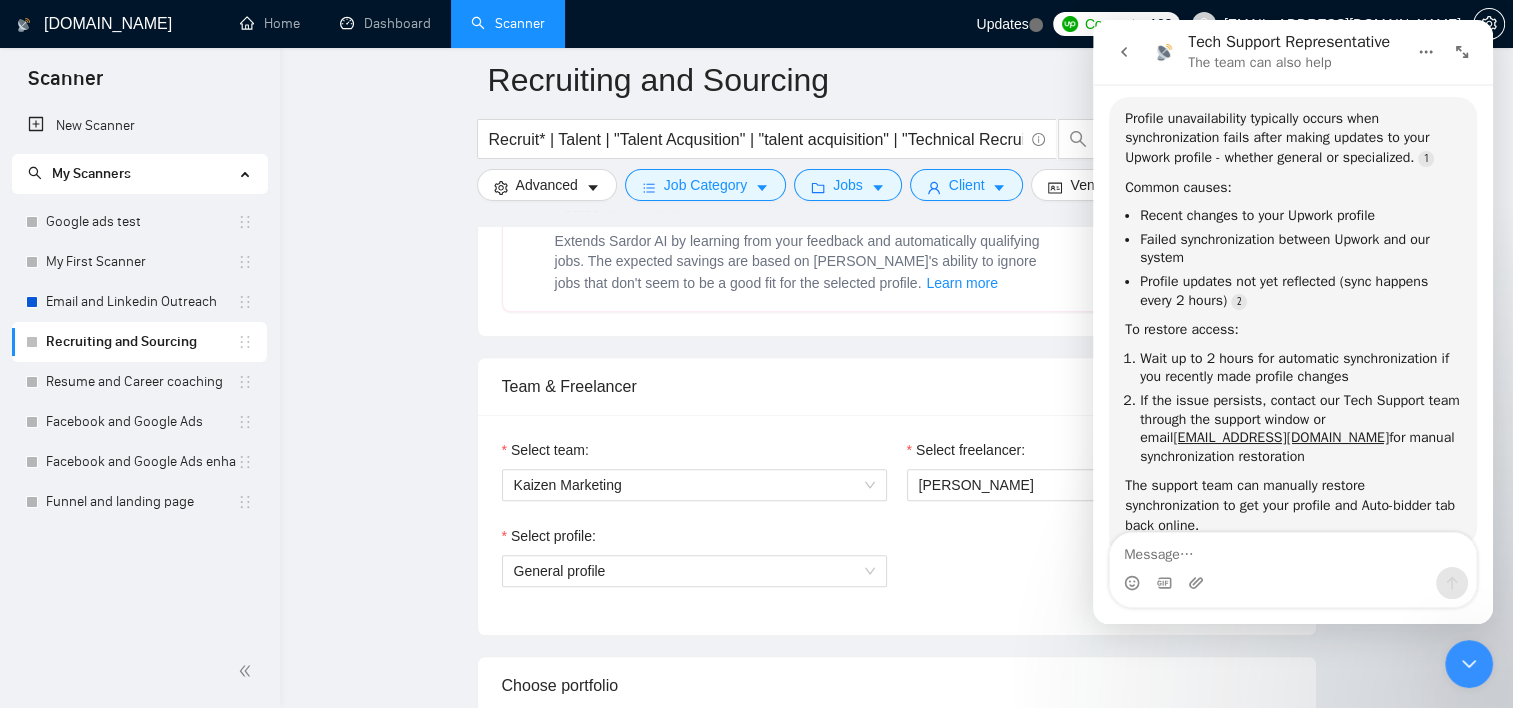 scroll, scrollTop: 3, scrollLeft: 0, axis: vertical 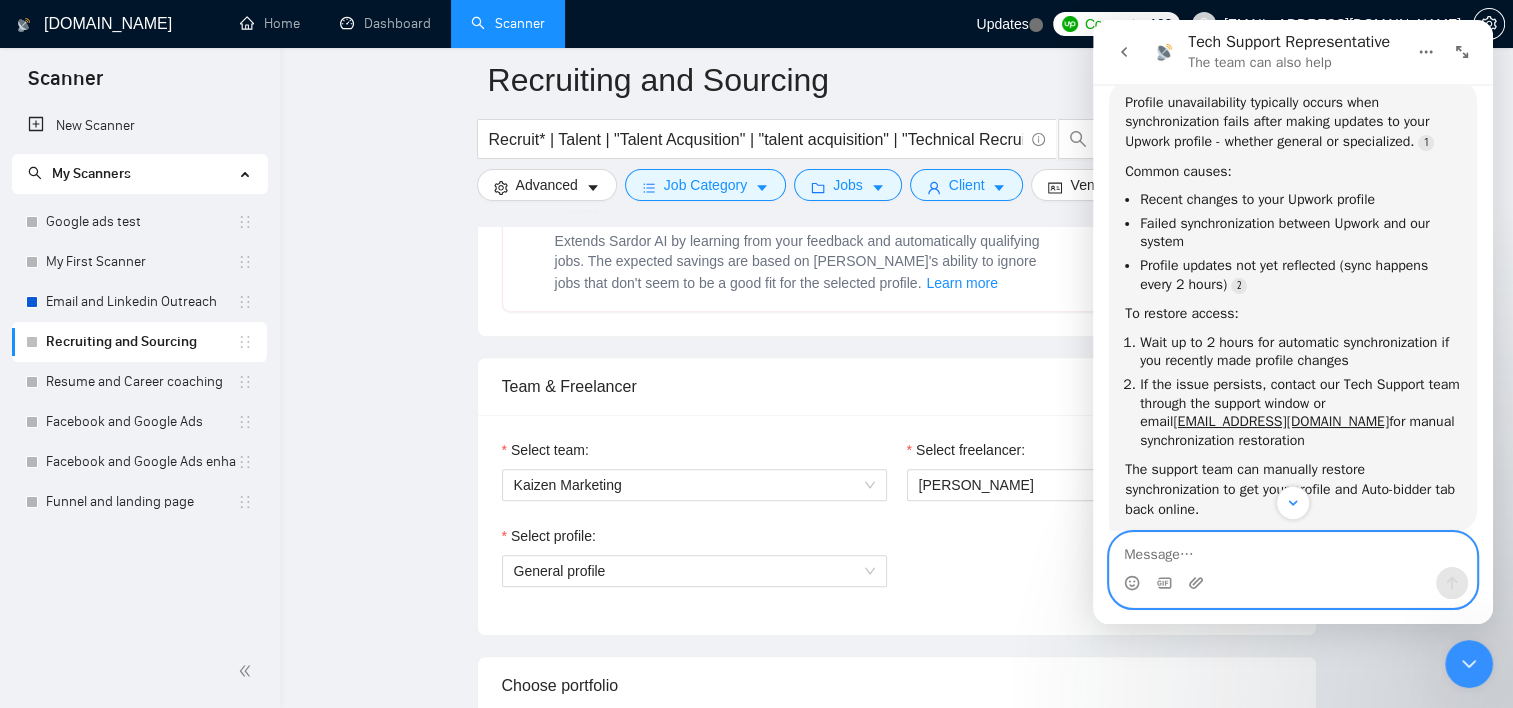 click at bounding box center (1293, 550) 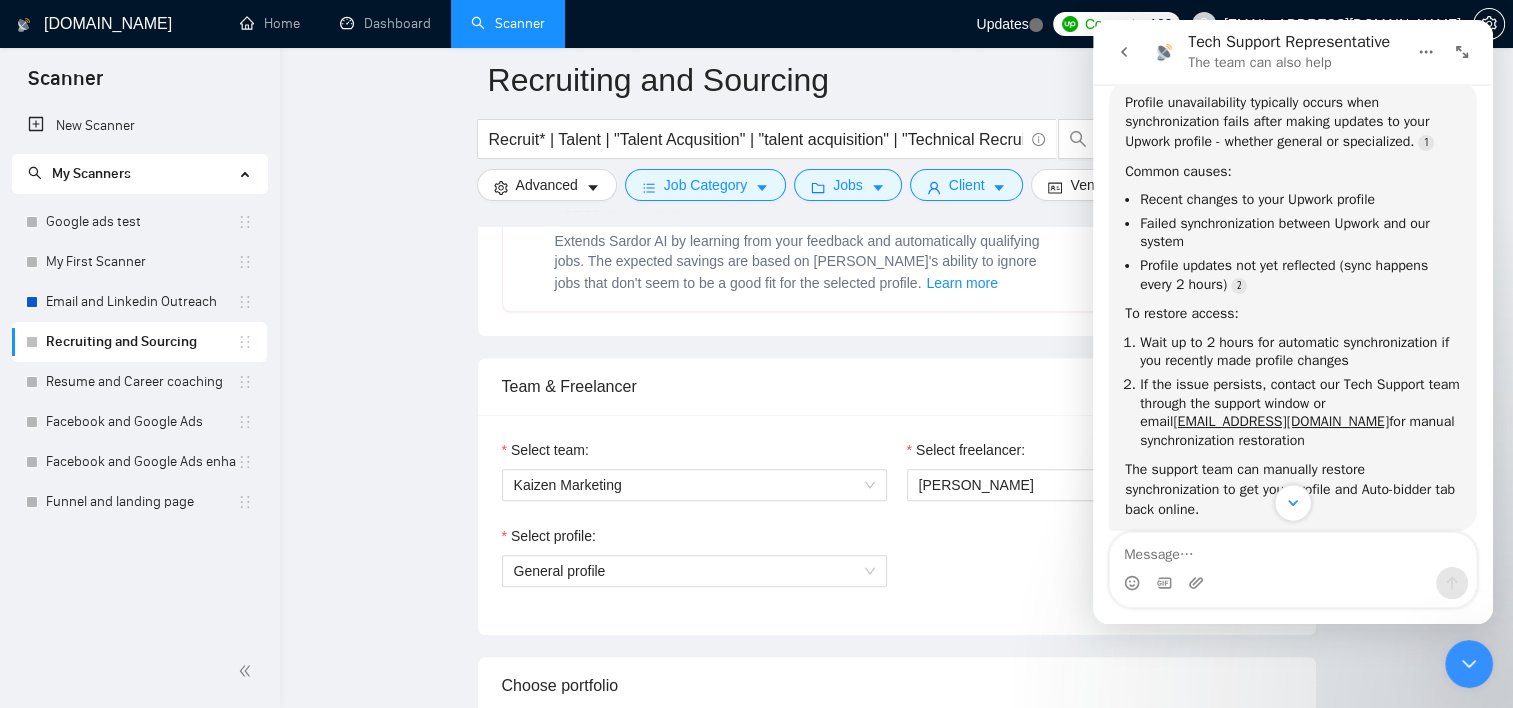 click 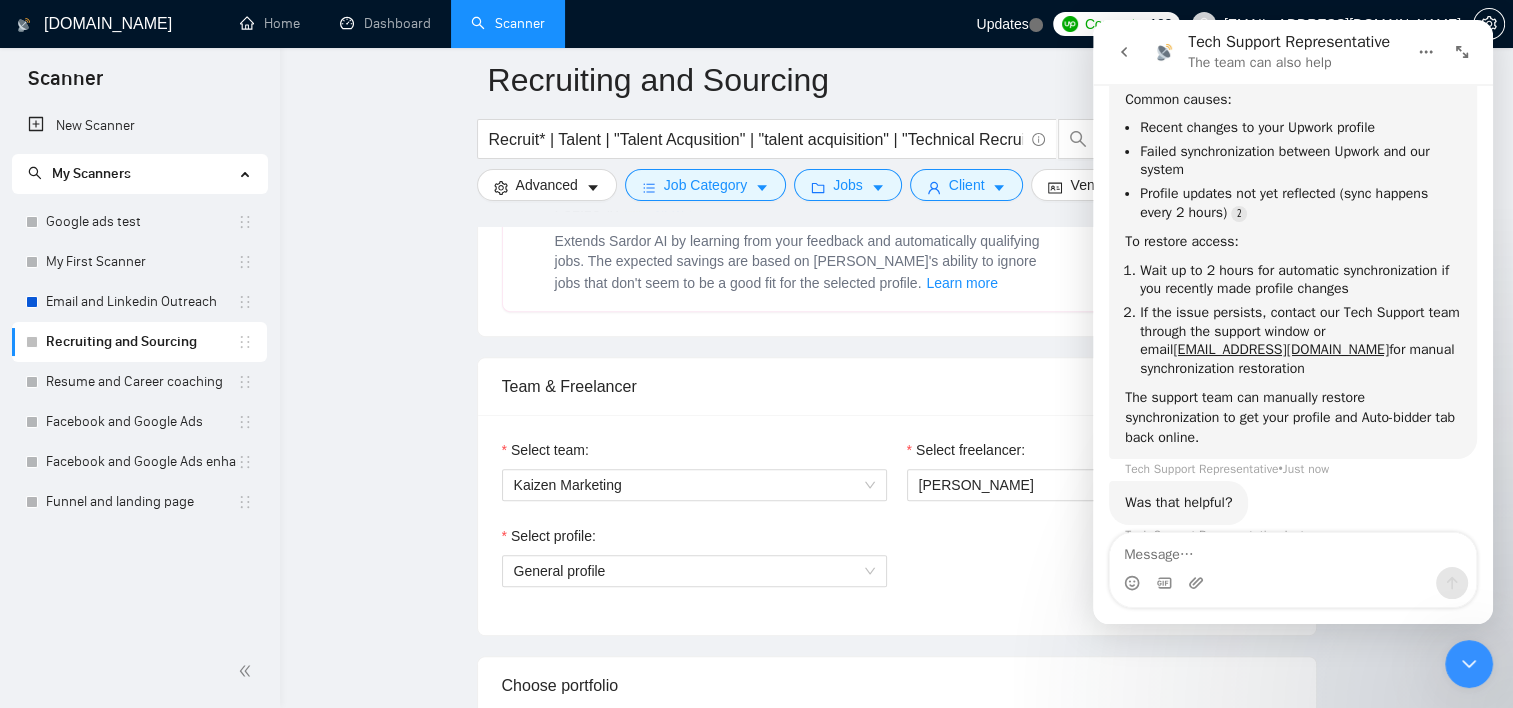 scroll, scrollTop: 272, scrollLeft: 0, axis: vertical 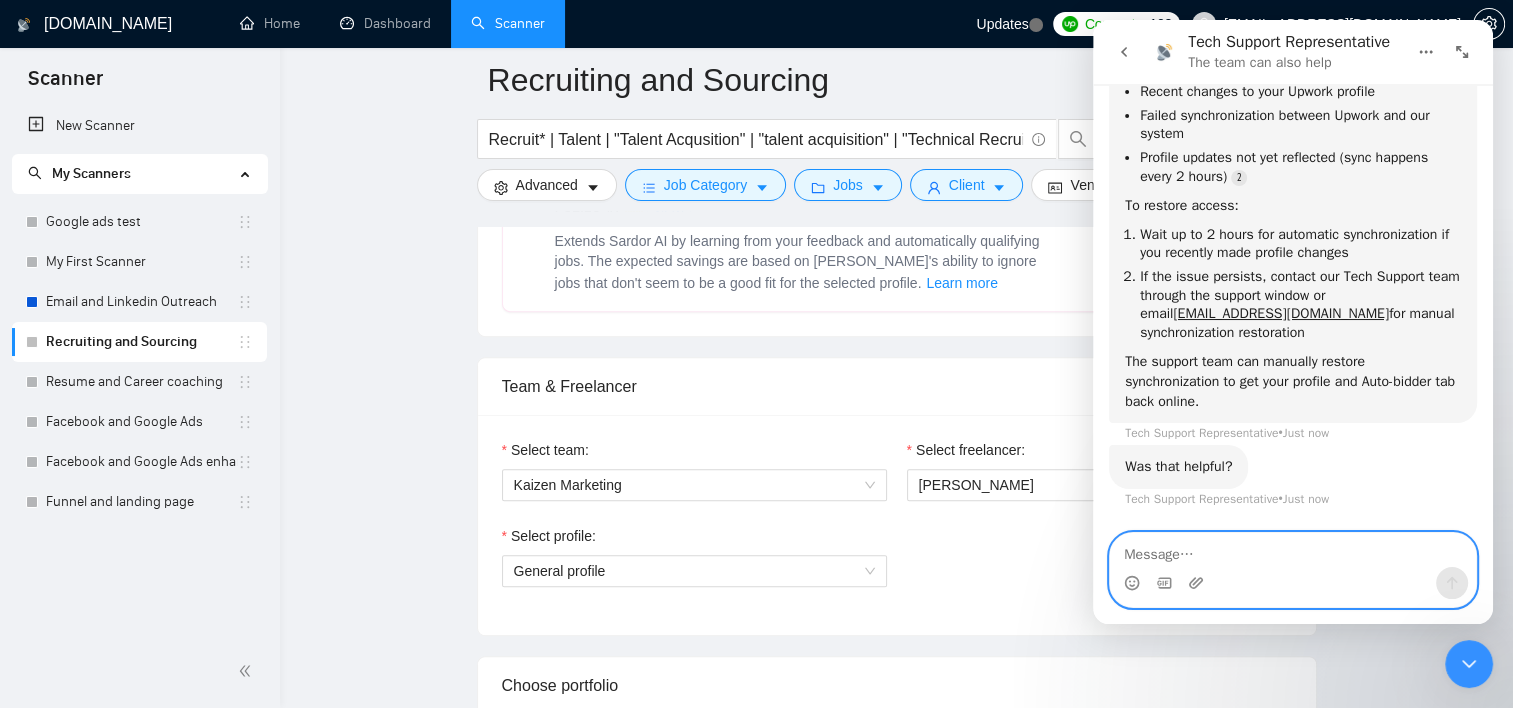 click at bounding box center (1293, 550) 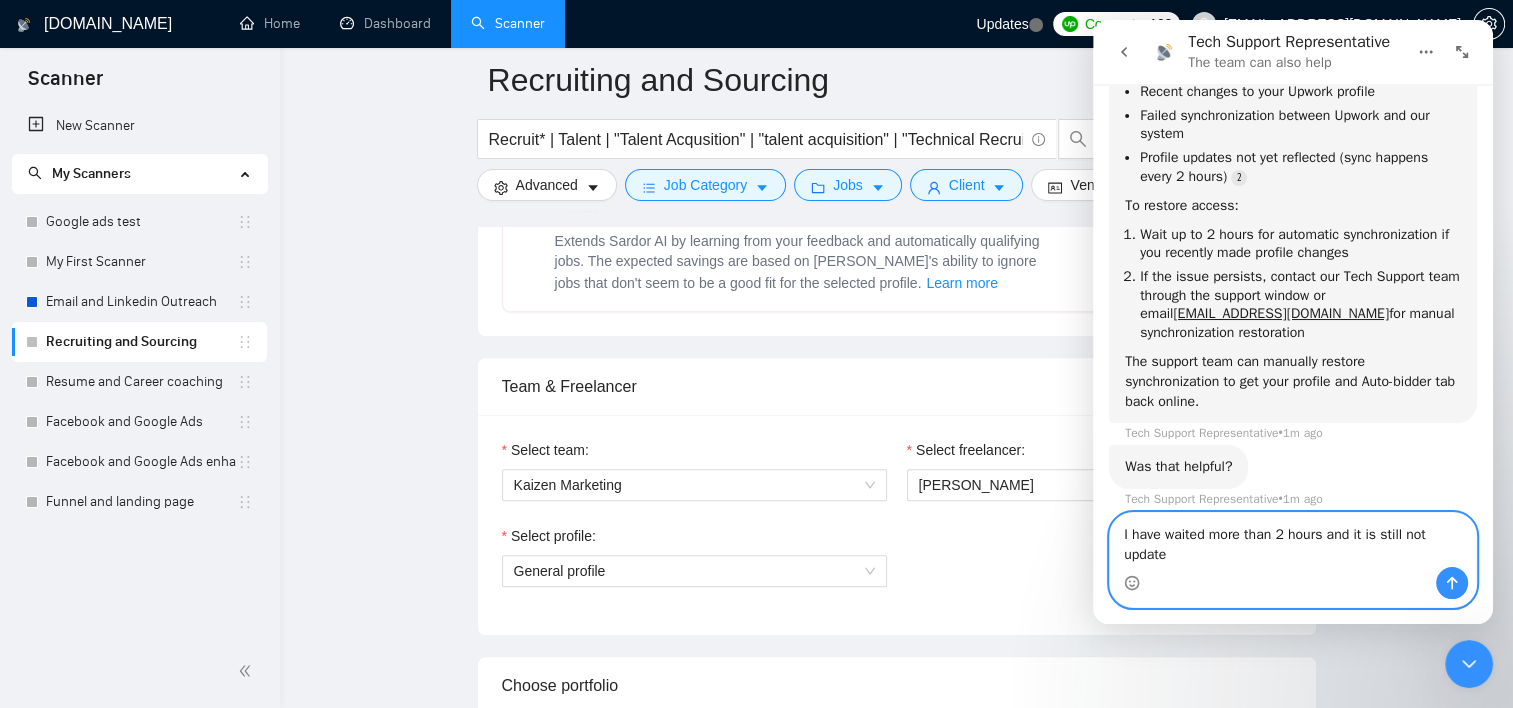 type on "I have waited more than 2 hours and it is still not updated" 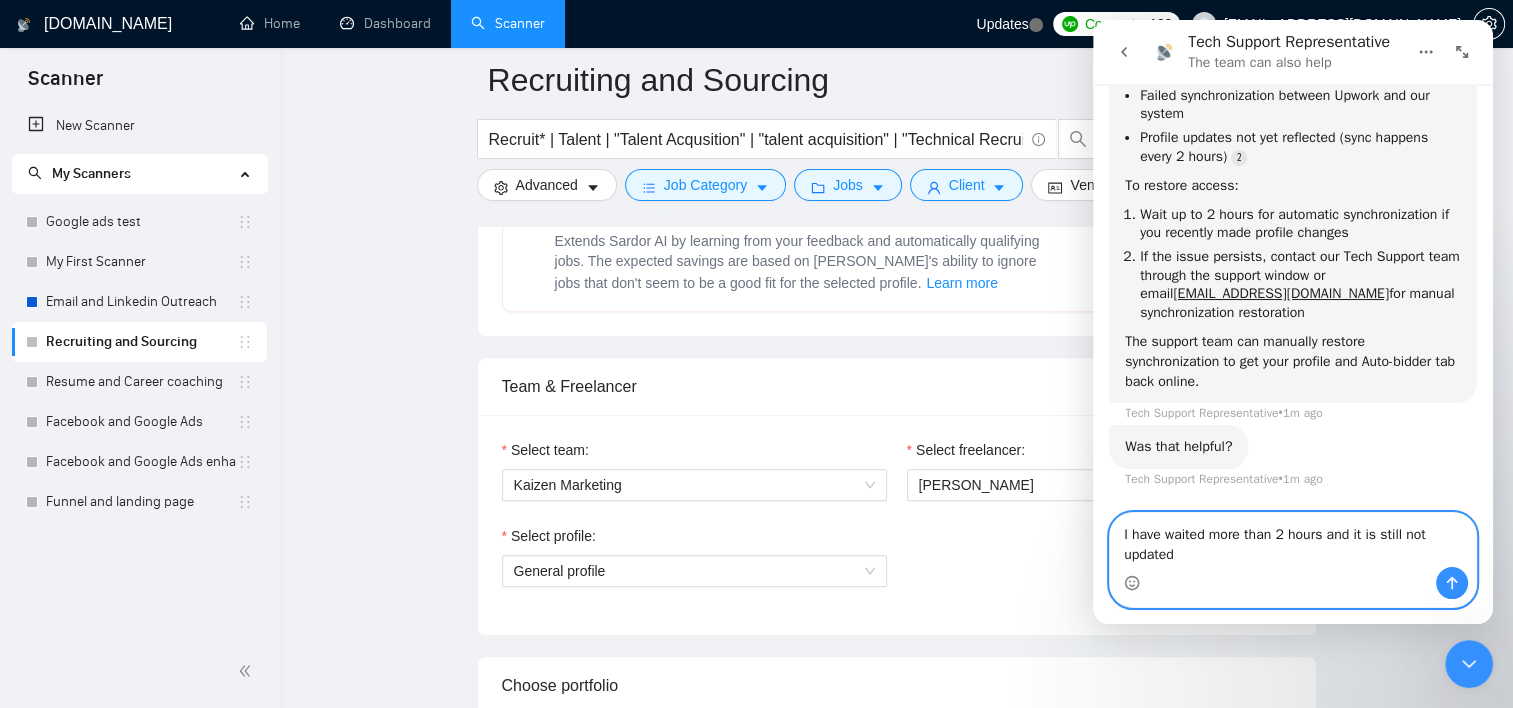 type 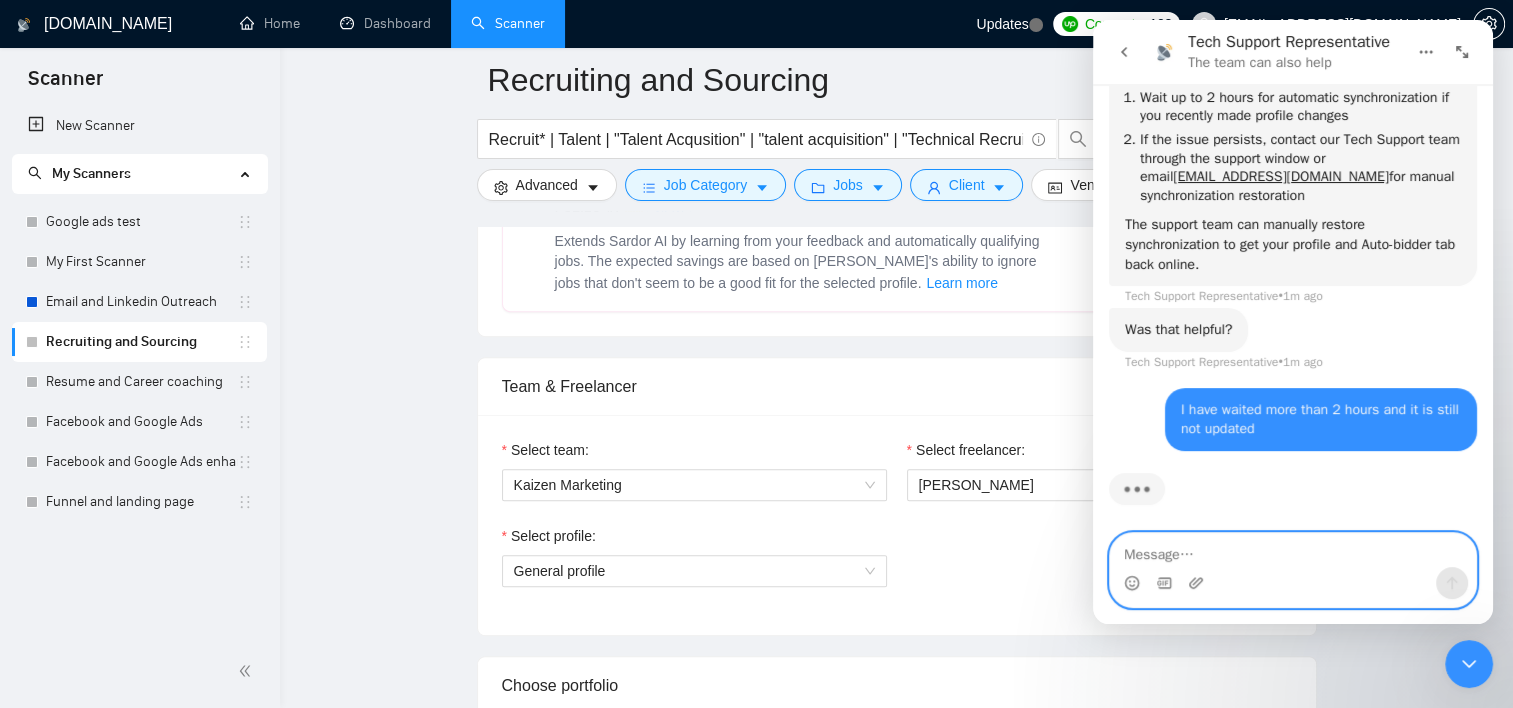 scroll, scrollTop: 416, scrollLeft: 0, axis: vertical 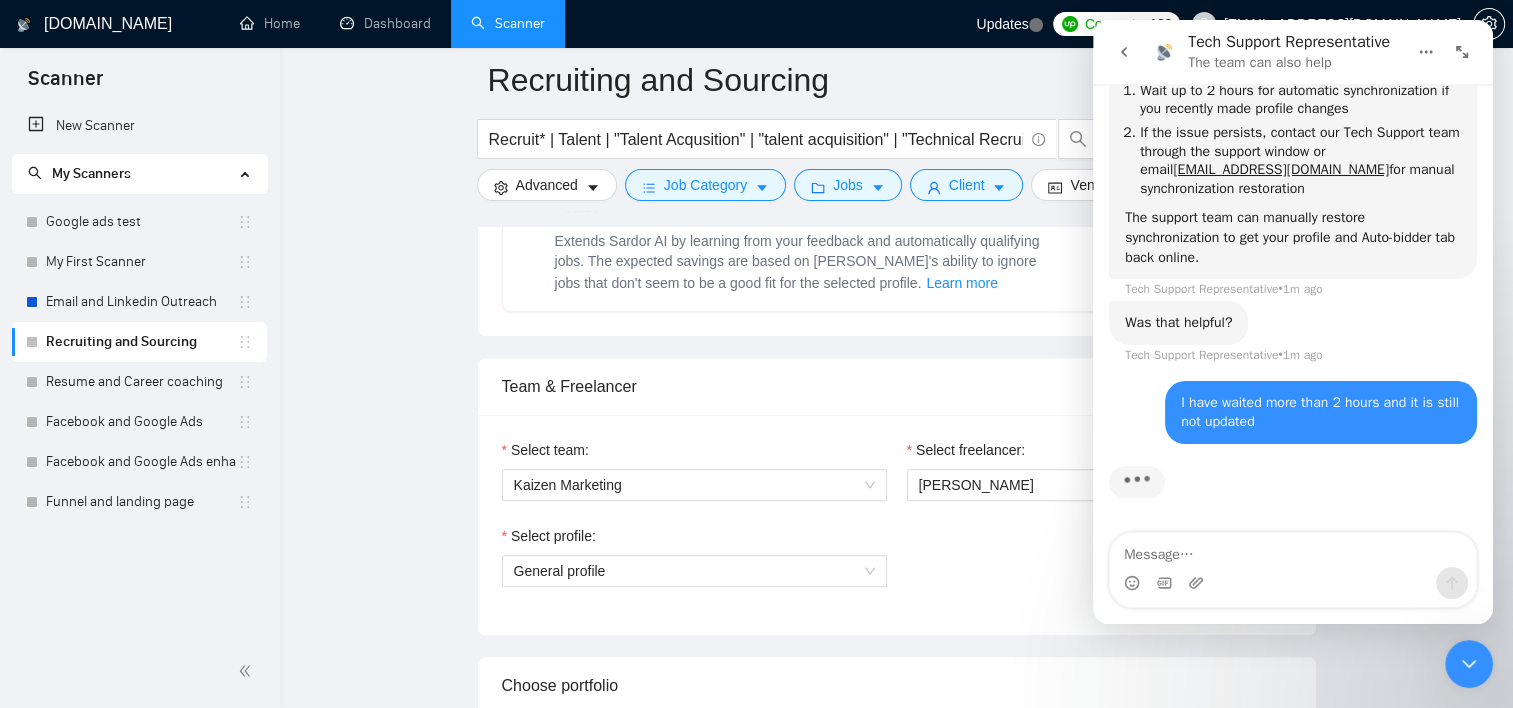 click on "Select profile:" at bounding box center (694, 540) 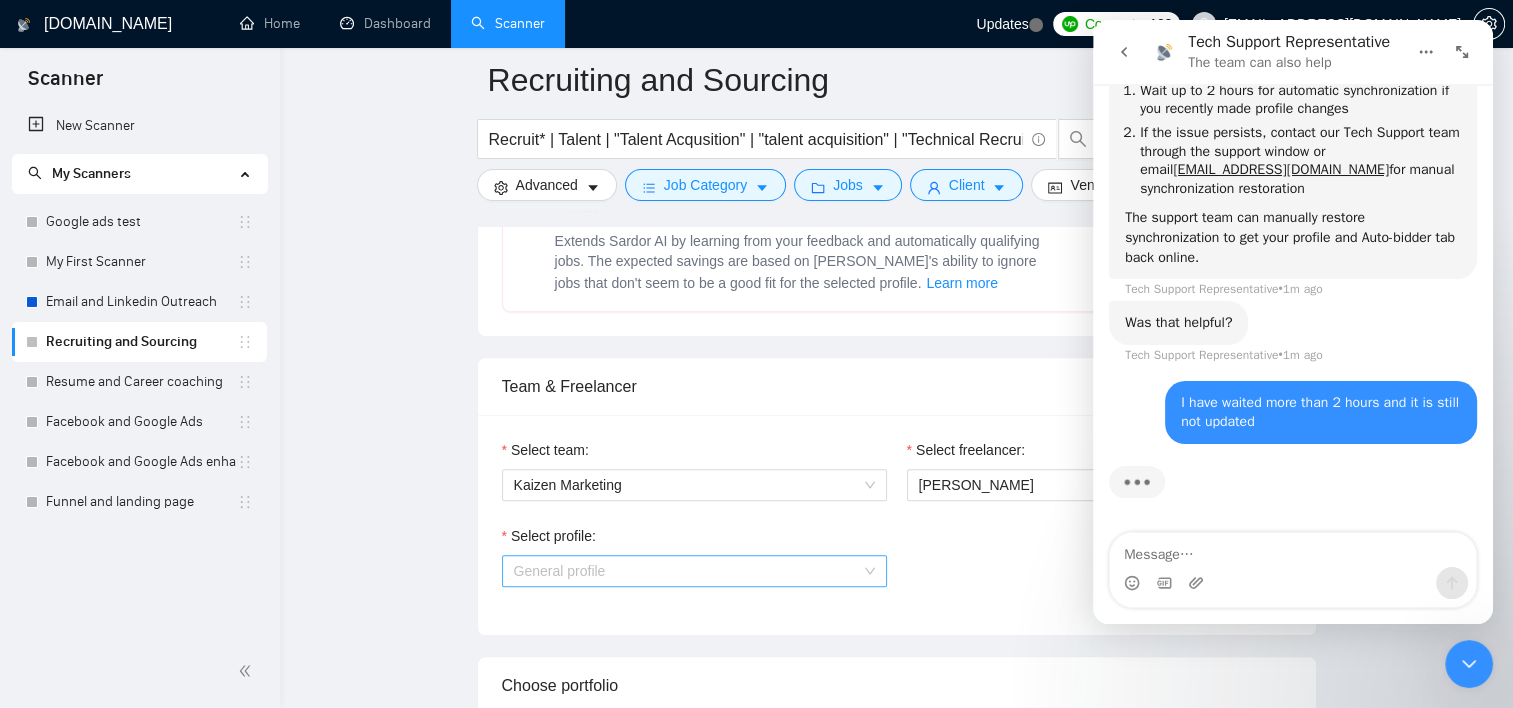 click on "General profile" at bounding box center [694, 571] 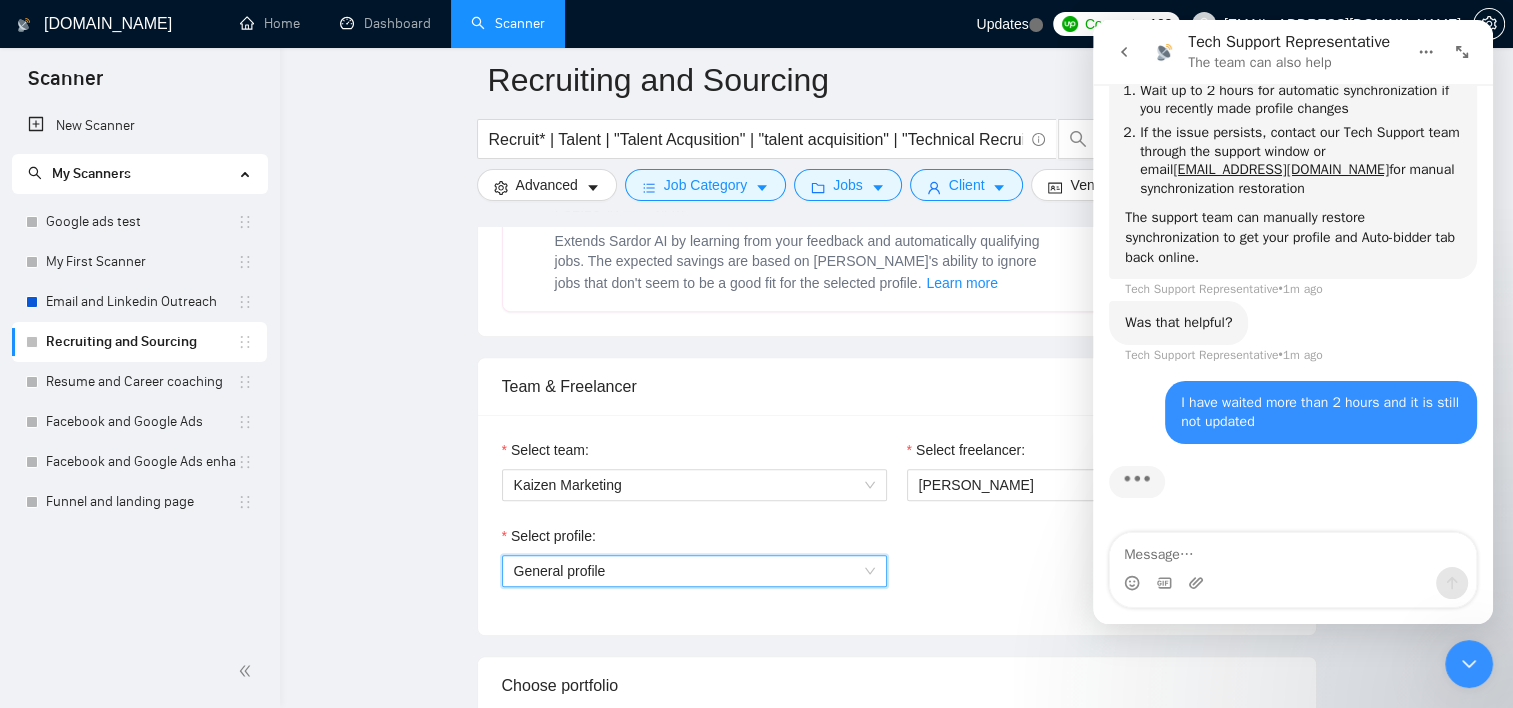click on "General profile" at bounding box center [694, 571] 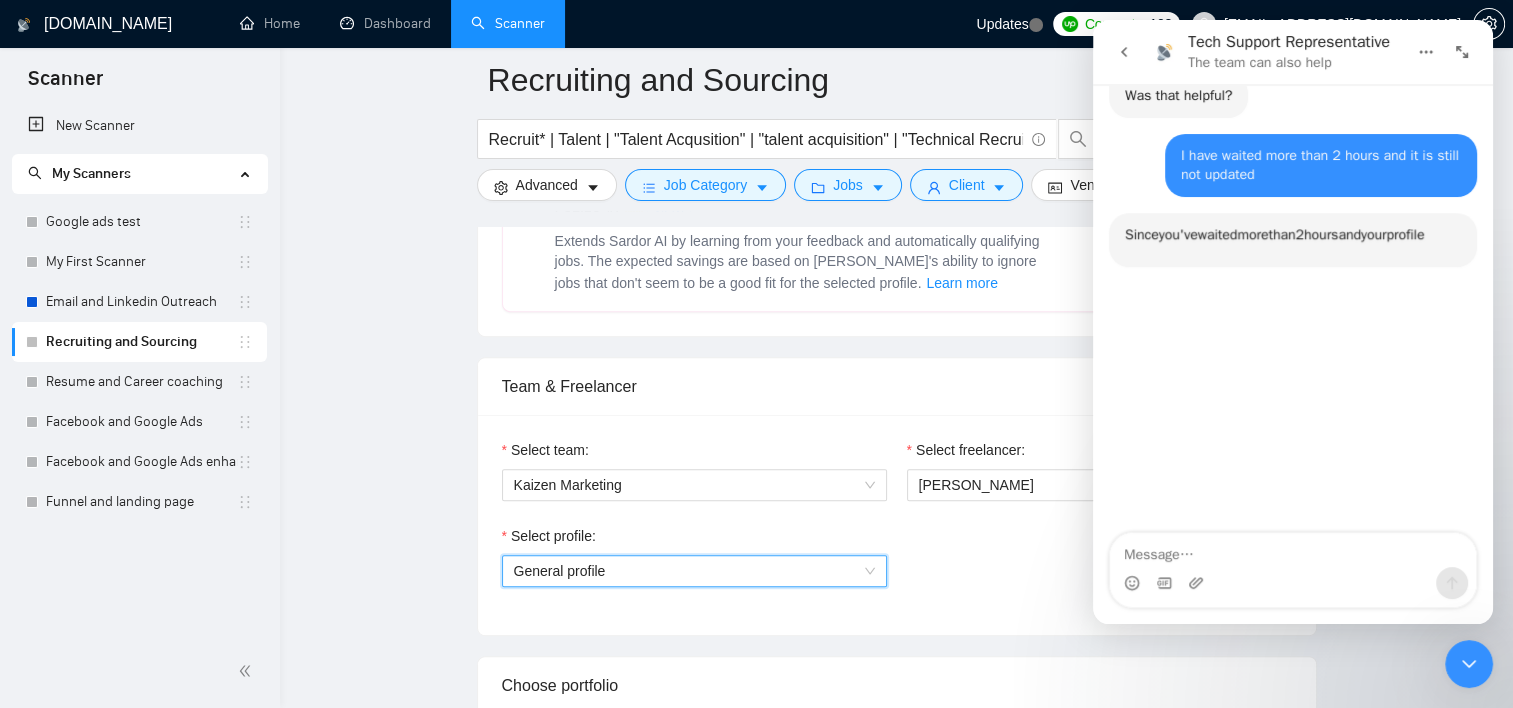 scroll, scrollTop: 700, scrollLeft: 0, axis: vertical 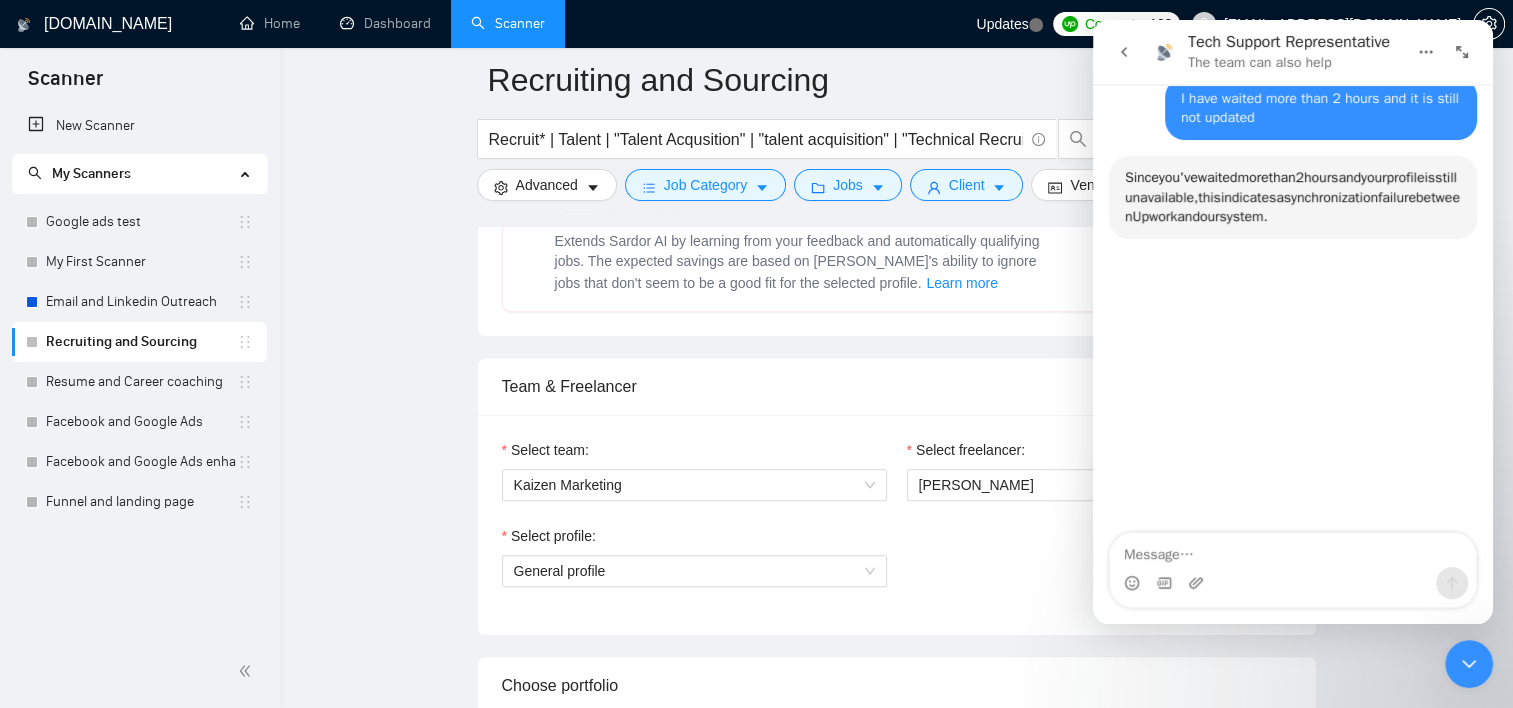 click on "Select profile: General profile" at bounding box center (897, 568) 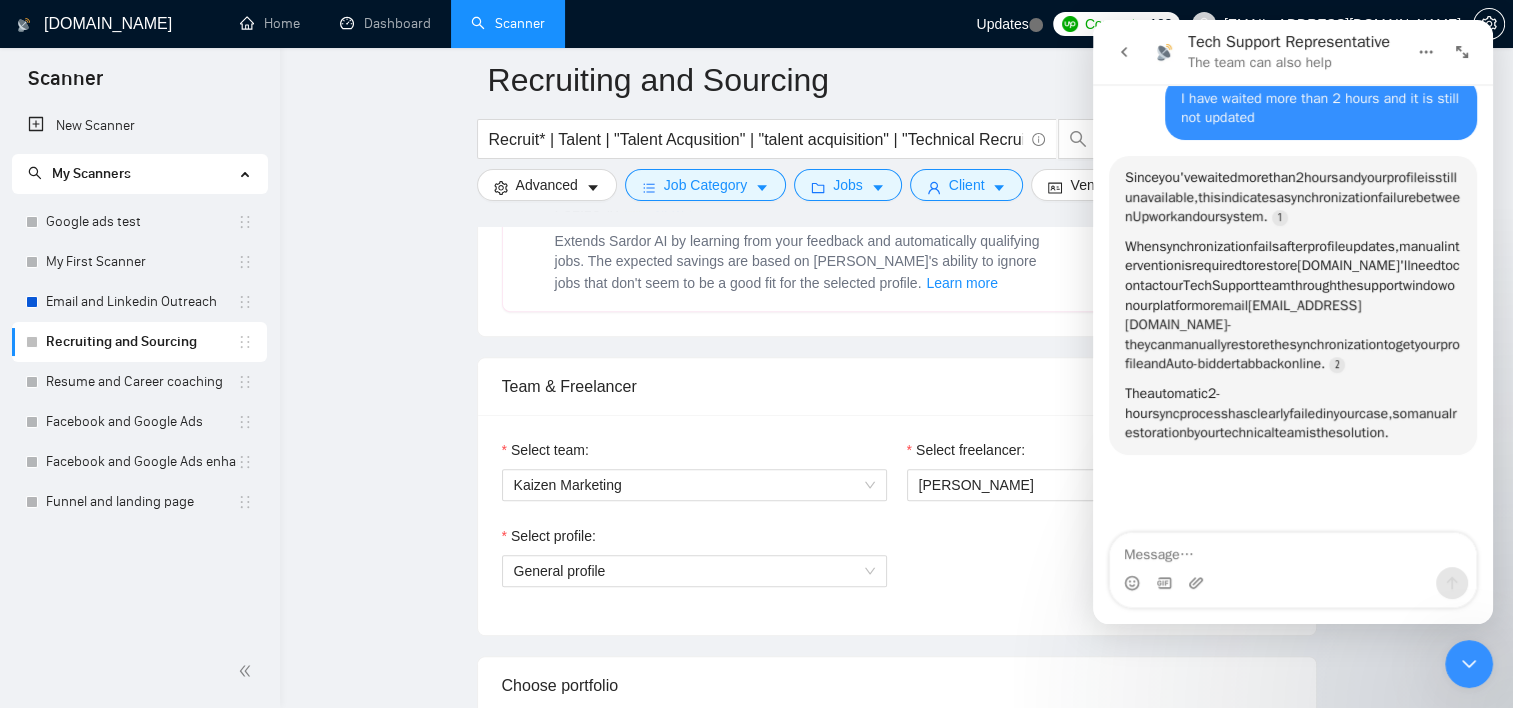 click on "Select profile: General profile" at bounding box center (897, 568) 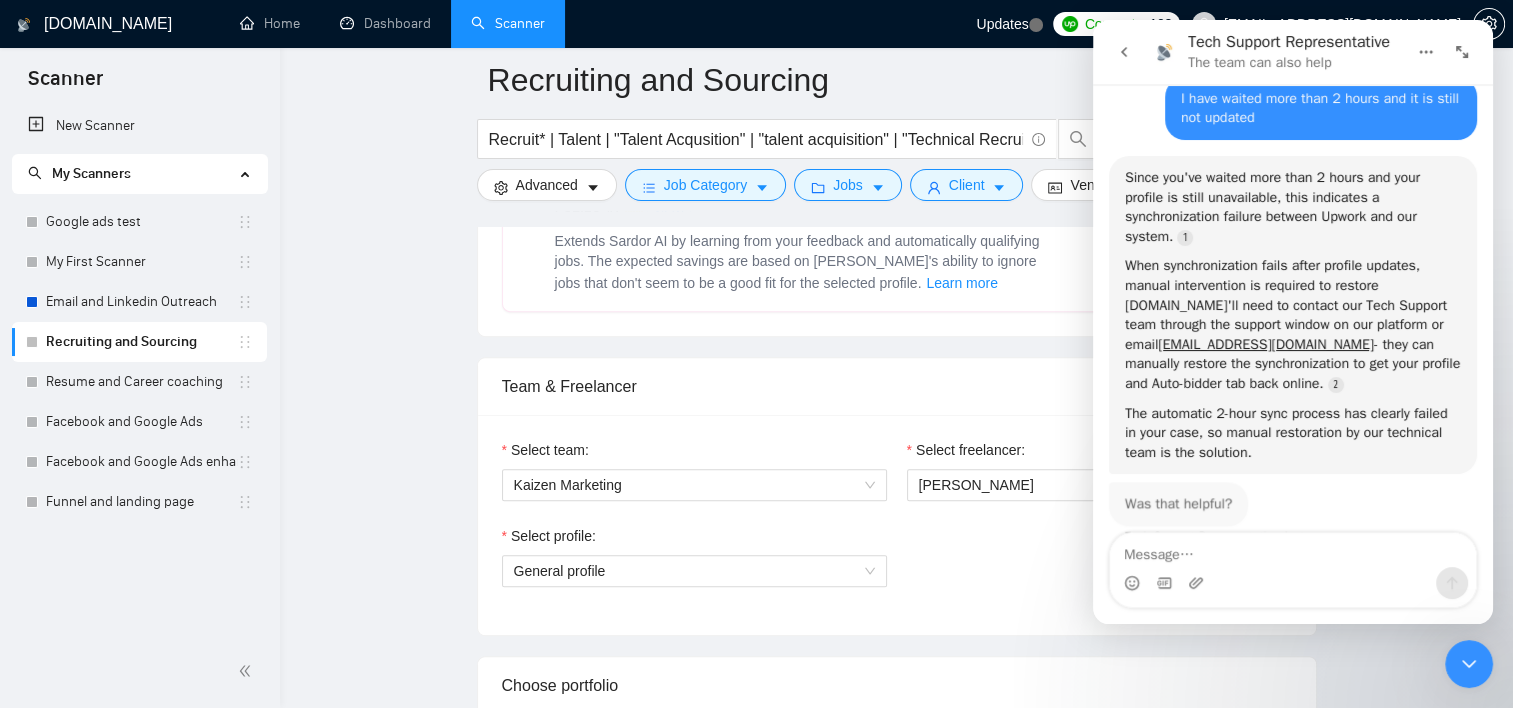 scroll, scrollTop: 731, scrollLeft: 0, axis: vertical 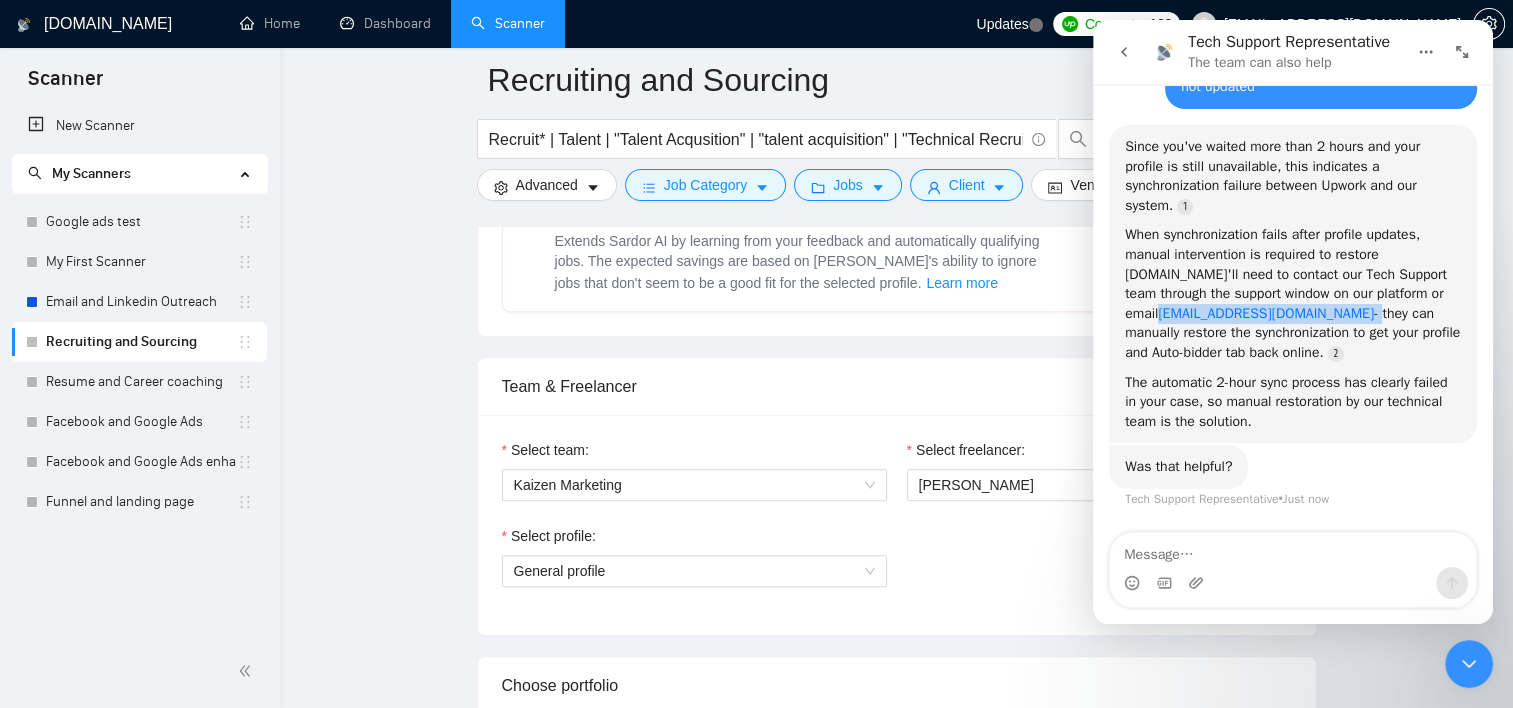 drag, startPoint x: 1300, startPoint y: 305, endPoint x: 1161, endPoint y: 308, distance: 139.03236 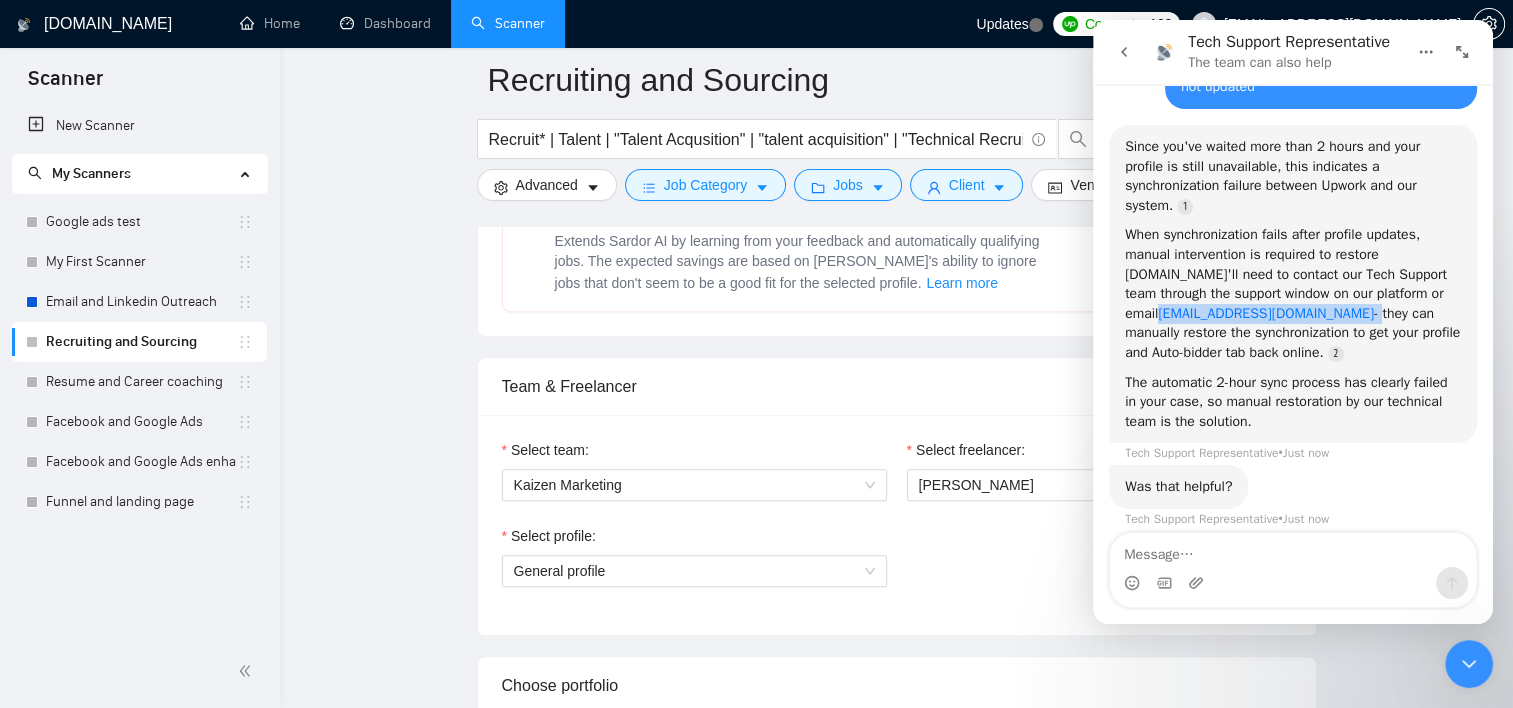 scroll, scrollTop: 2, scrollLeft: 0, axis: vertical 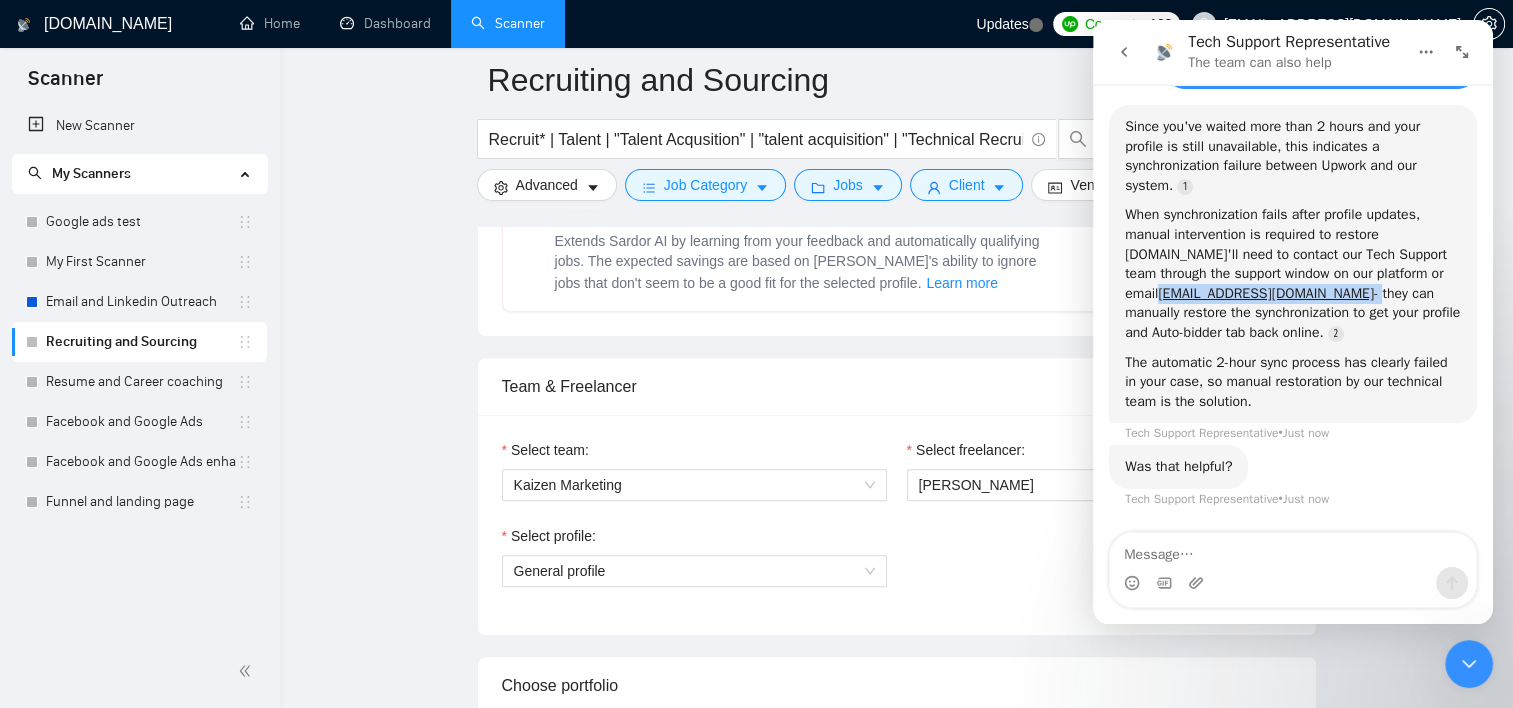 copy on "support@gigradar.io  -" 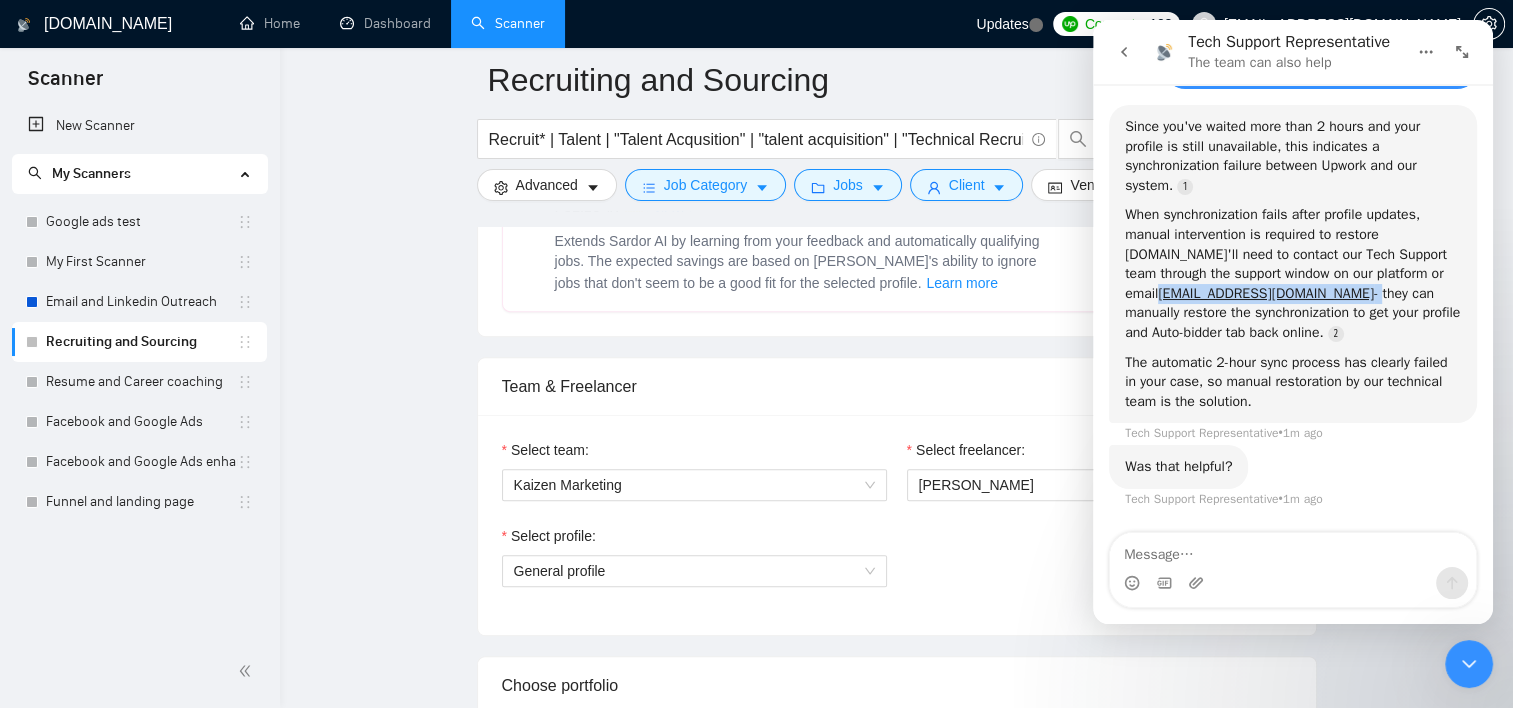 click at bounding box center (1124, 52) 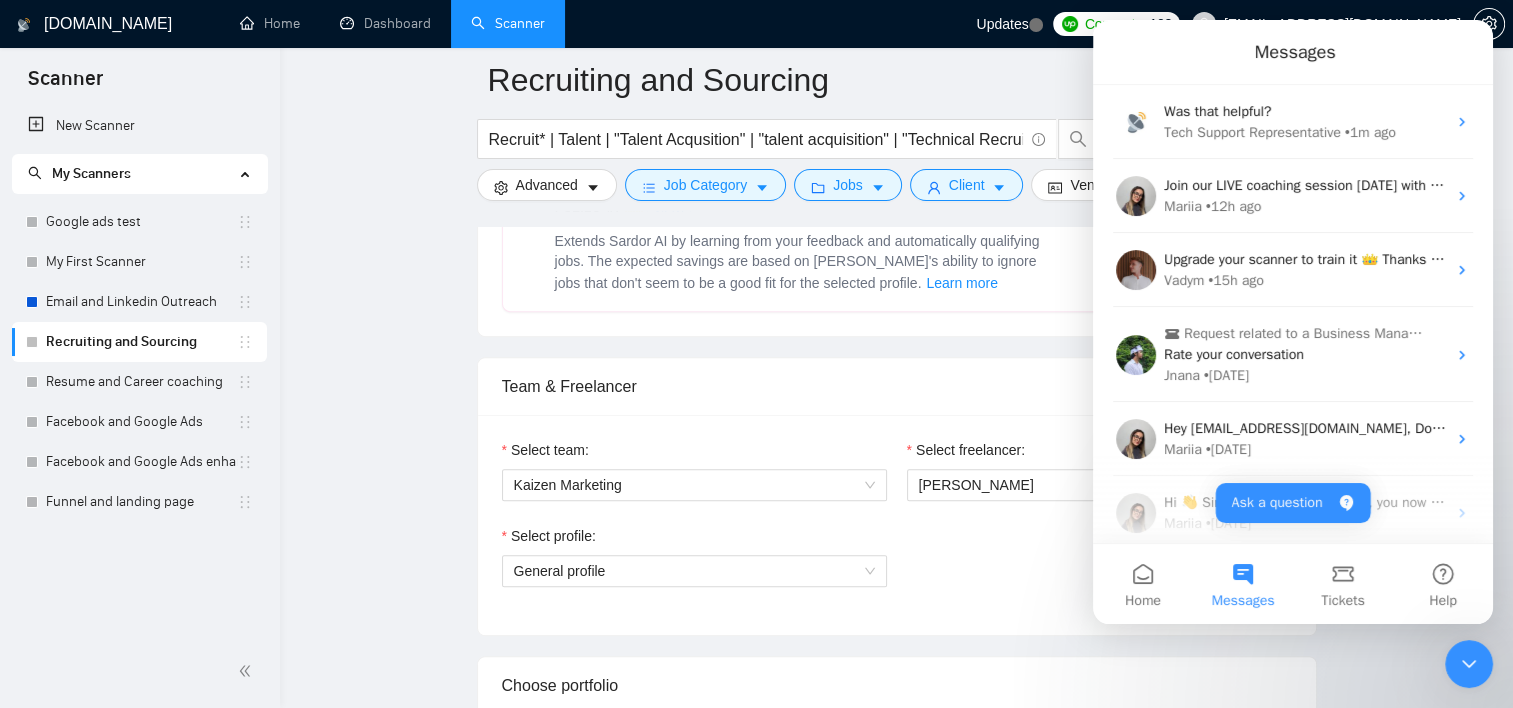 scroll, scrollTop: 751, scrollLeft: 0, axis: vertical 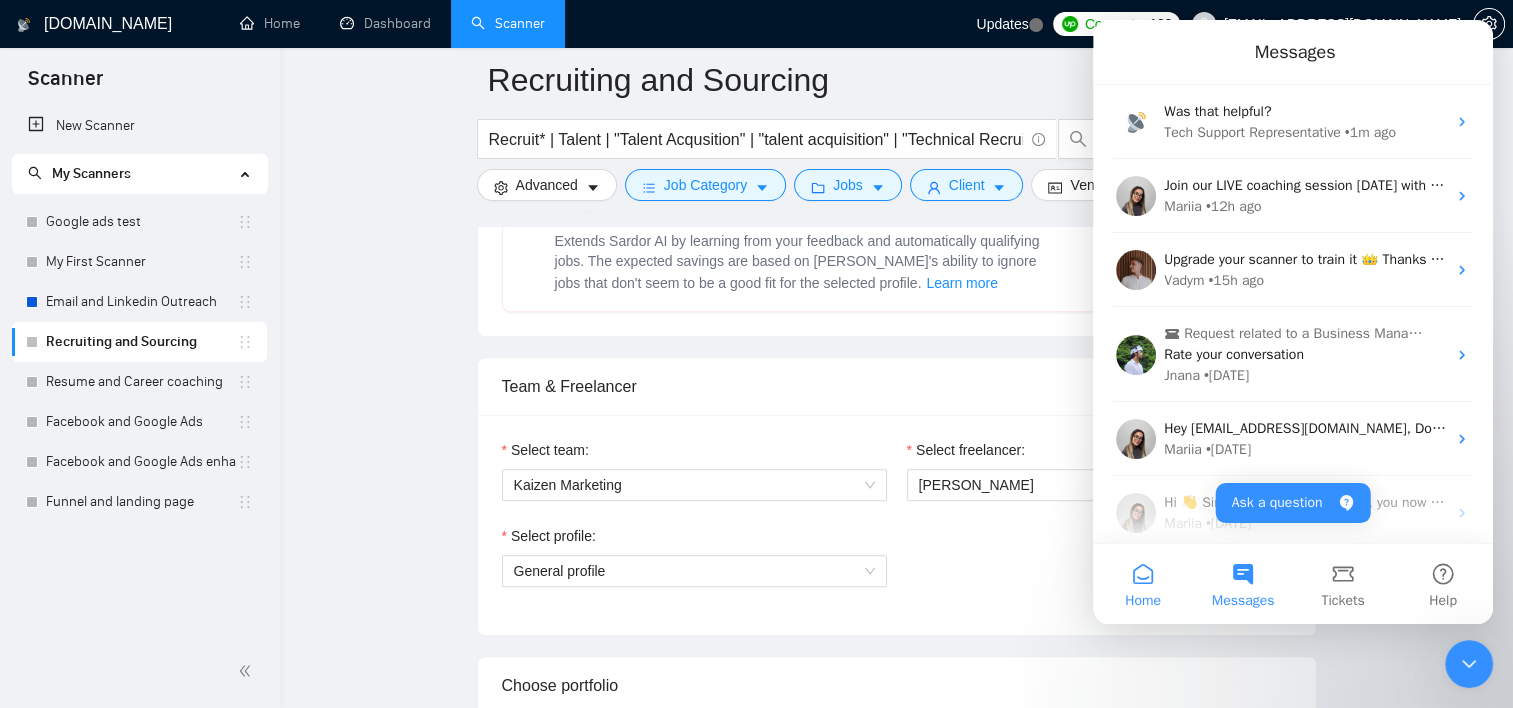 click on "Home" at bounding box center [1143, 601] 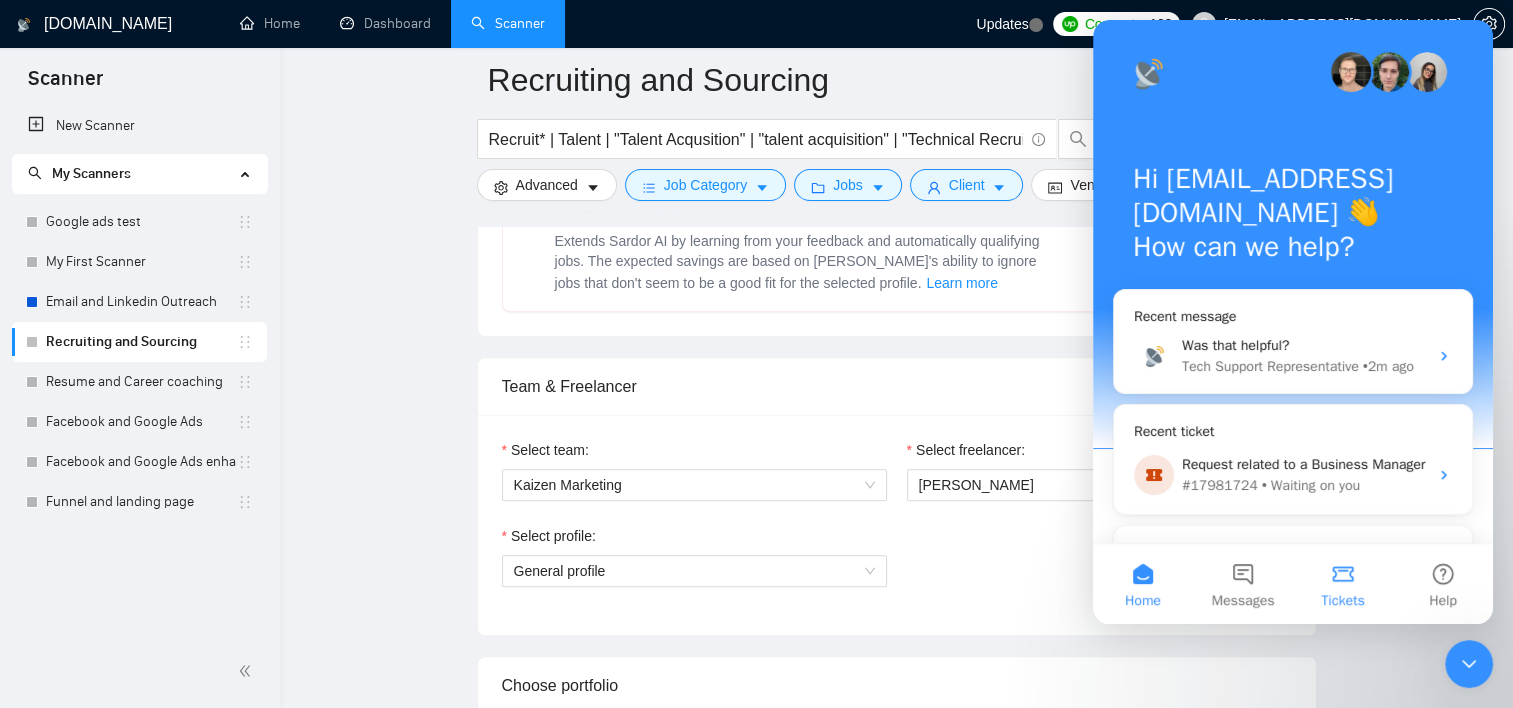 click on "Tickets" at bounding box center (1343, 584) 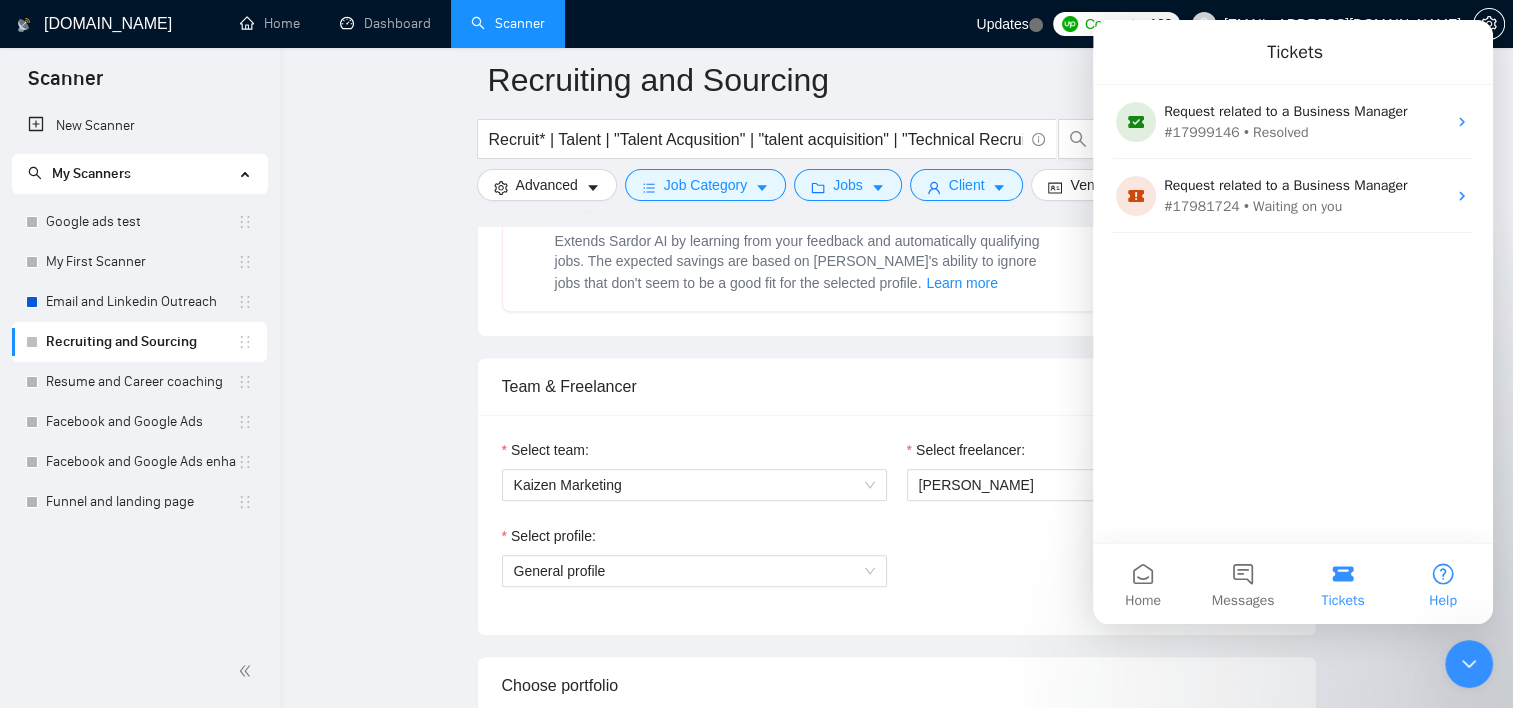 click on "Help" at bounding box center [1443, 584] 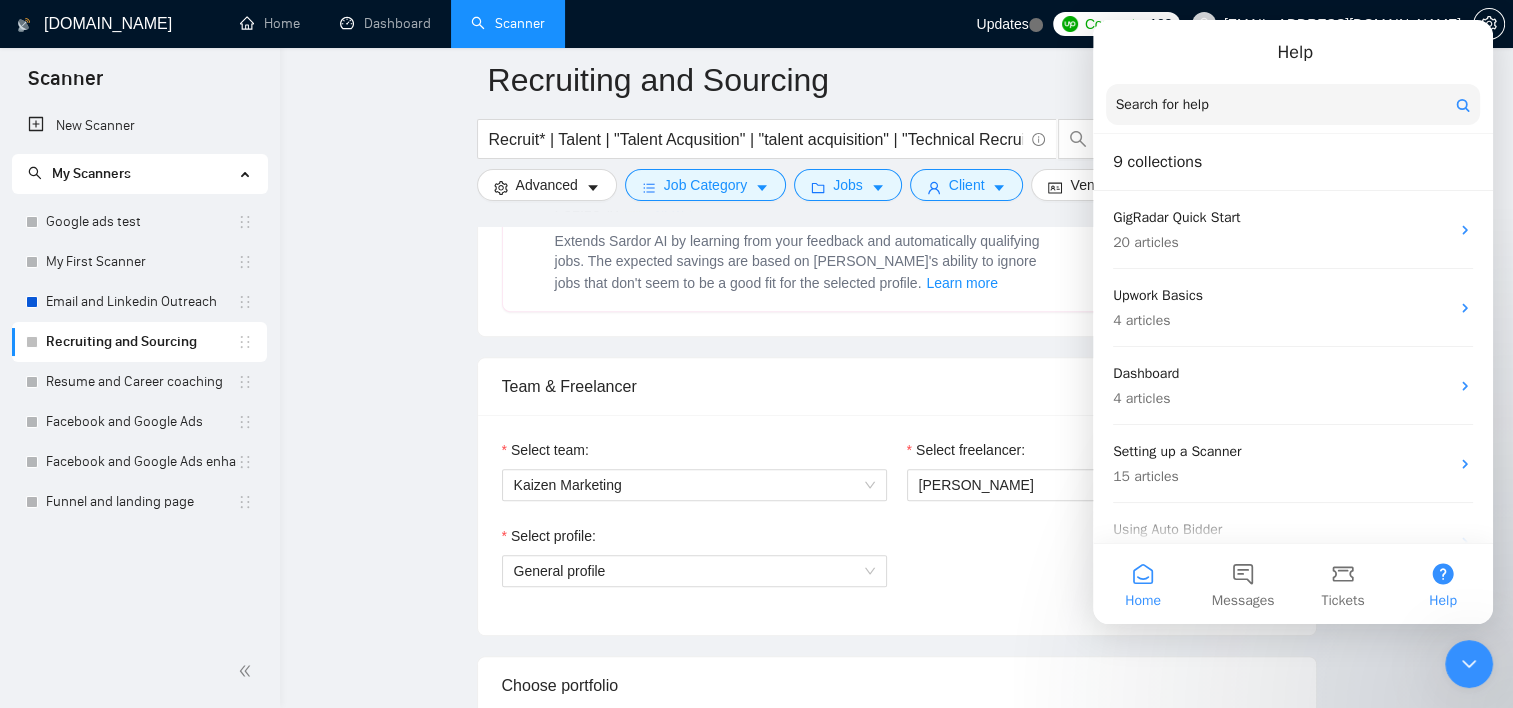 click on "Home" at bounding box center (1143, 584) 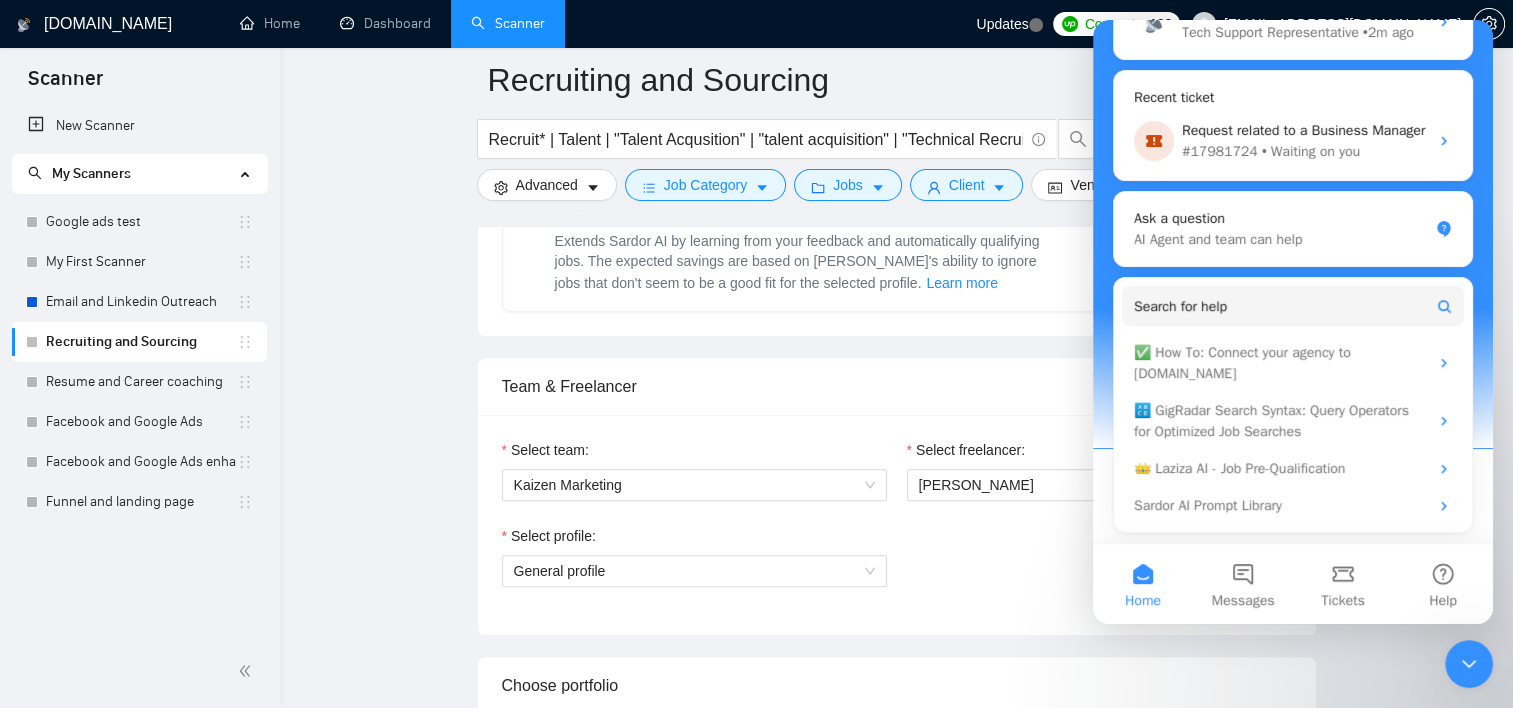 scroll, scrollTop: 366, scrollLeft: 0, axis: vertical 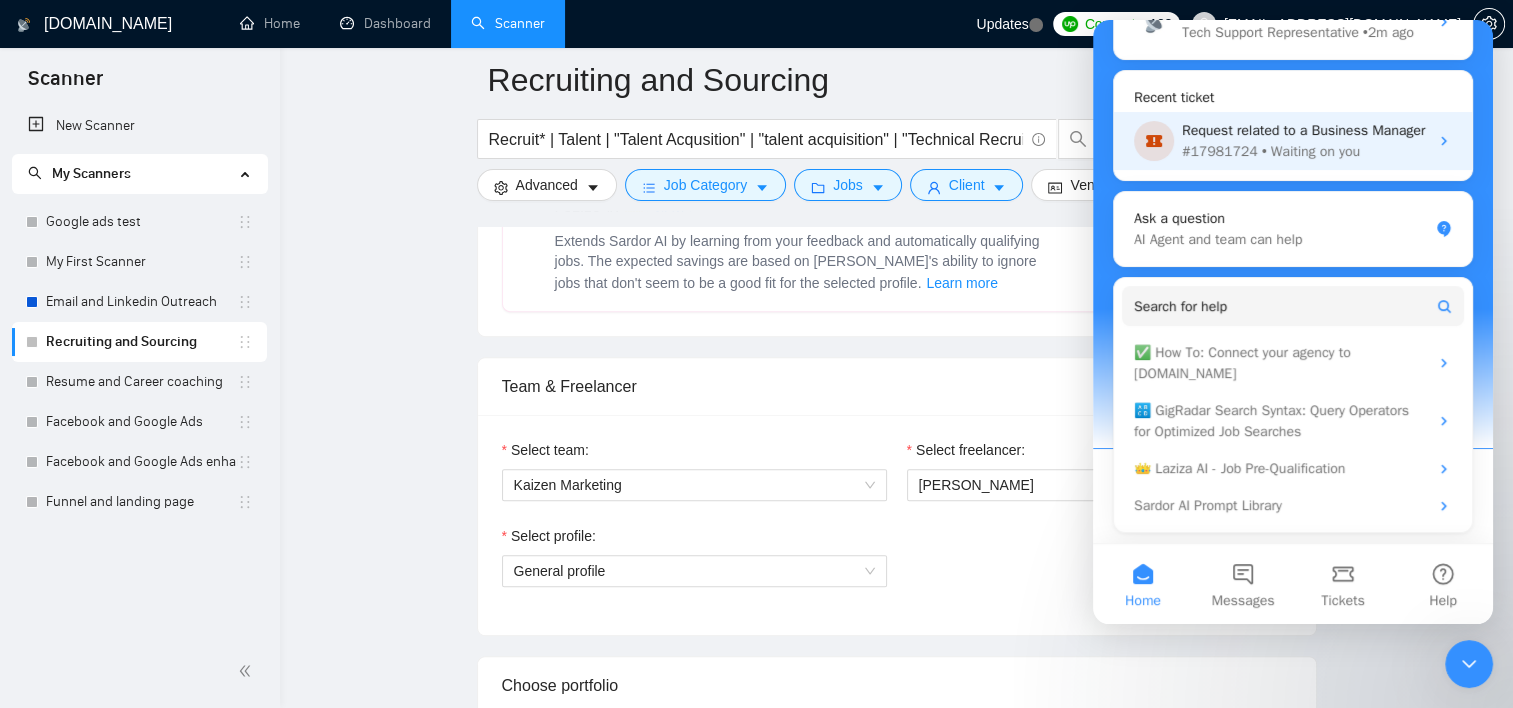 click on "Request related to a Business Manager" at bounding box center [1305, 130] 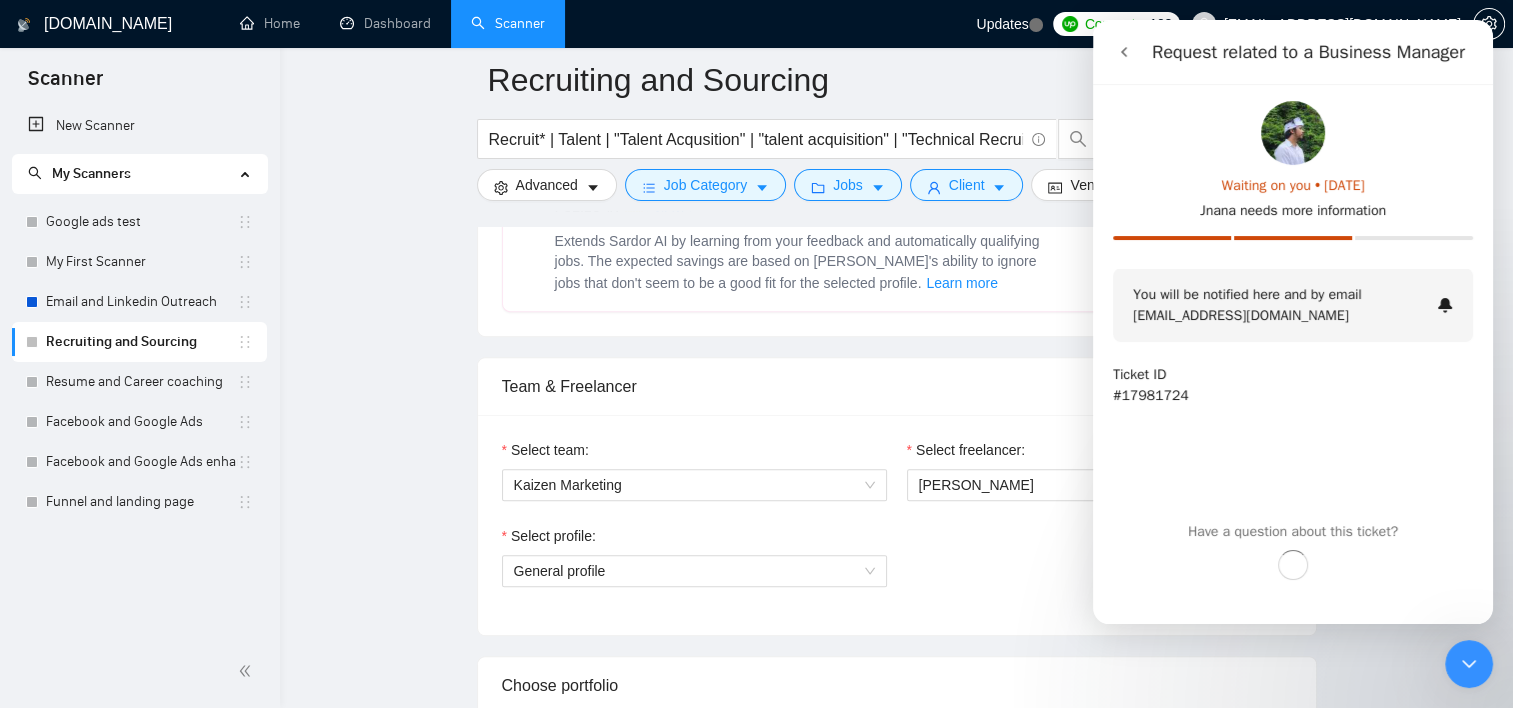 scroll, scrollTop: 0, scrollLeft: 0, axis: both 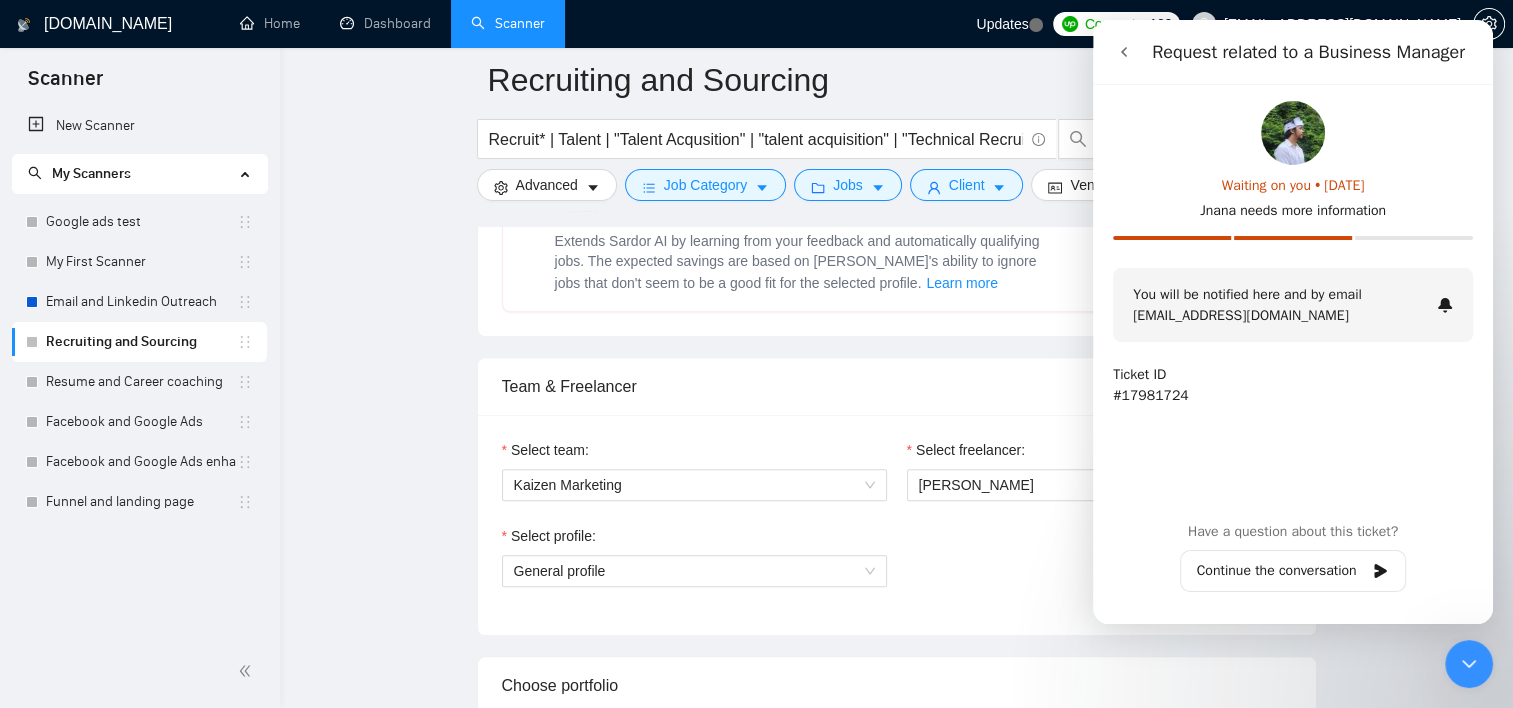 click 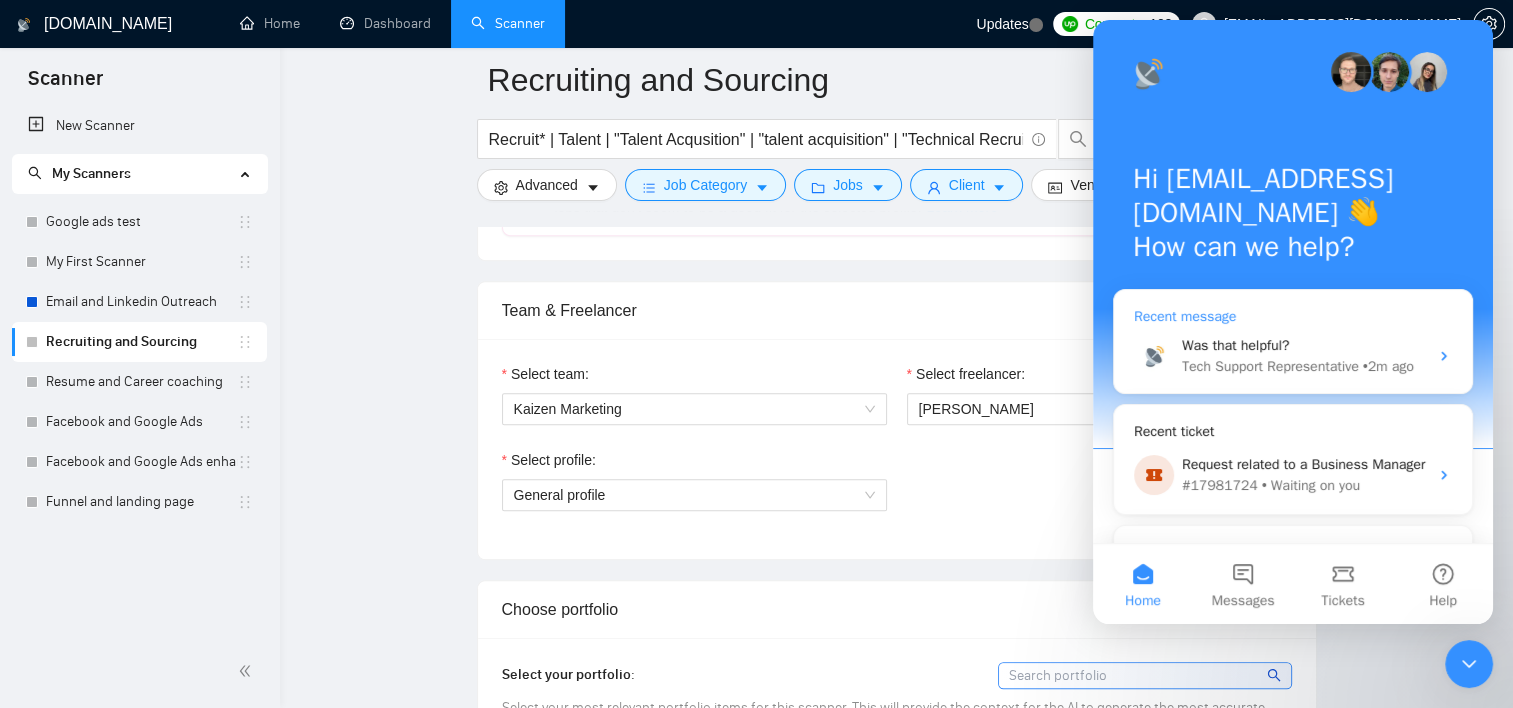 scroll, scrollTop: 953, scrollLeft: 0, axis: vertical 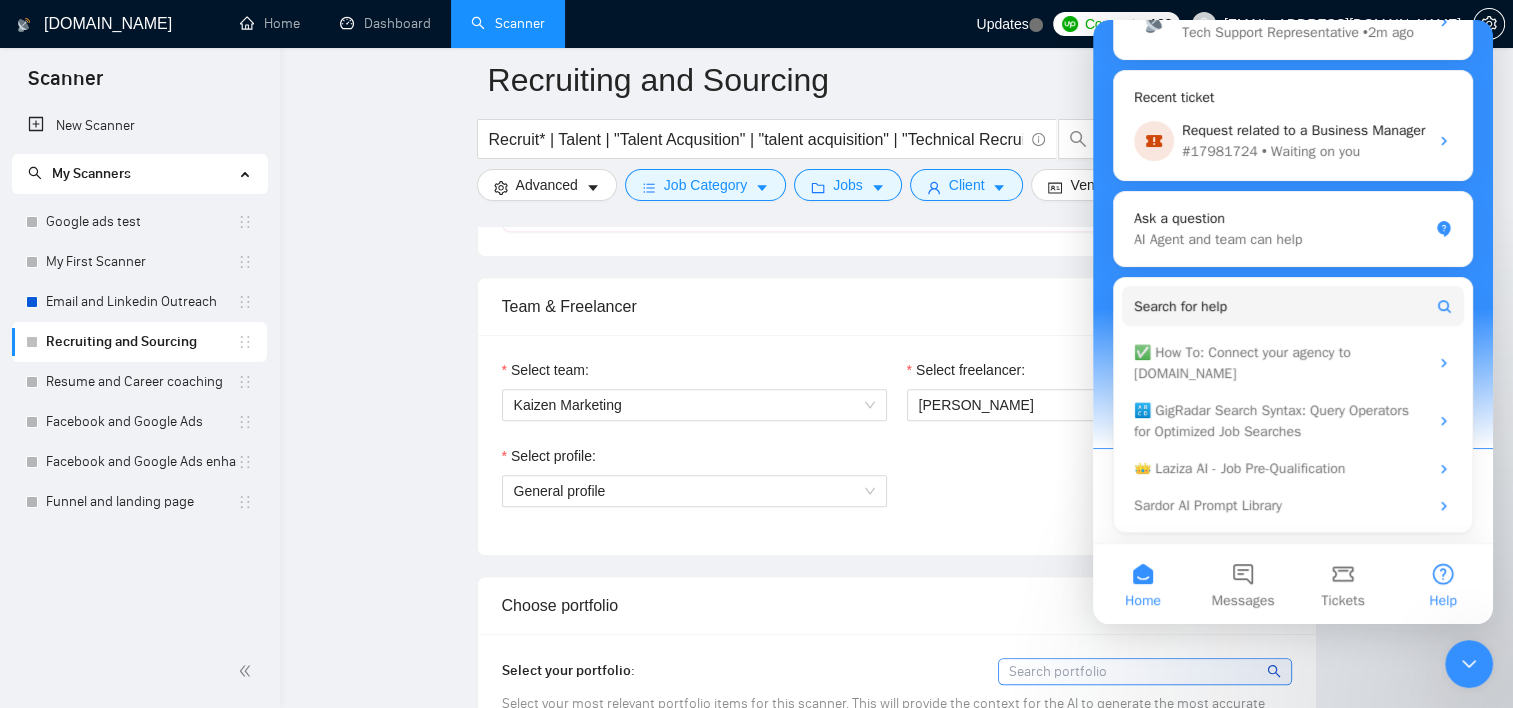 click on "Help" at bounding box center (1443, 584) 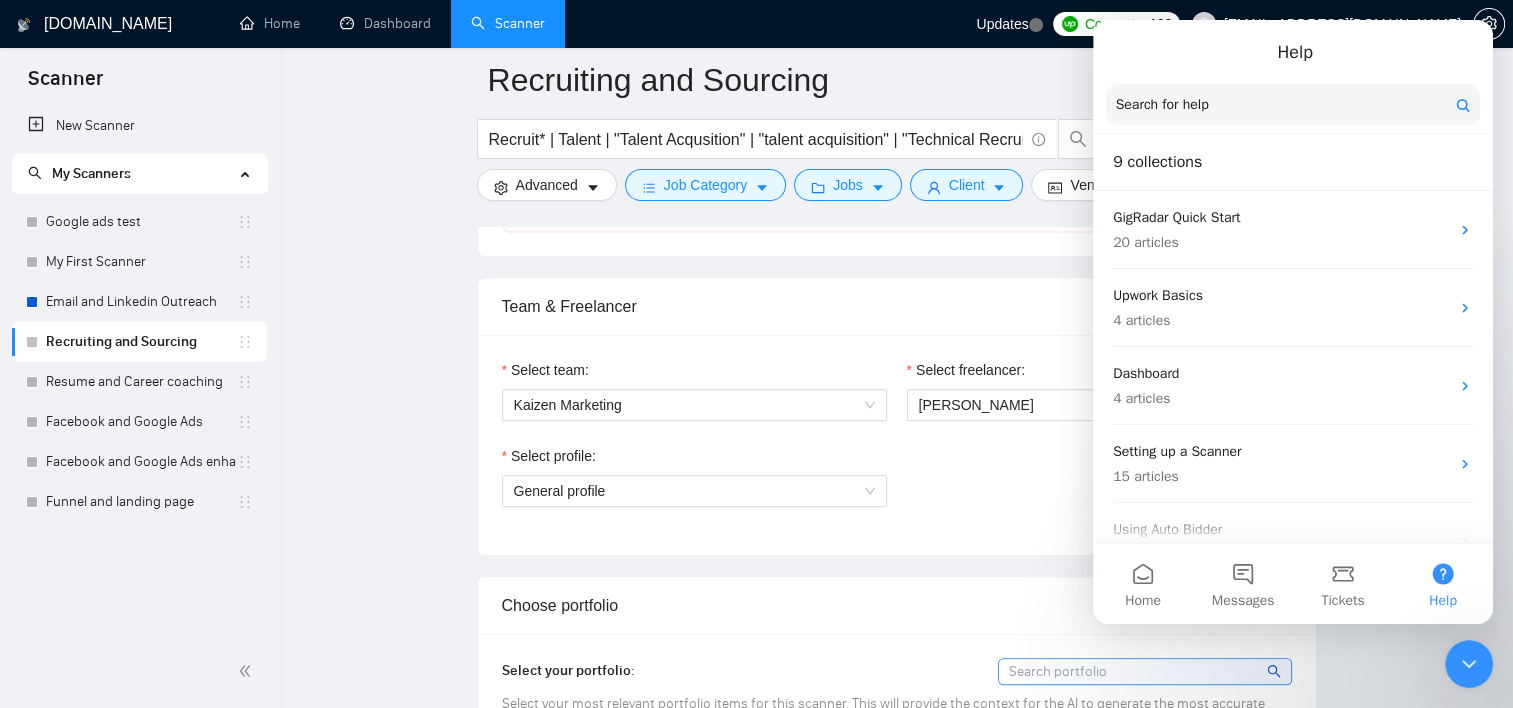 click 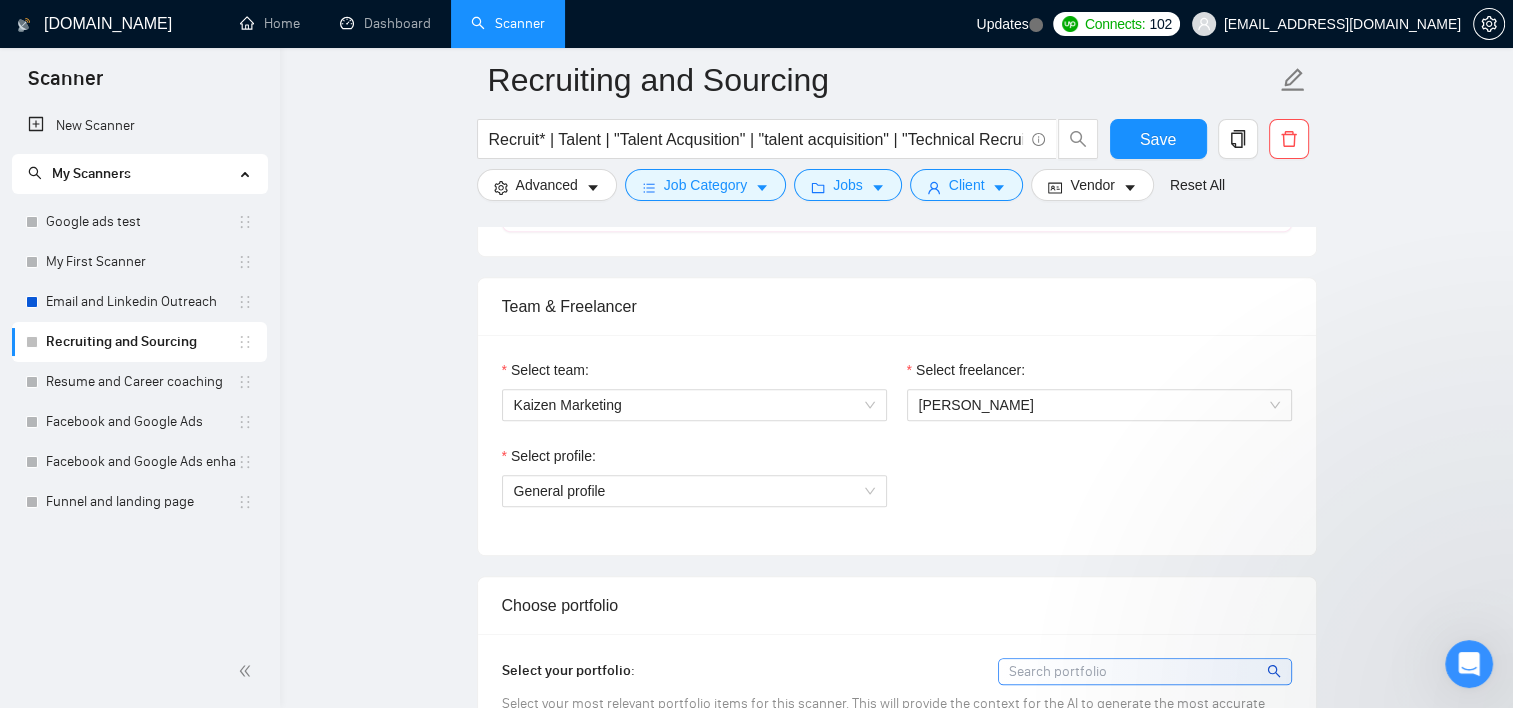 scroll, scrollTop: 0, scrollLeft: 0, axis: both 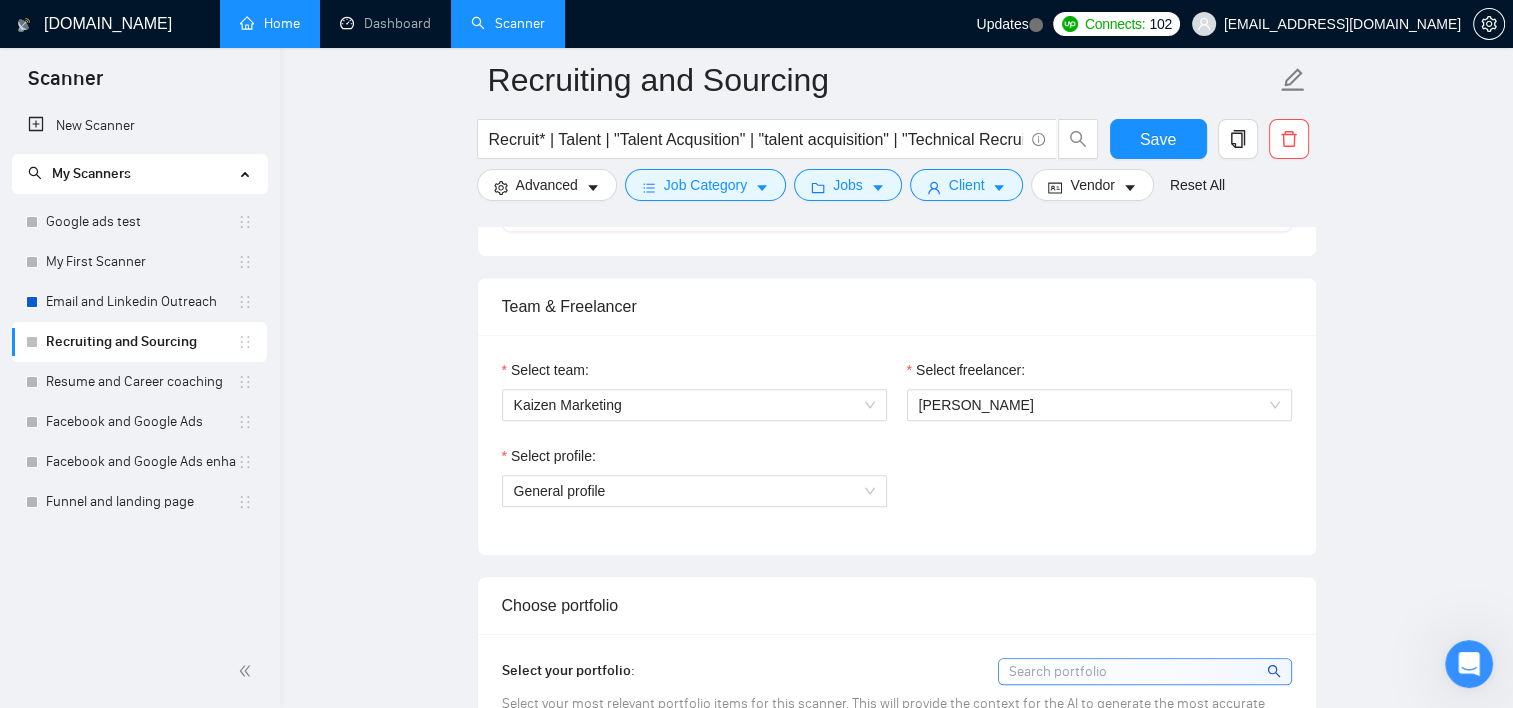 click on "Home" at bounding box center (270, 23) 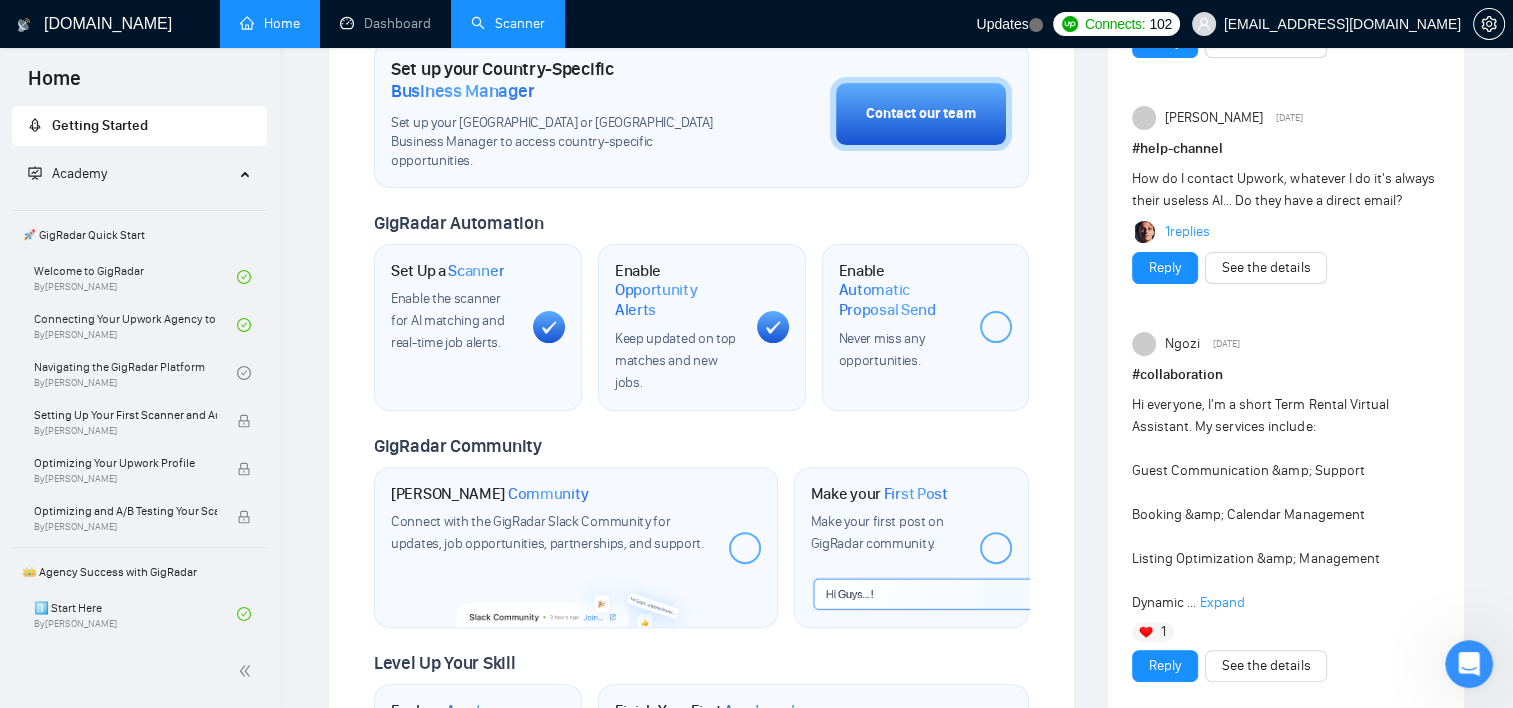 scroll, scrollTop: 600, scrollLeft: 0, axis: vertical 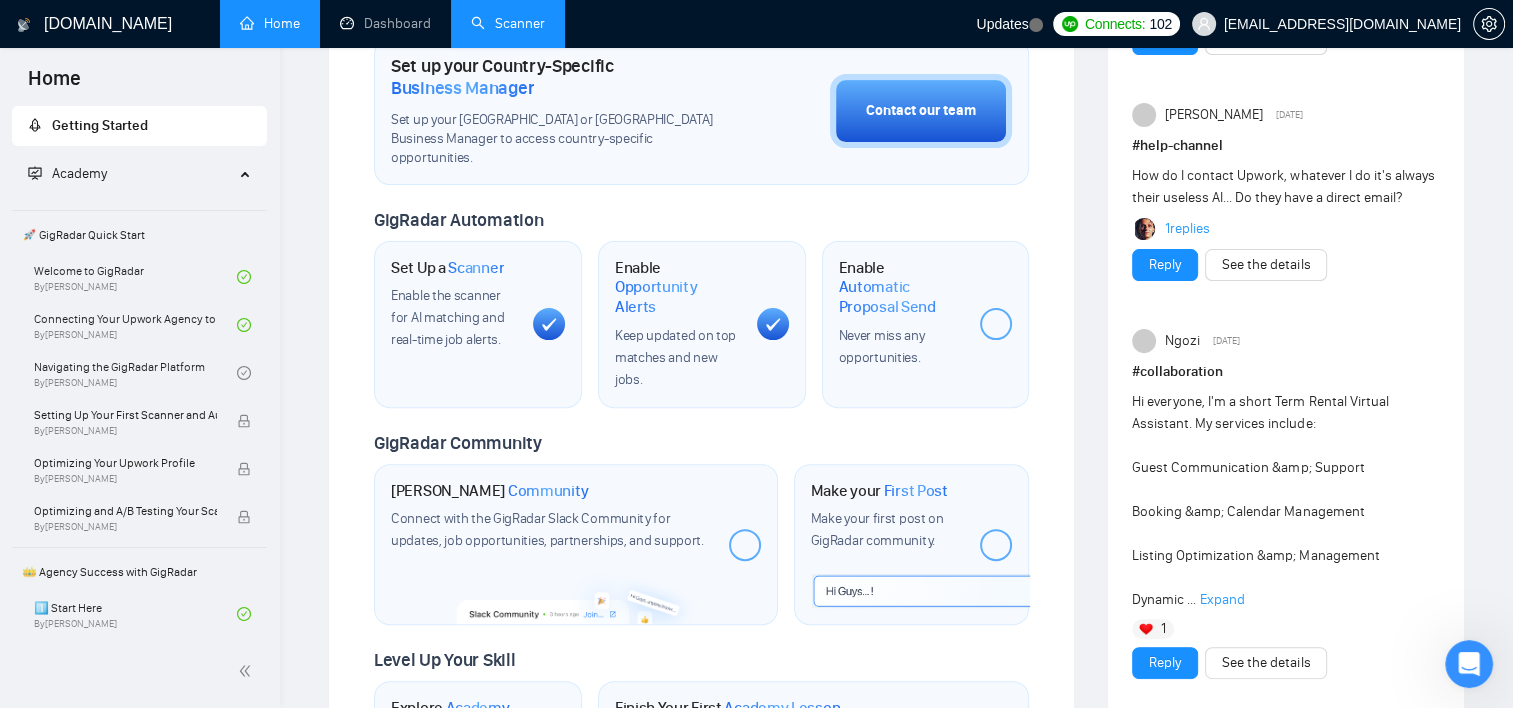click at bounding box center (996, 324) 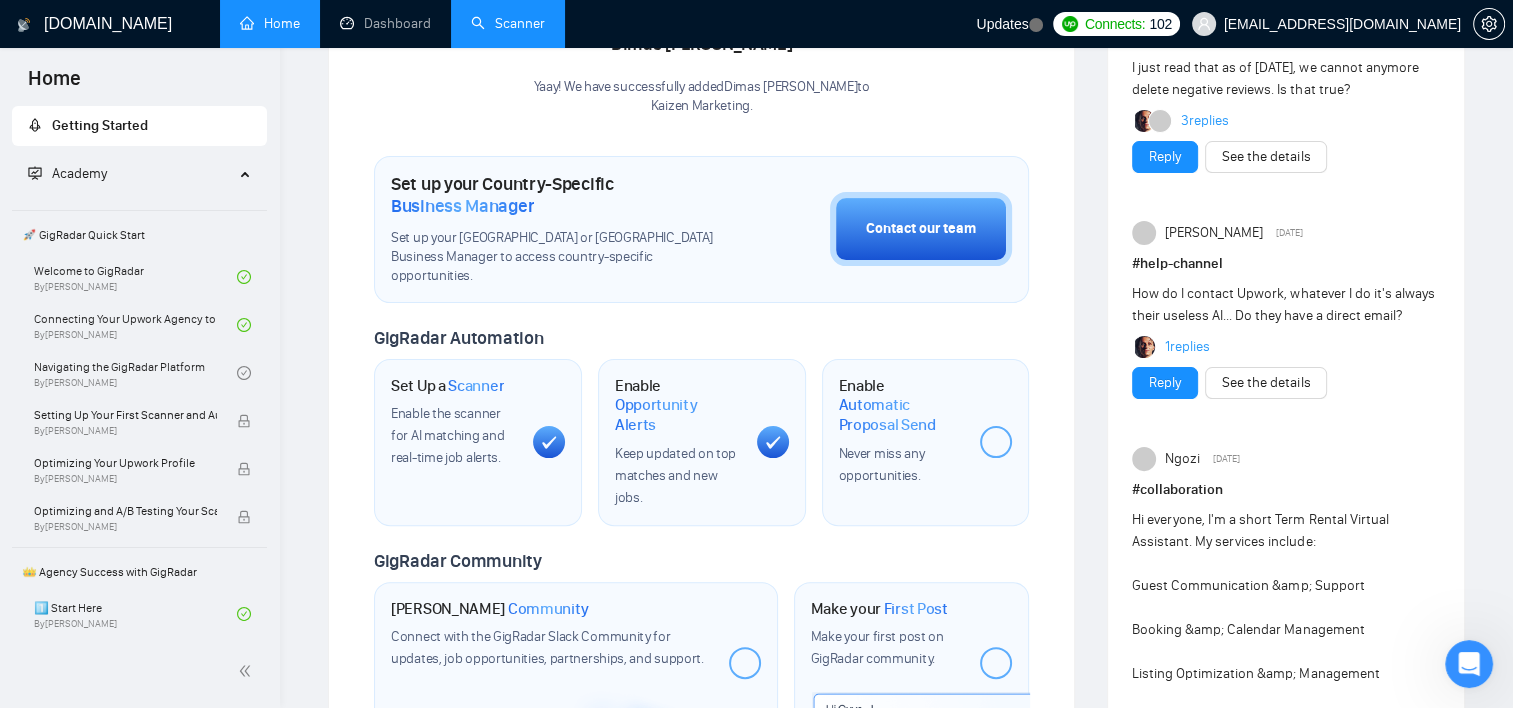 scroll, scrollTop: 480, scrollLeft: 0, axis: vertical 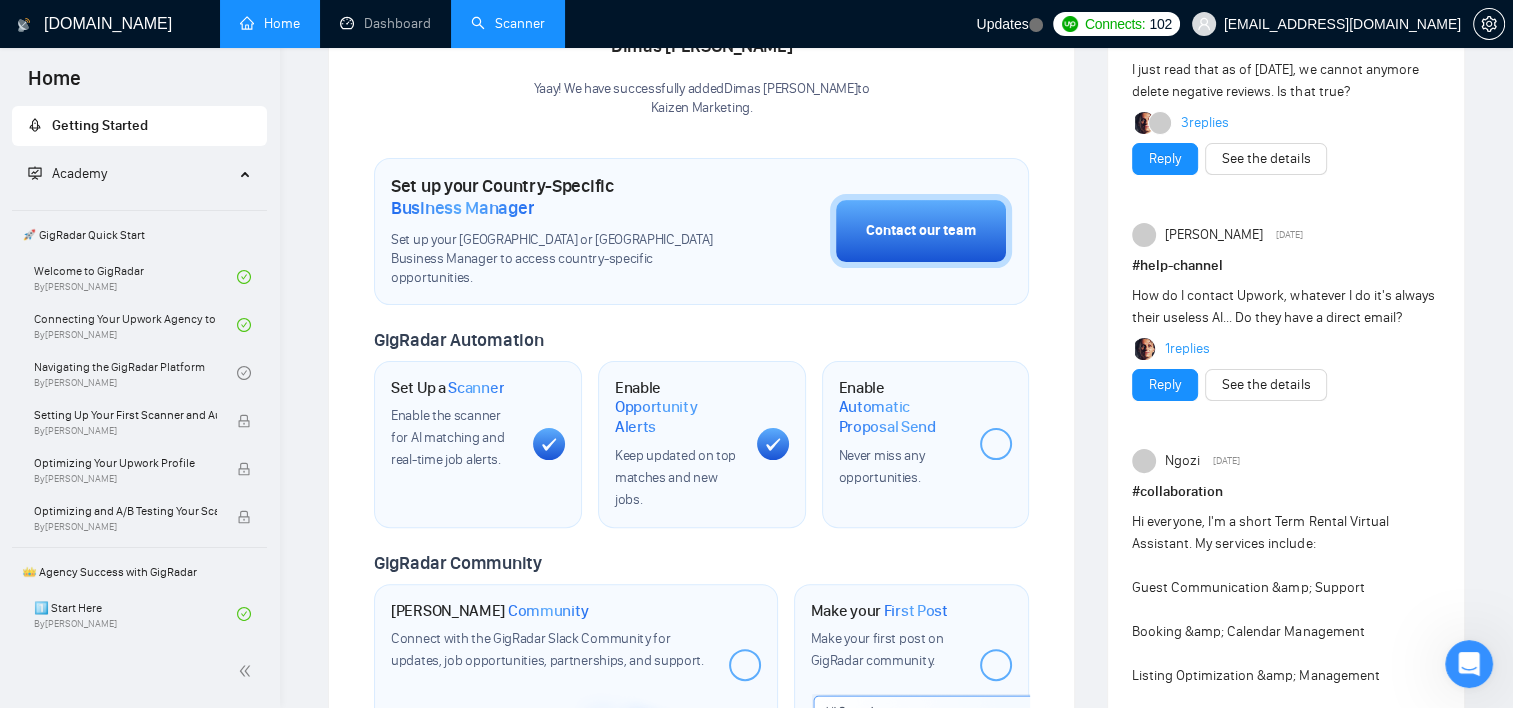click on "Scanner" at bounding box center [508, 23] 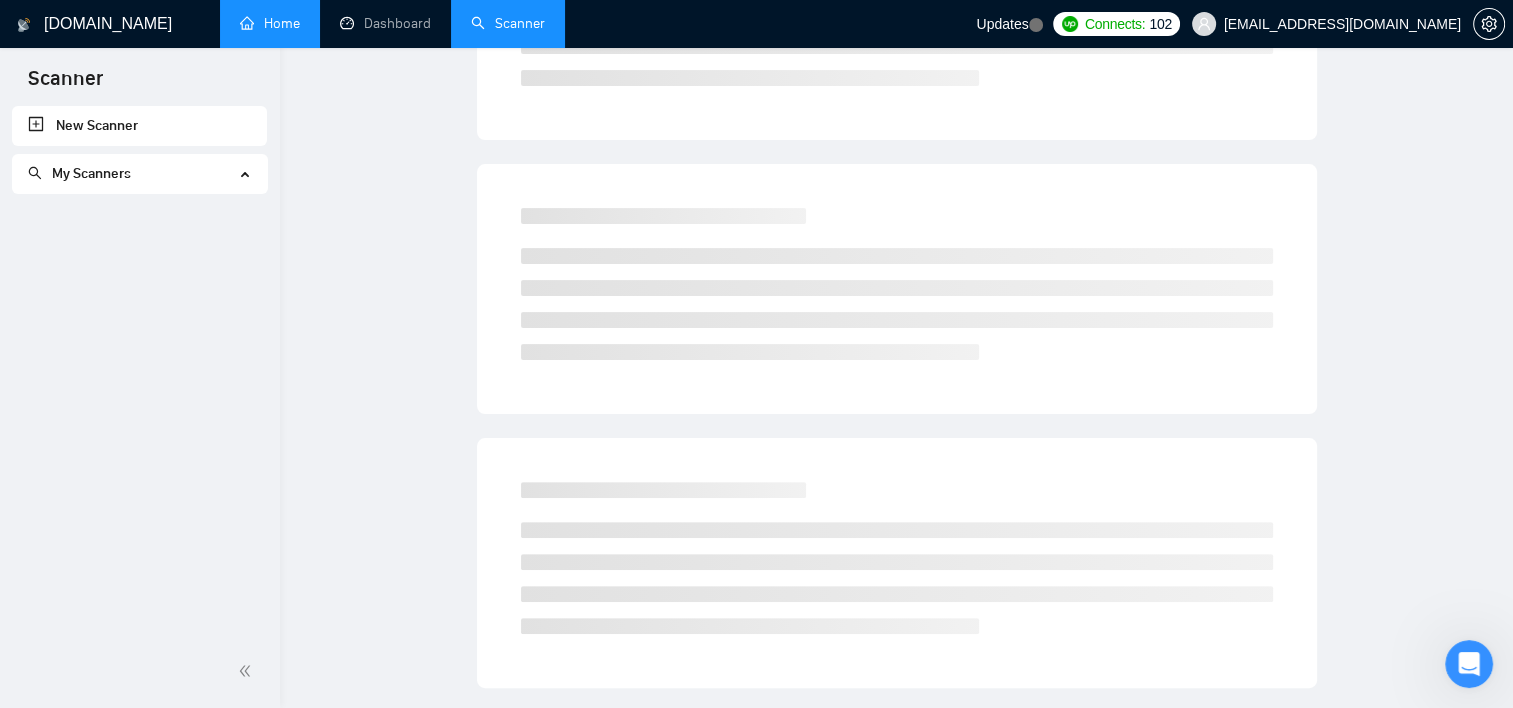 scroll, scrollTop: 0, scrollLeft: 0, axis: both 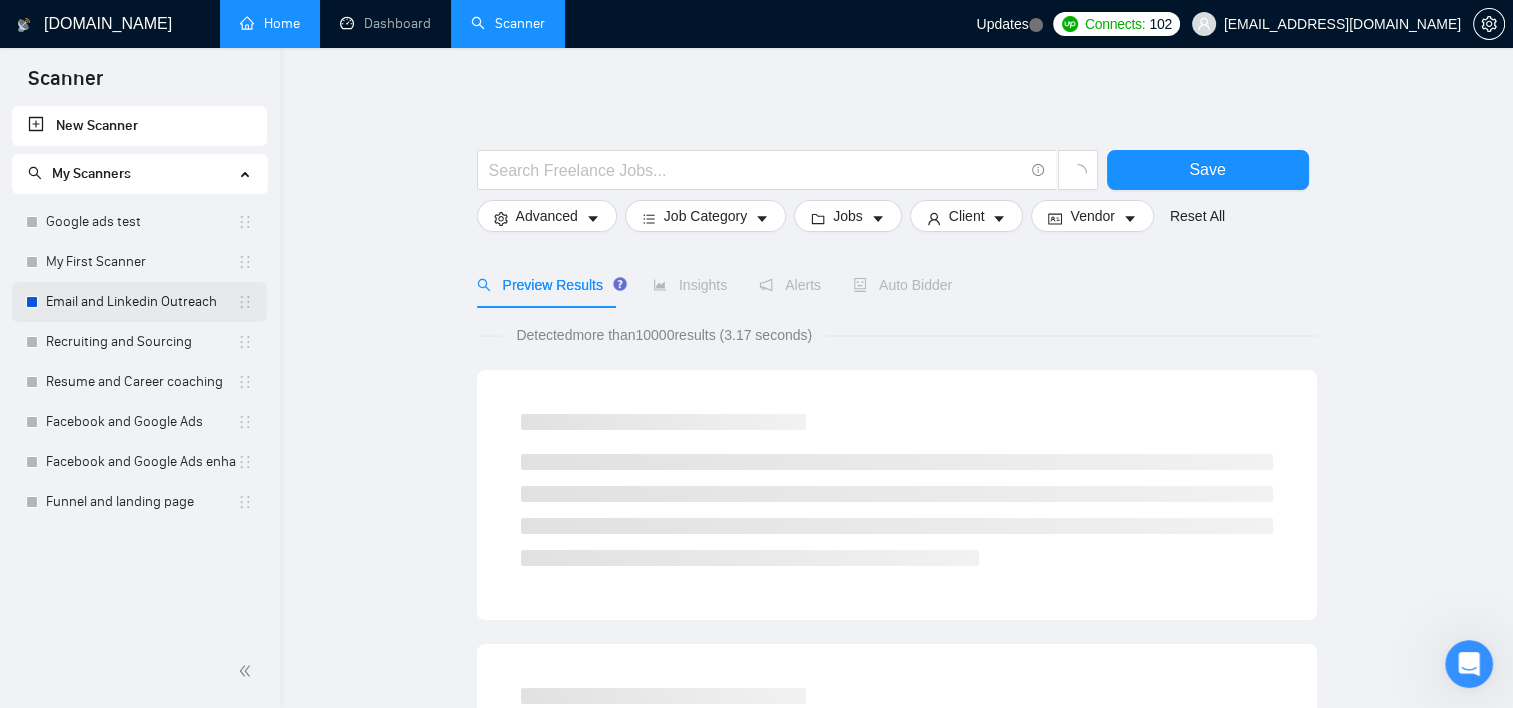 click on "Email and Linkedin Outreach" at bounding box center (141, 302) 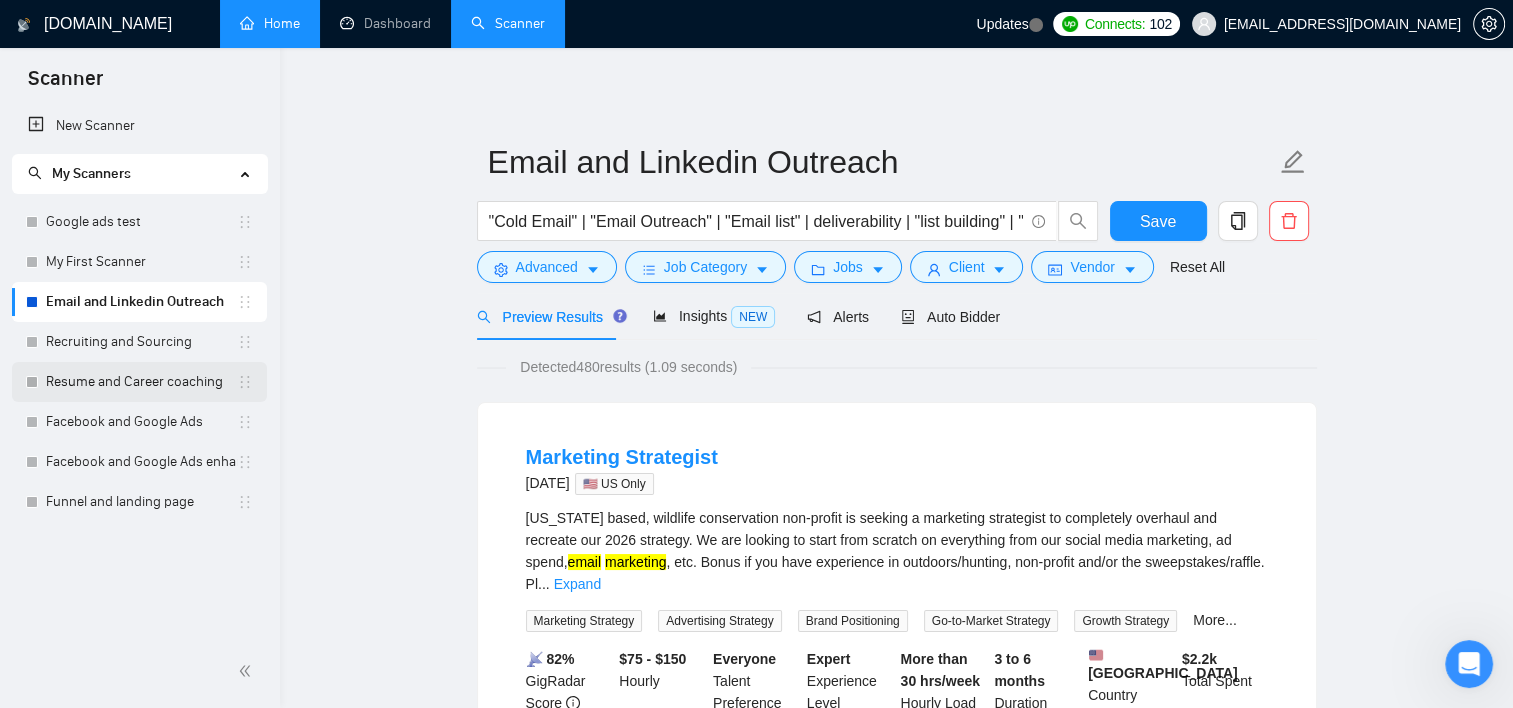 click on "Resume and Career coaching" at bounding box center (141, 382) 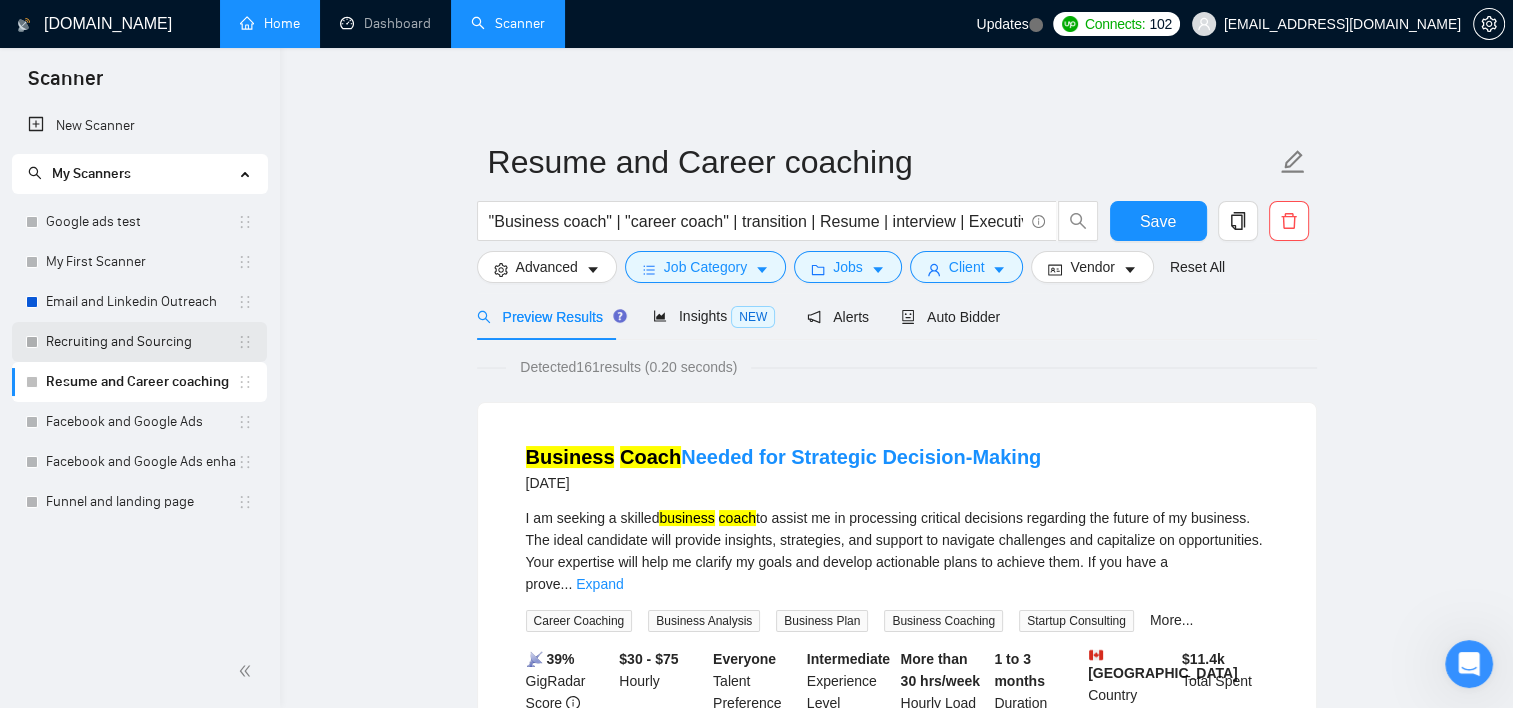 click on "Recruiting and Sourcing" at bounding box center (141, 342) 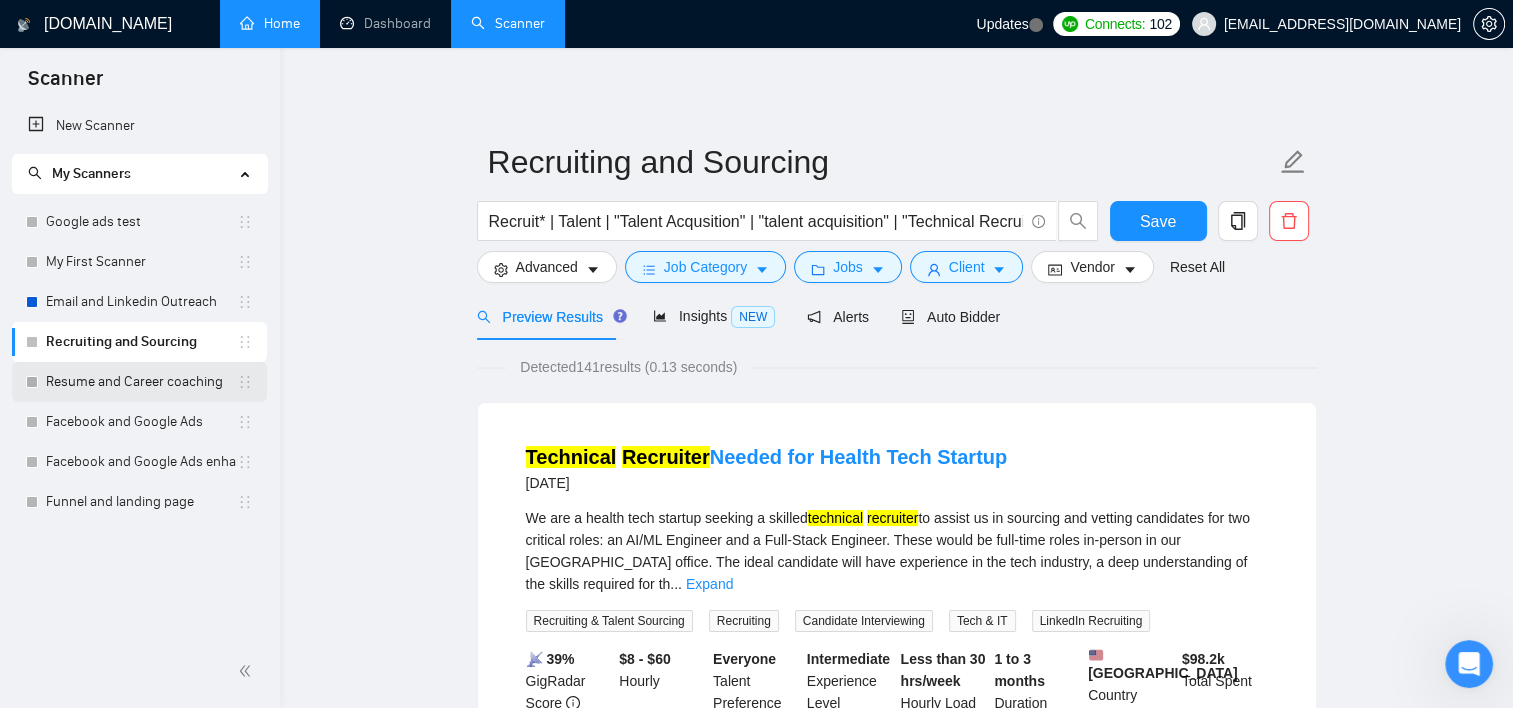 click on "Resume and Career coaching" at bounding box center [141, 382] 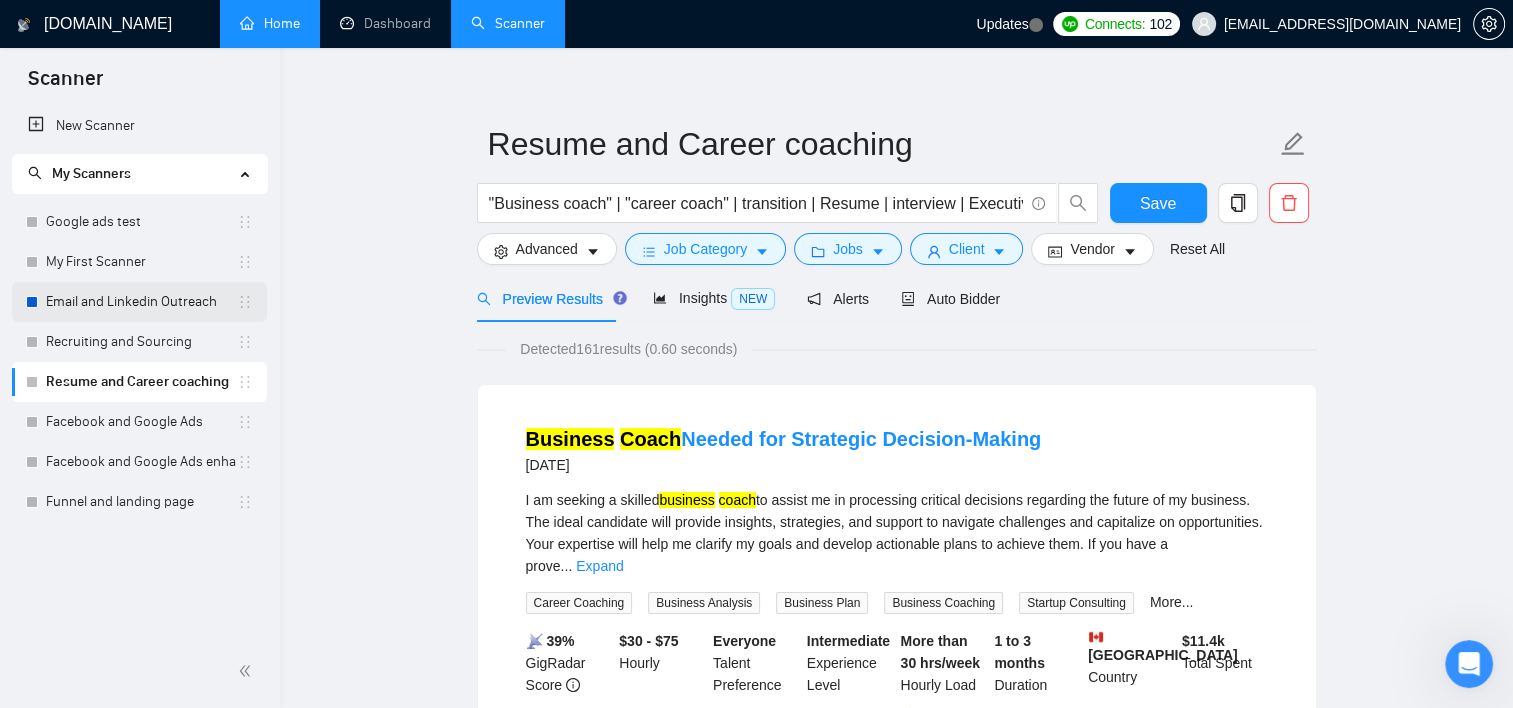 scroll, scrollTop: 20, scrollLeft: 0, axis: vertical 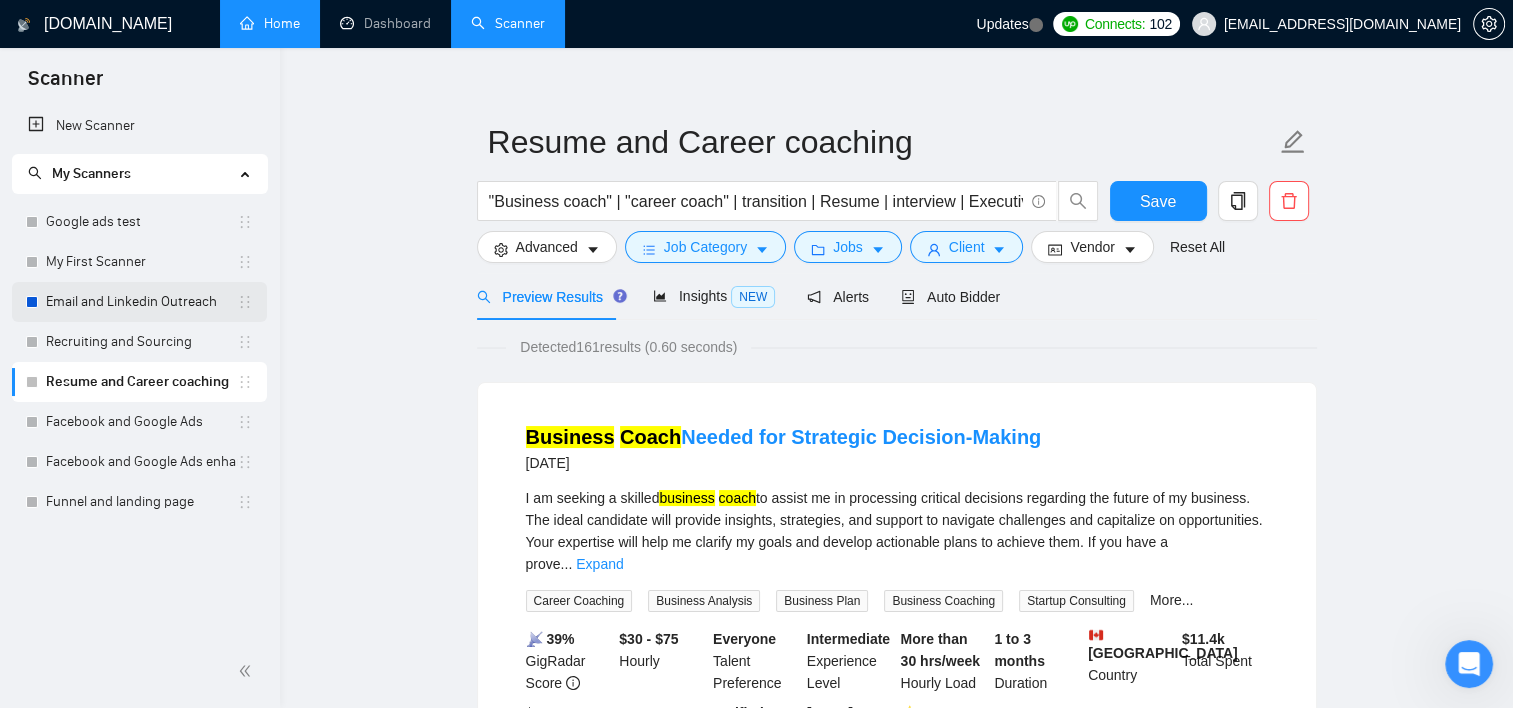 click on "Email and Linkedin Outreach" at bounding box center (141, 302) 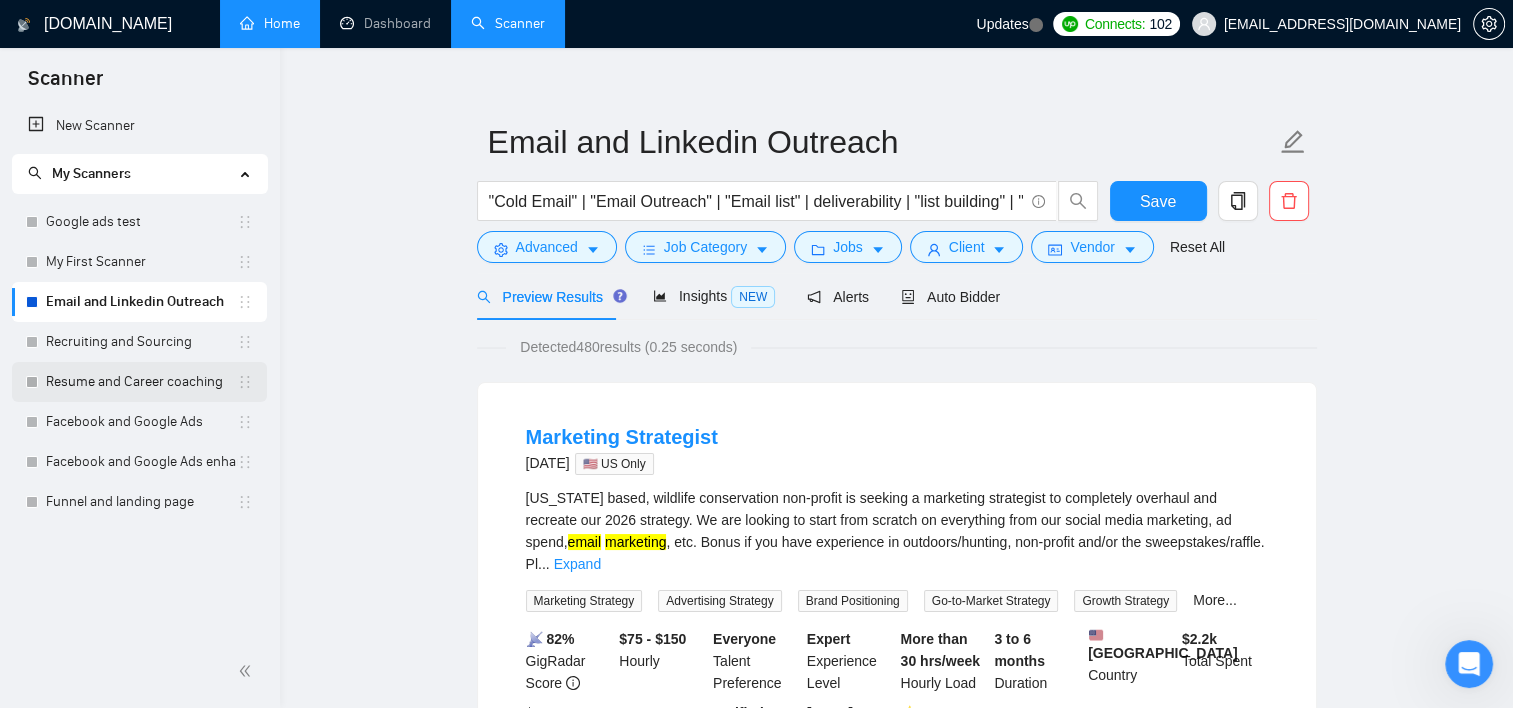 click on "Resume and Career coaching" at bounding box center (141, 382) 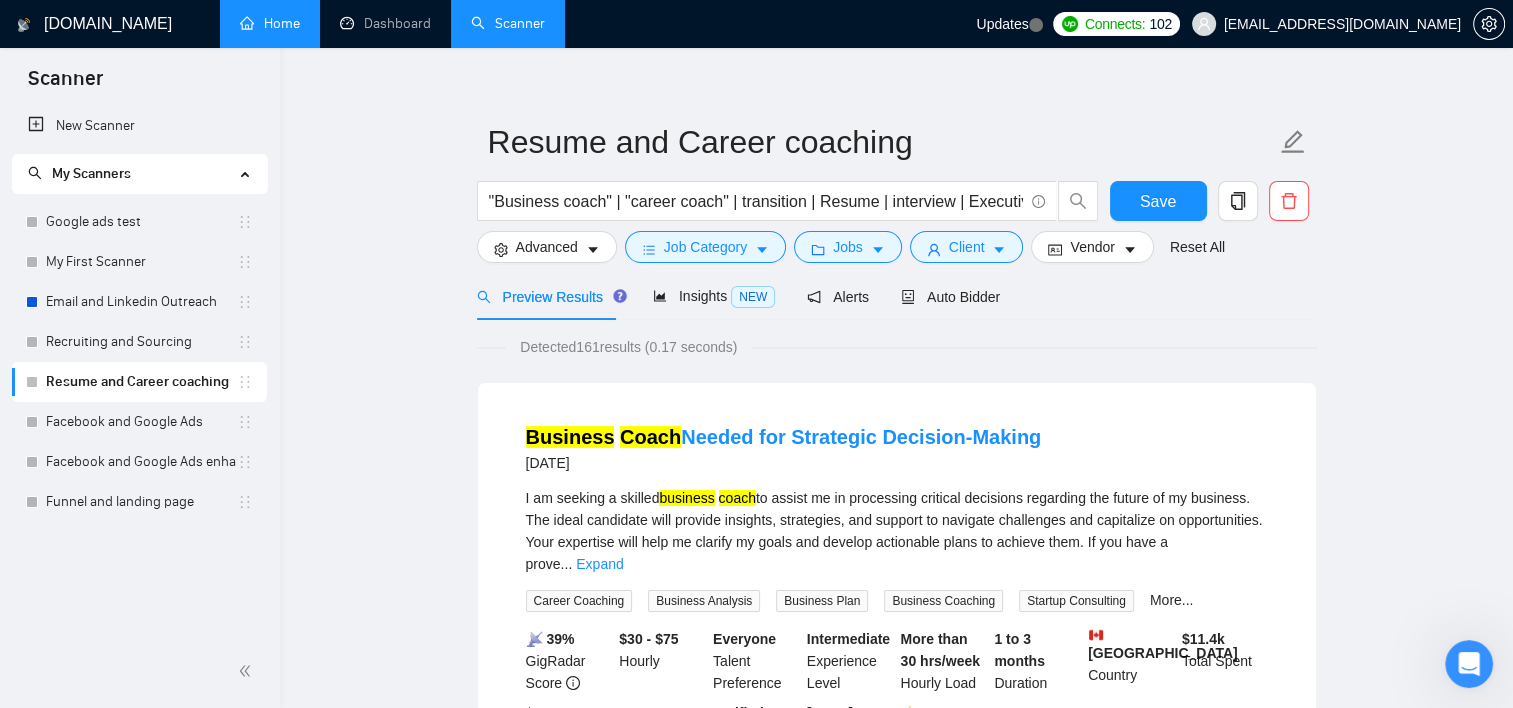 click on "business" at bounding box center [686, 498] 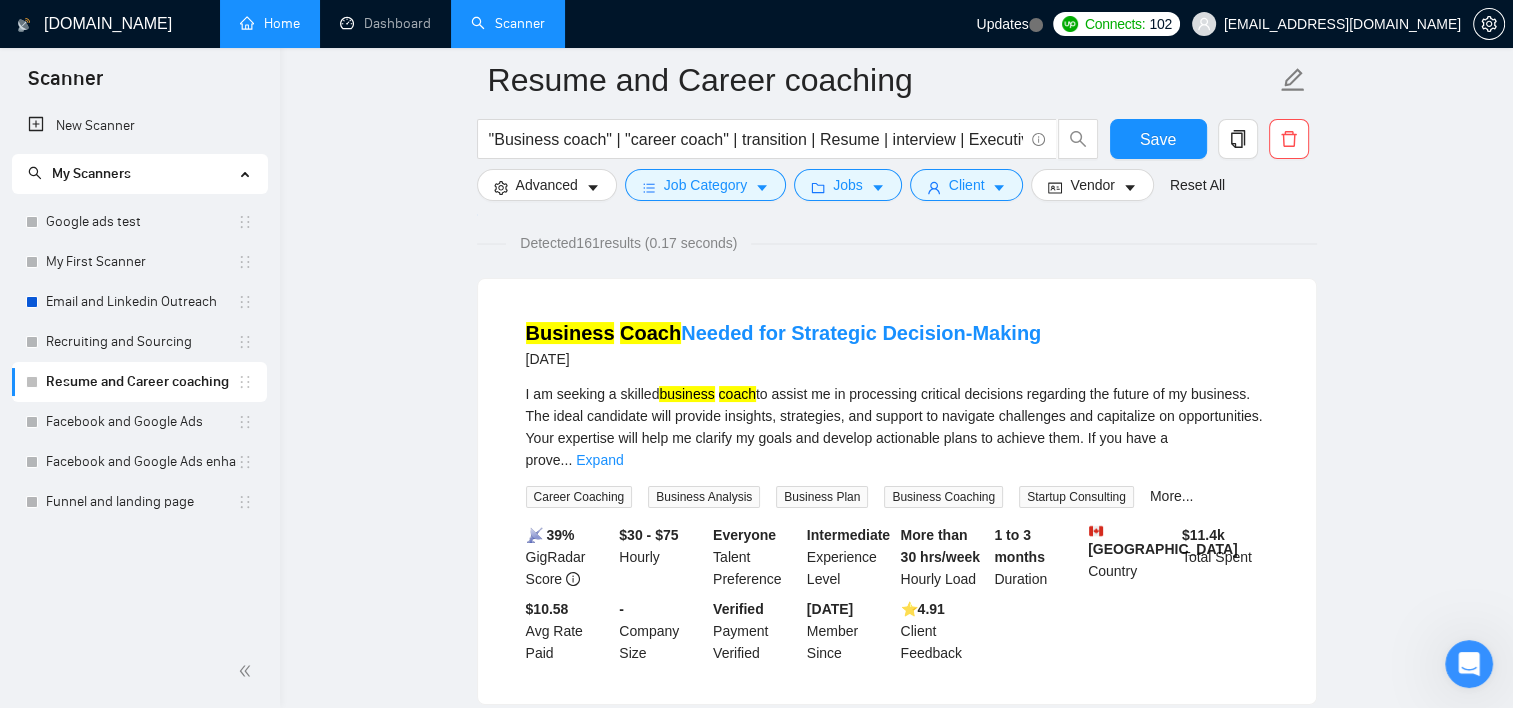scroll, scrollTop: 100, scrollLeft: 0, axis: vertical 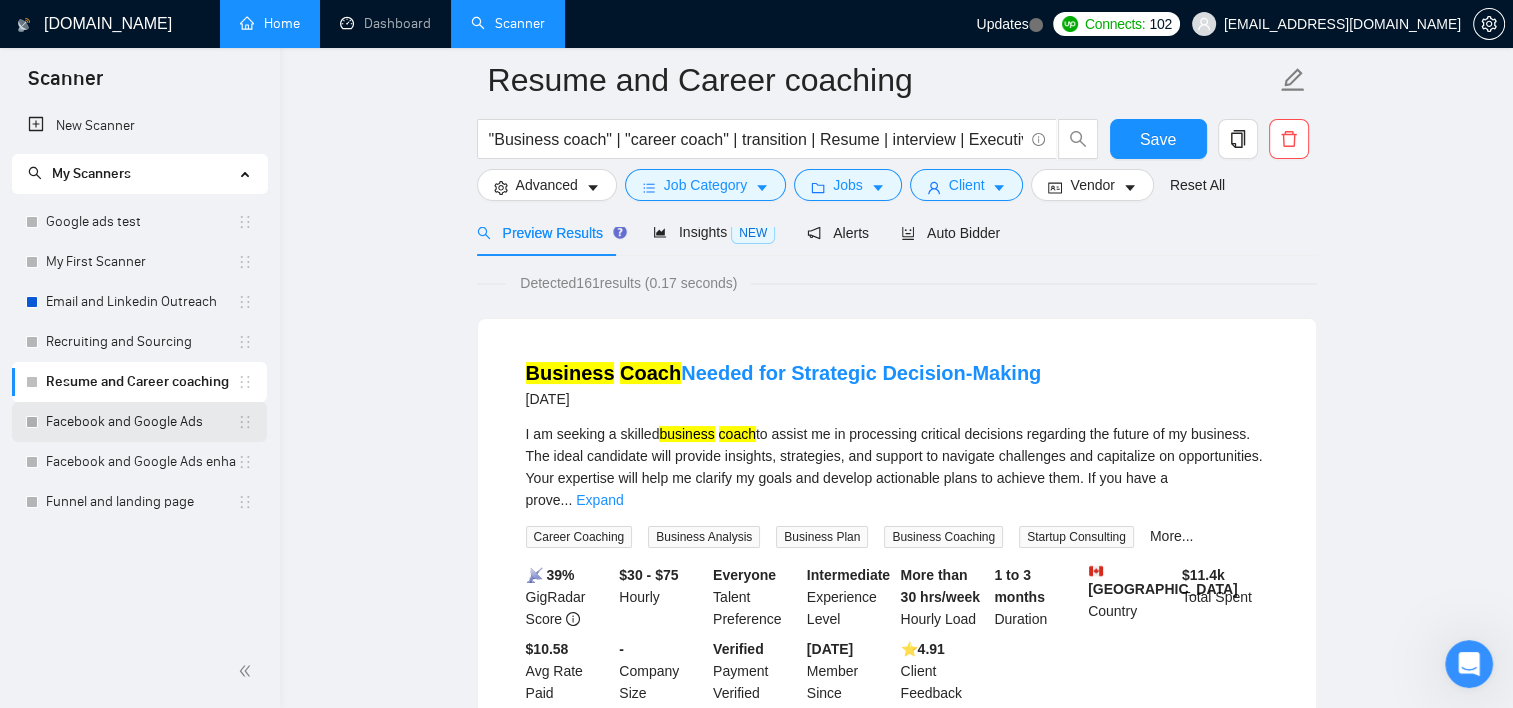 click on "Facebook and Google Ads" at bounding box center [141, 422] 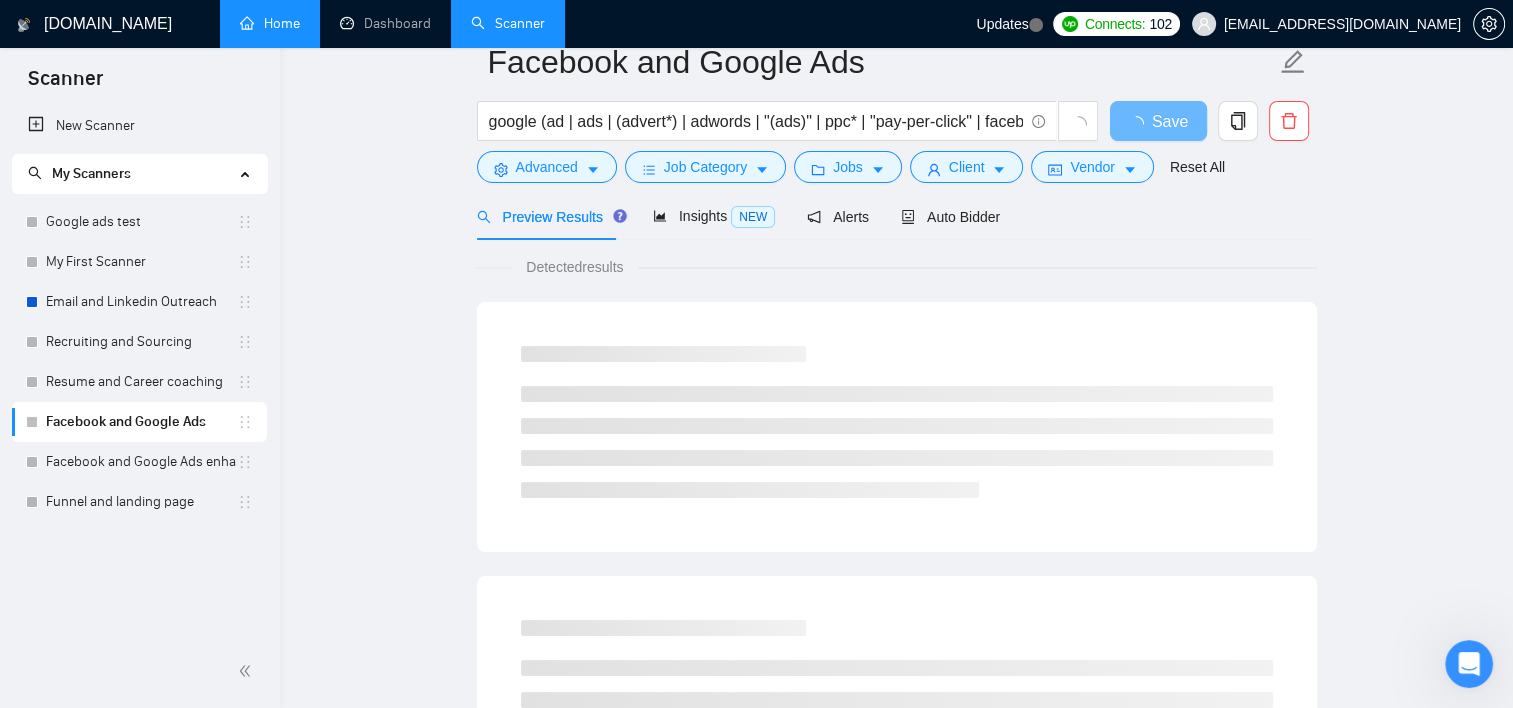 scroll, scrollTop: 22, scrollLeft: 0, axis: vertical 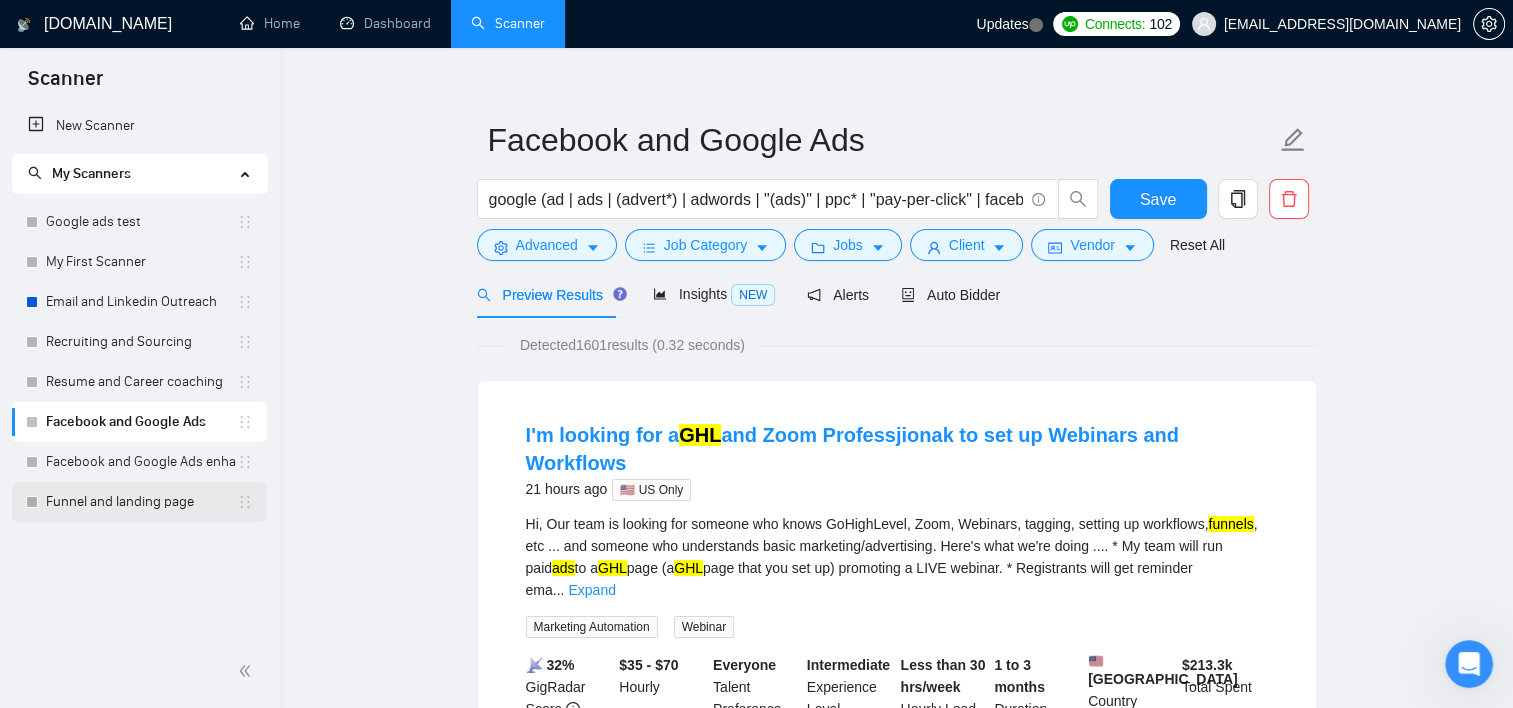 click on "Funnel and landing page" at bounding box center [141, 502] 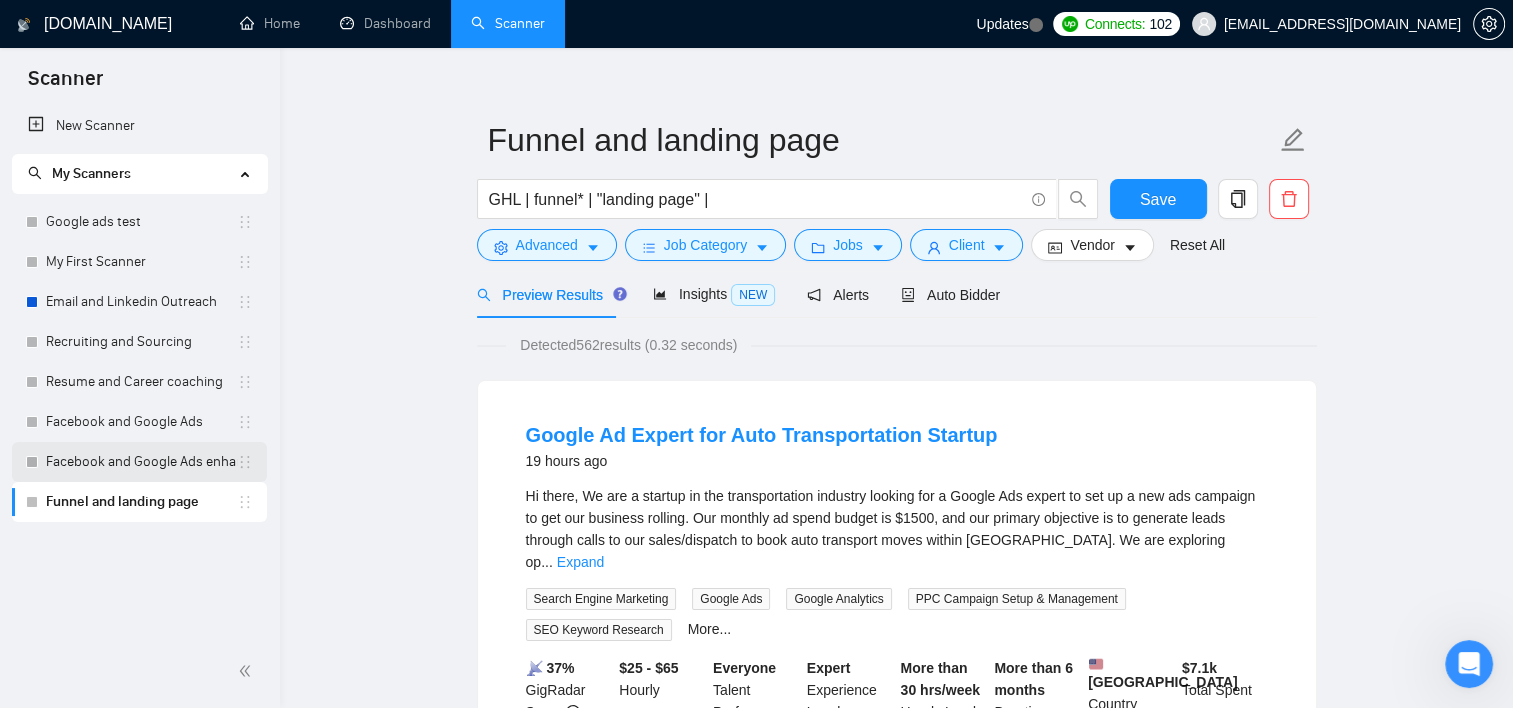 click on "Facebook and Google Ads enhanced" at bounding box center [141, 462] 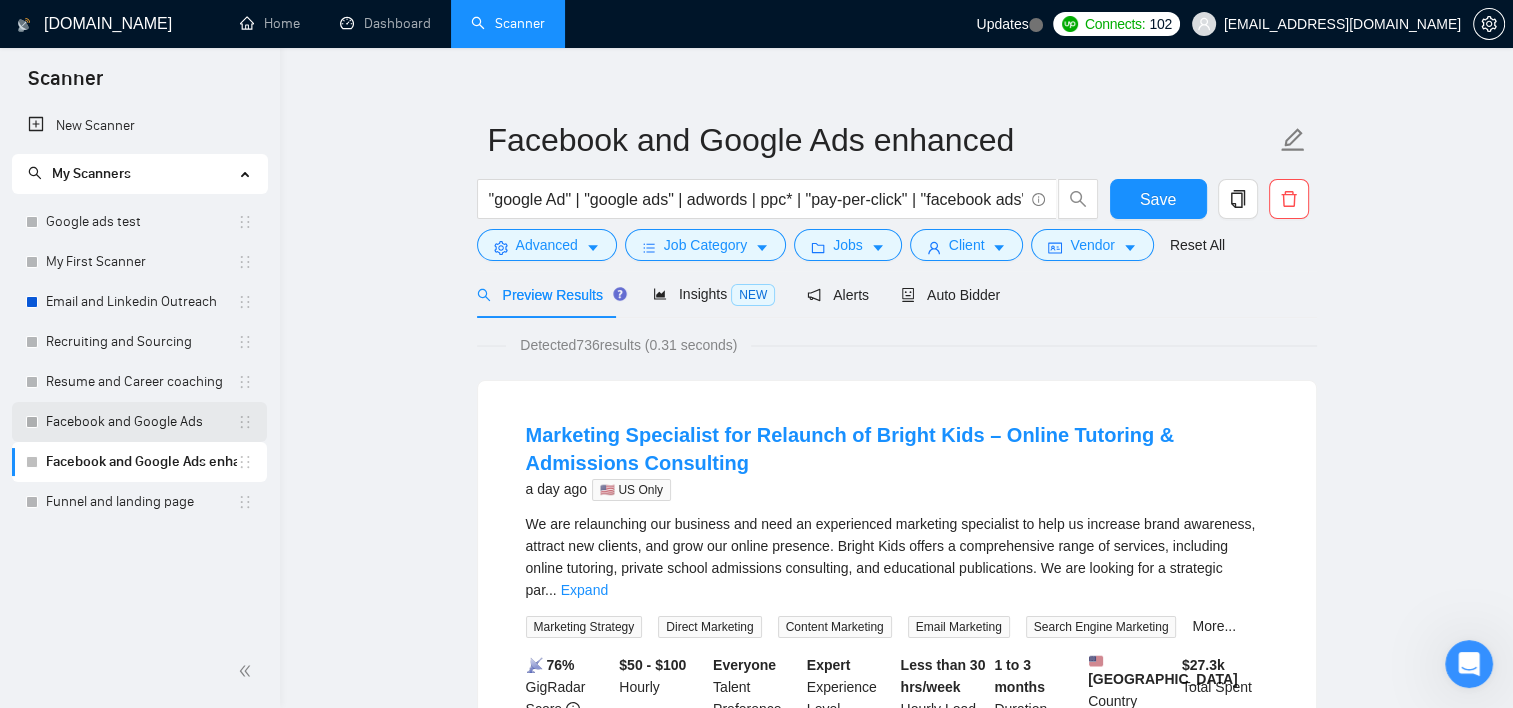 click on "Facebook and Google Ads" at bounding box center (141, 422) 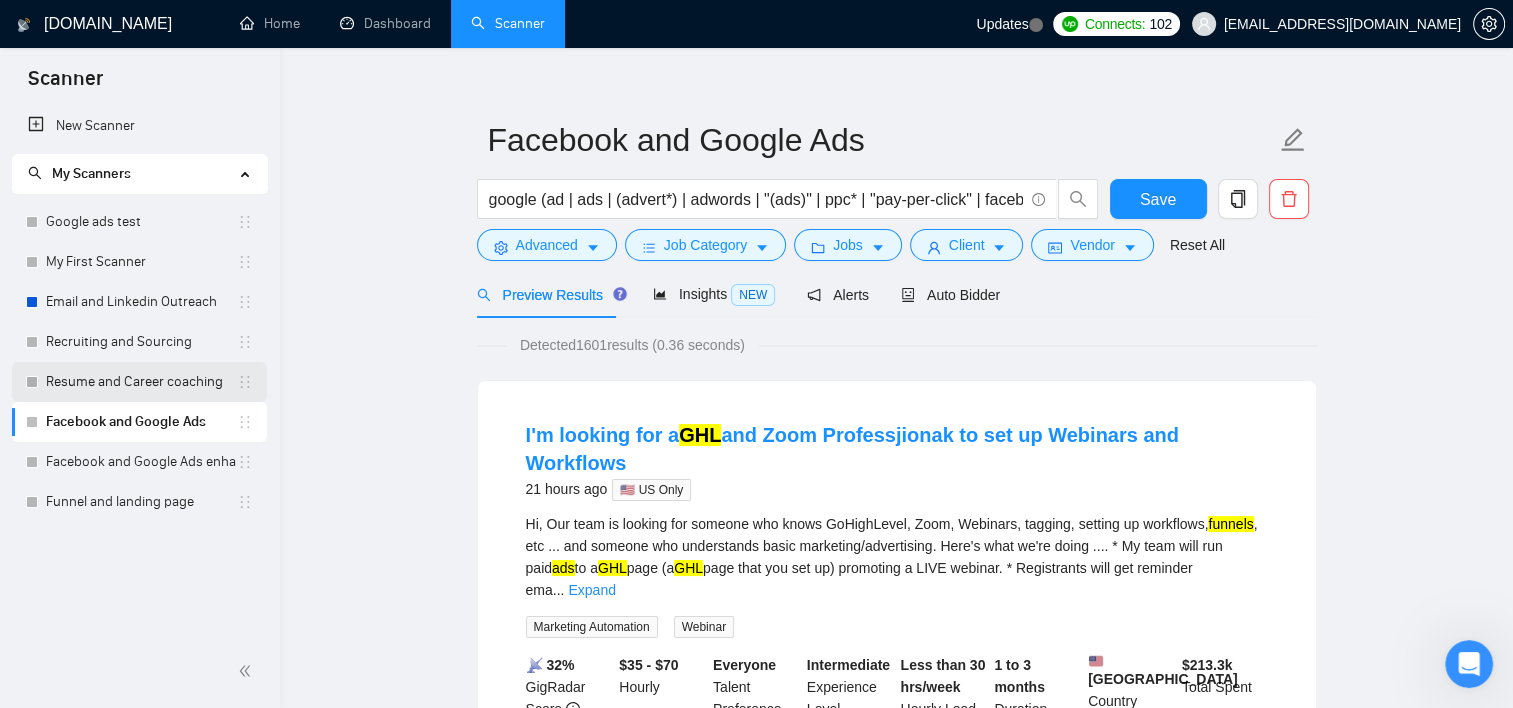 click on "Resume and Career coaching" at bounding box center [141, 382] 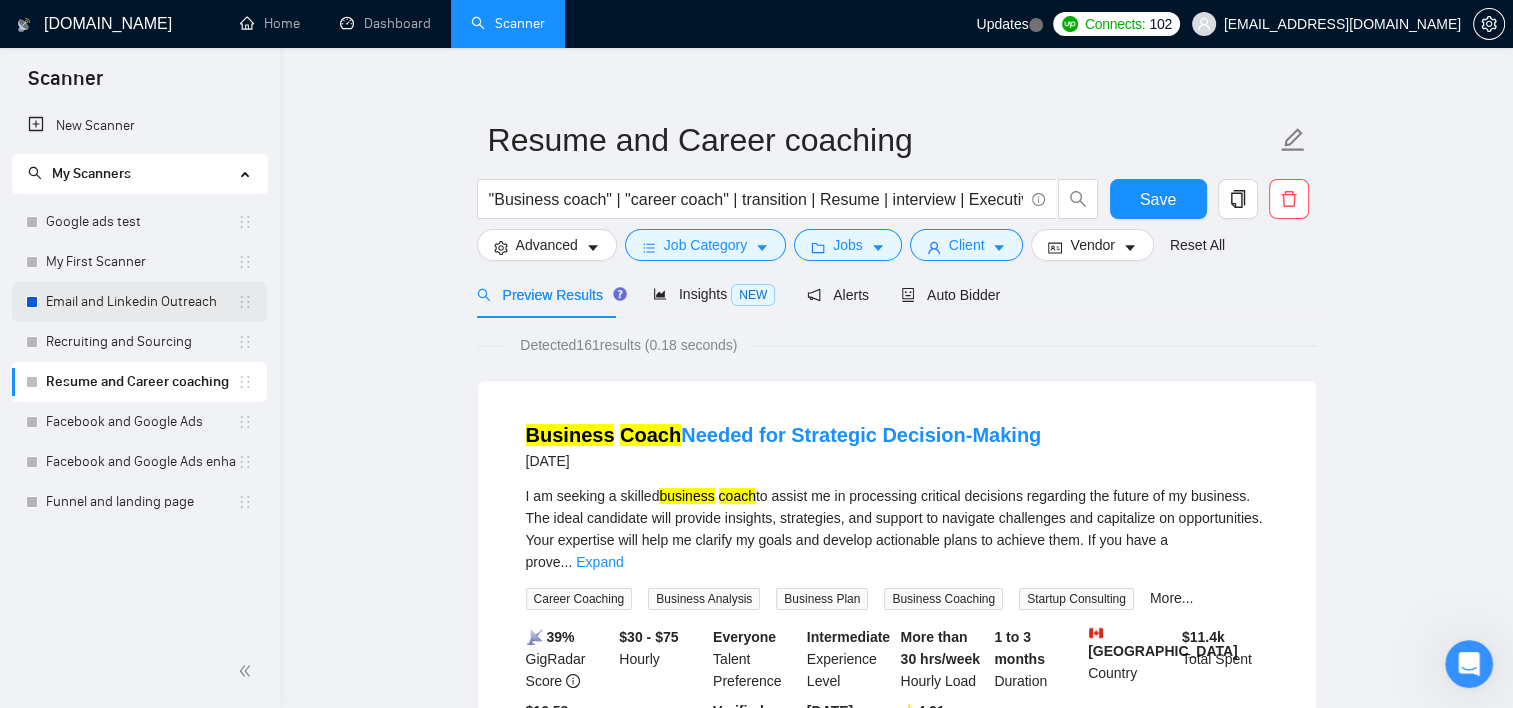 click on "Email and Linkedin Outreach" at bounding box center [139, 302] 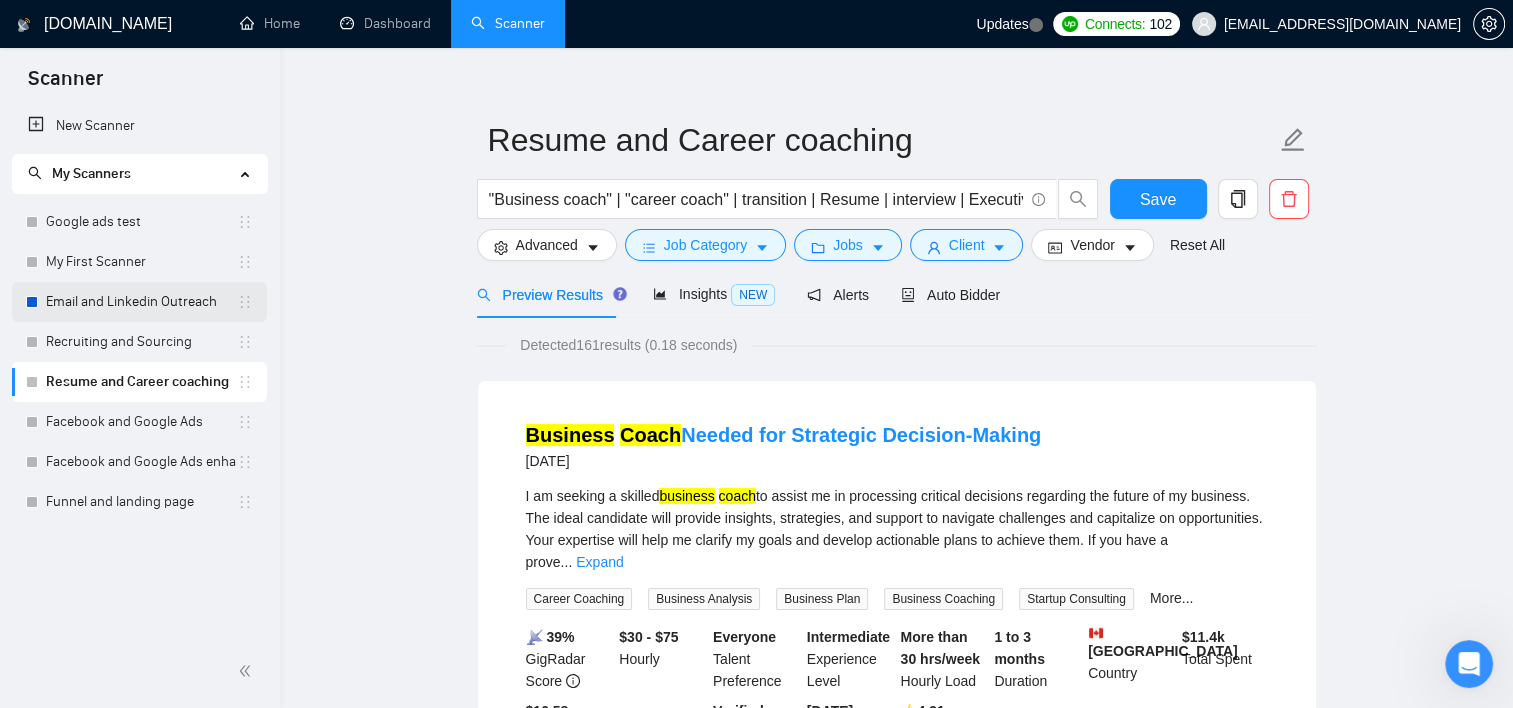 click on "Email and Linkedin Outreach" at bounding box center (141, 302) 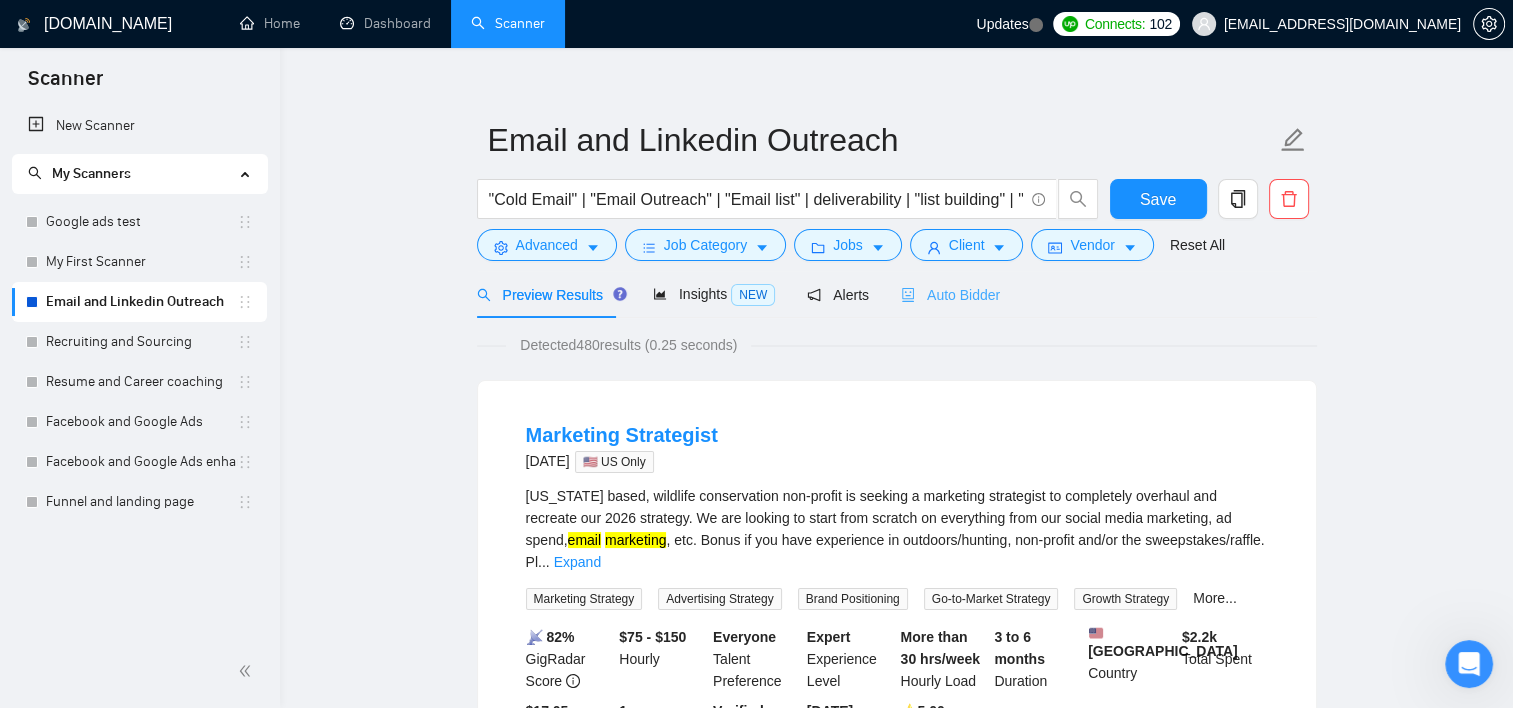click on "Auto Bidder" at bounding box center (950, 294) 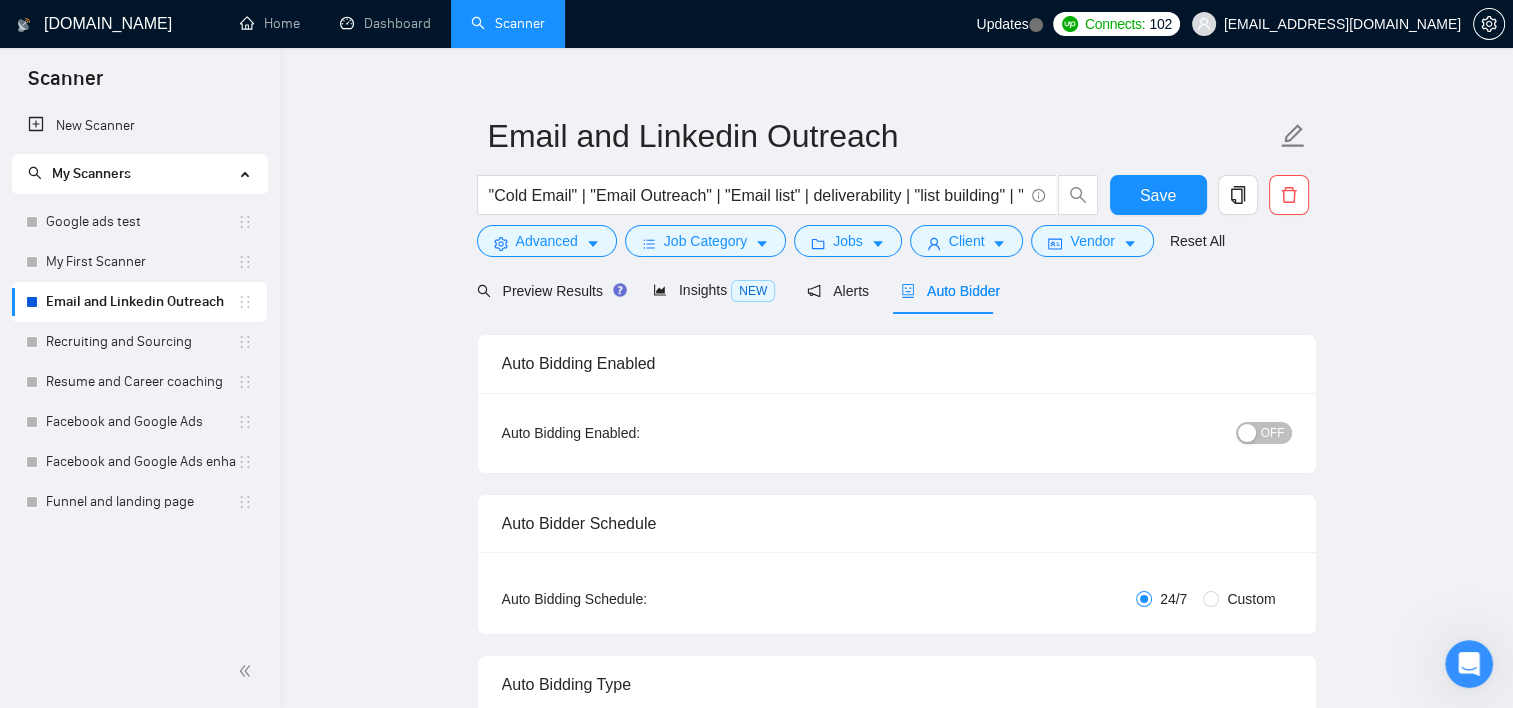 scroll, scrollTop: 22, scrollLeft: 0, axis: vertical 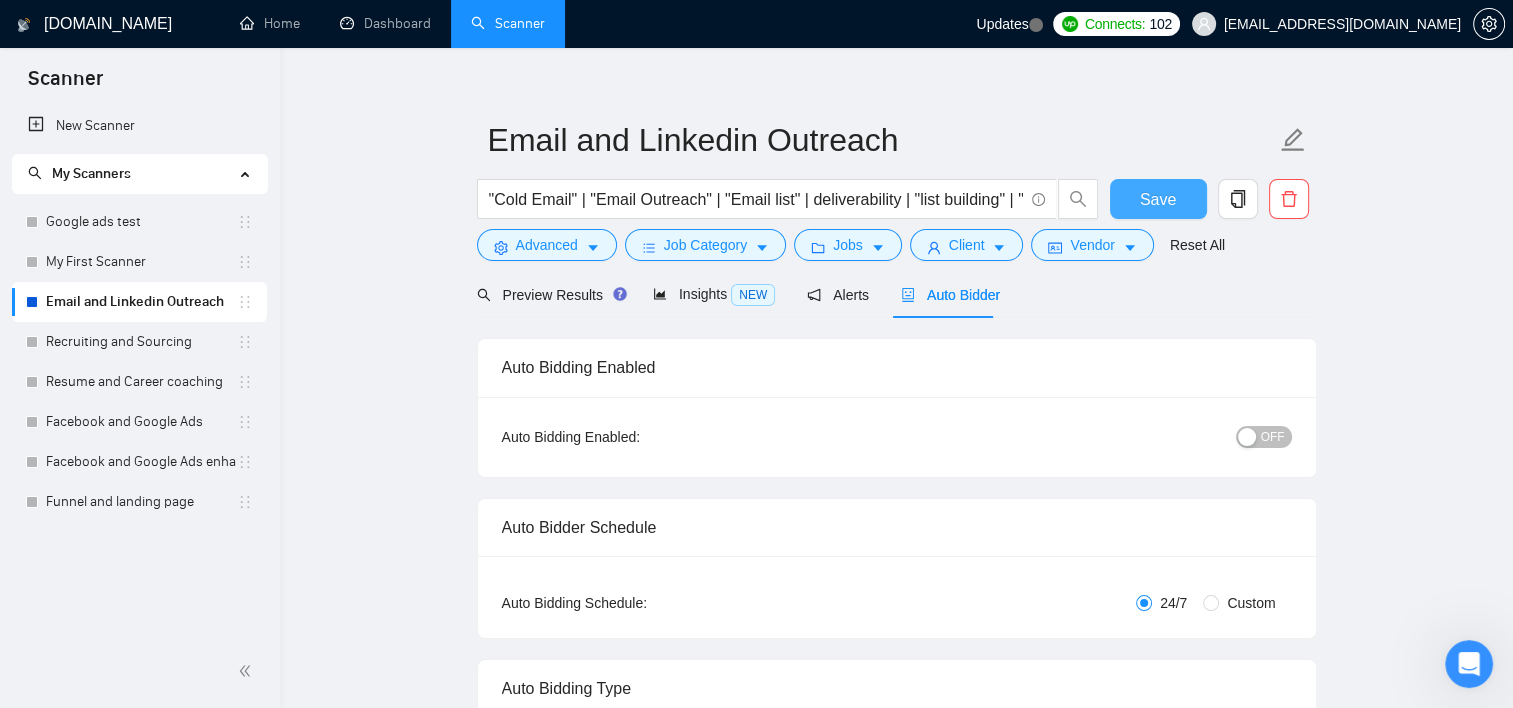 click on "Save" at bounding box center (1158, 199) 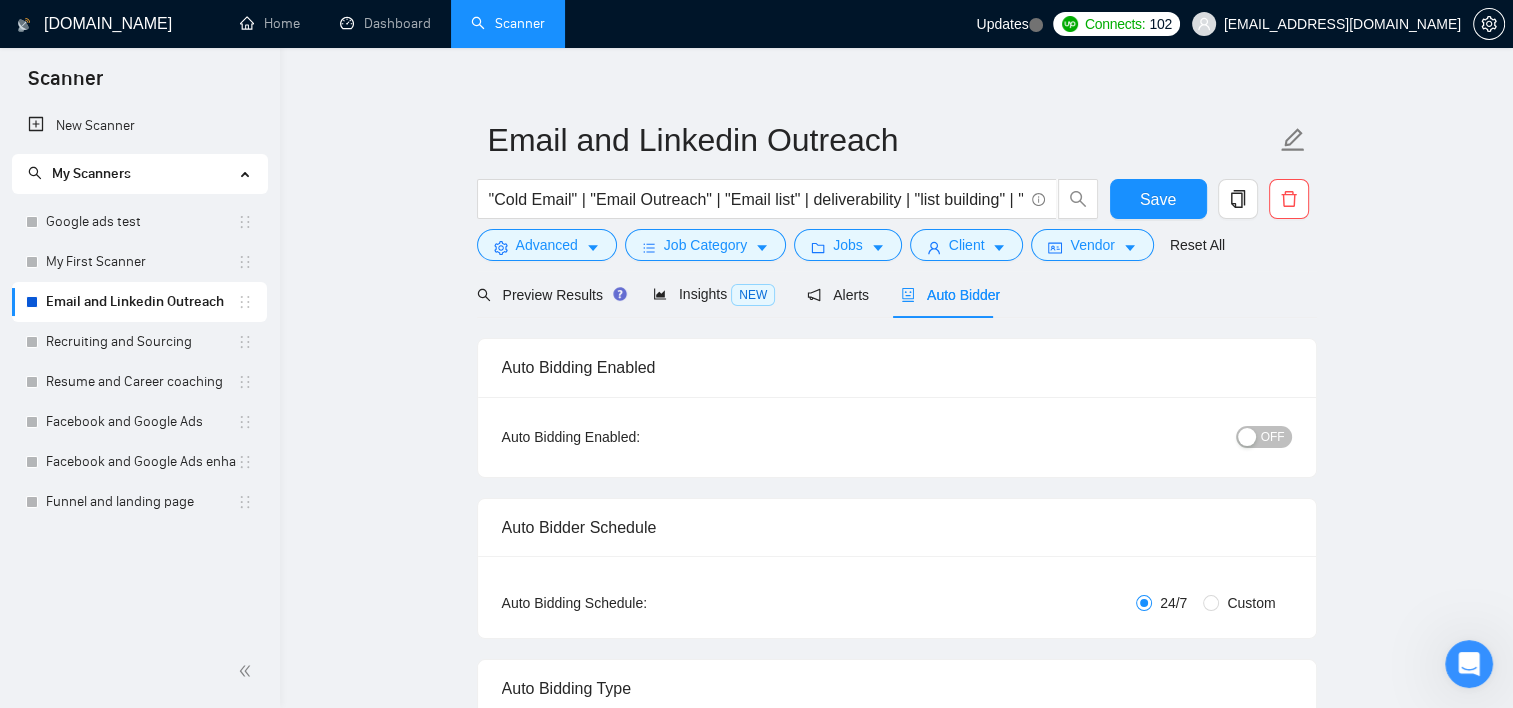 click on "Email and Linkedin Outreach "Cold Email" | "Email Outreach" | "Email list" | deliverability | "list building" | "Cold outreach" | "Outbound marketing" | "Email marketing" | "email campaign" | "linkedin outreach" | "linkedin automation" | "email automation" | GHL | "Go High Level" Save Advanced   Job Category   Jobs   Client   Vendor   Reset All Preview Results Insights NEW Alerts Auto Bidder Auto Bidding Enabled Auto Bidding Enabled: OFF Auto Bidder Schedule Auto Bidding Type: Automated (recommended) Semi-automated Auto Bidding Schedule: 24/7 Custom Custom Auto Bidder Schedule Repeat every week on Monday Tuesday Wednesday Thursday Friday Saturday Sunday Active Hours ( America/New_York ): From: To: ( 24  hours) America/New_York Auto Bidding Type Select your bidding algorithm: Choose the algorithm for you bidding. The price per proposal does not include your connects expenditure. Template Bidder Works great for narrow segments and short cover letters that don't change. 0.50  credits / proposal Sardor AI 🤖" at bounding box center (896, 2638) 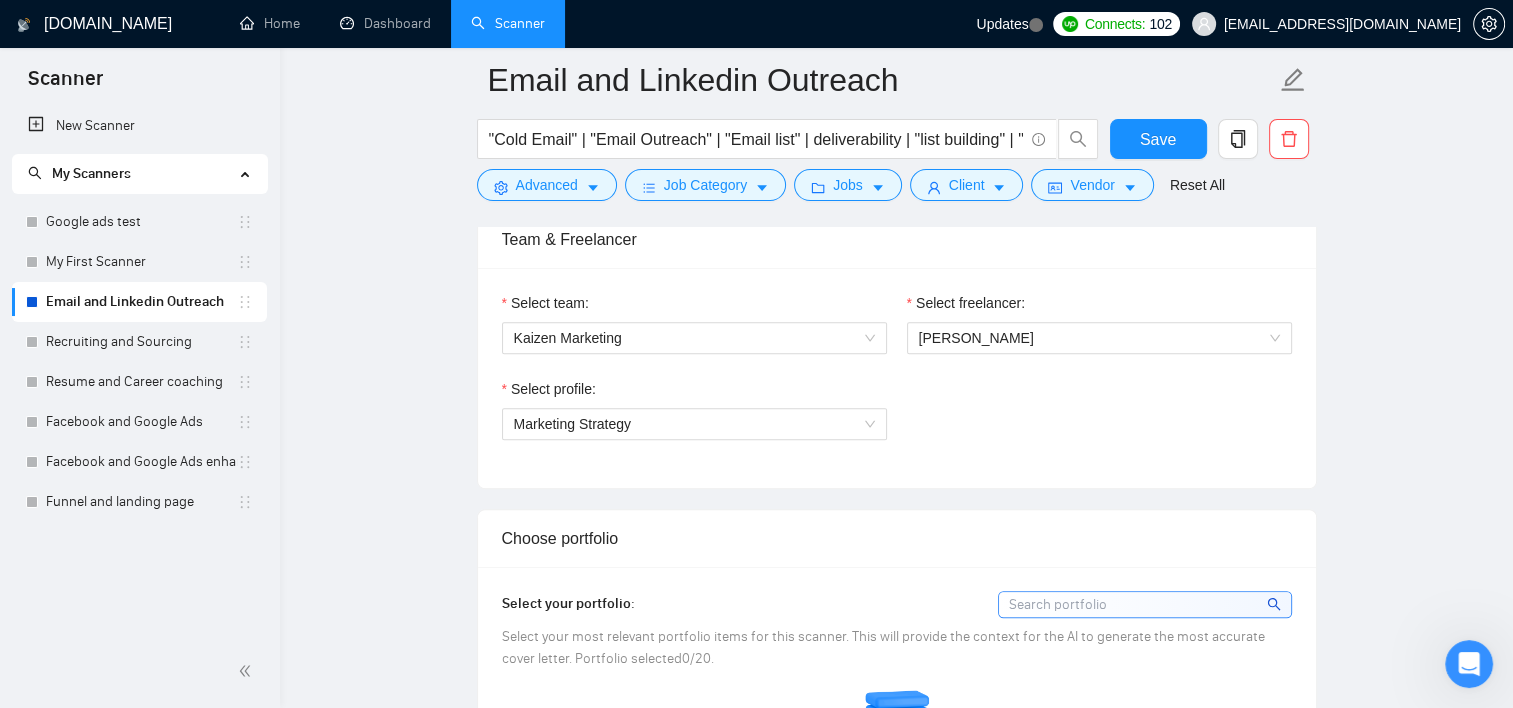 scroll, scrollTop: 1022, scrollLeft: 0, axis: vertical 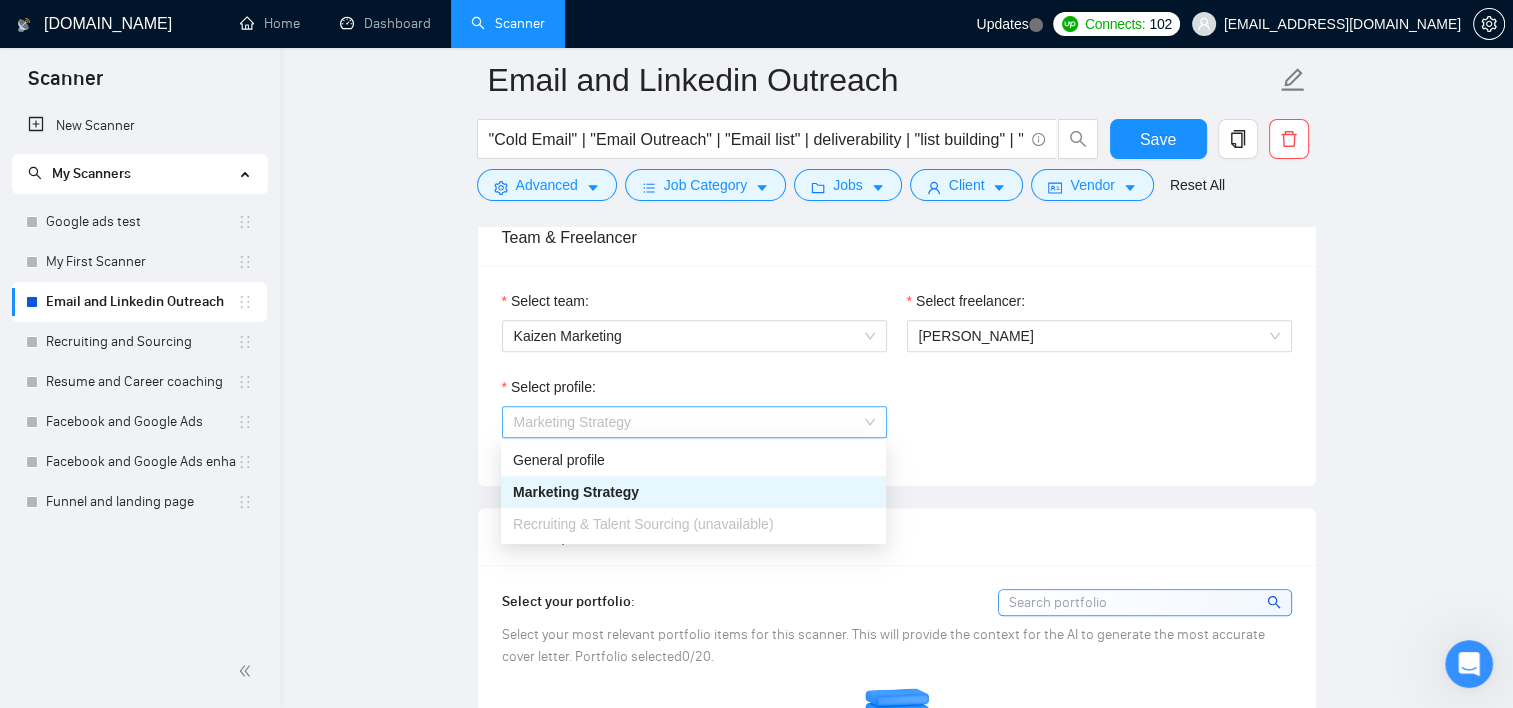 click on "Marketing Strategy" at bounding box center [694, 422] 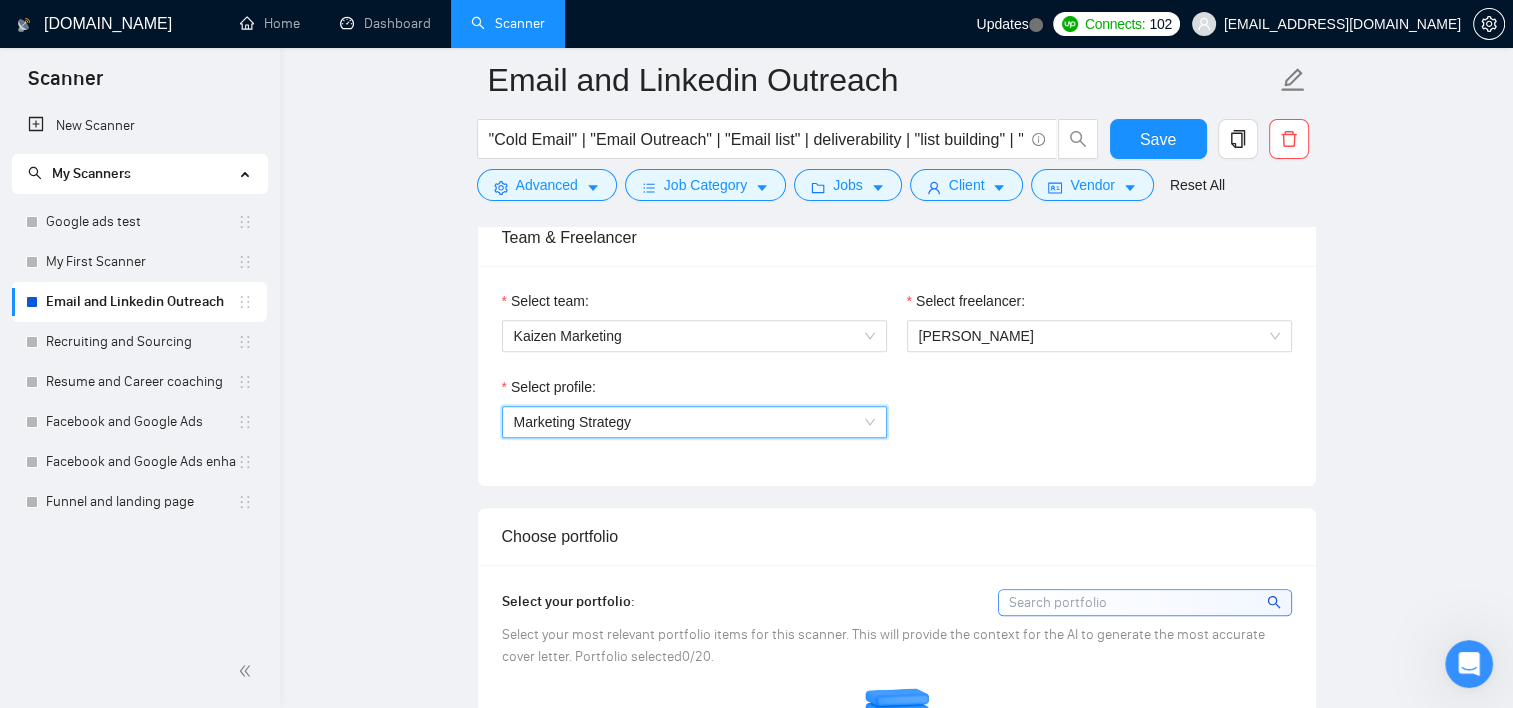 click on "Marketing Strategy" at bounding box center [694, 422] 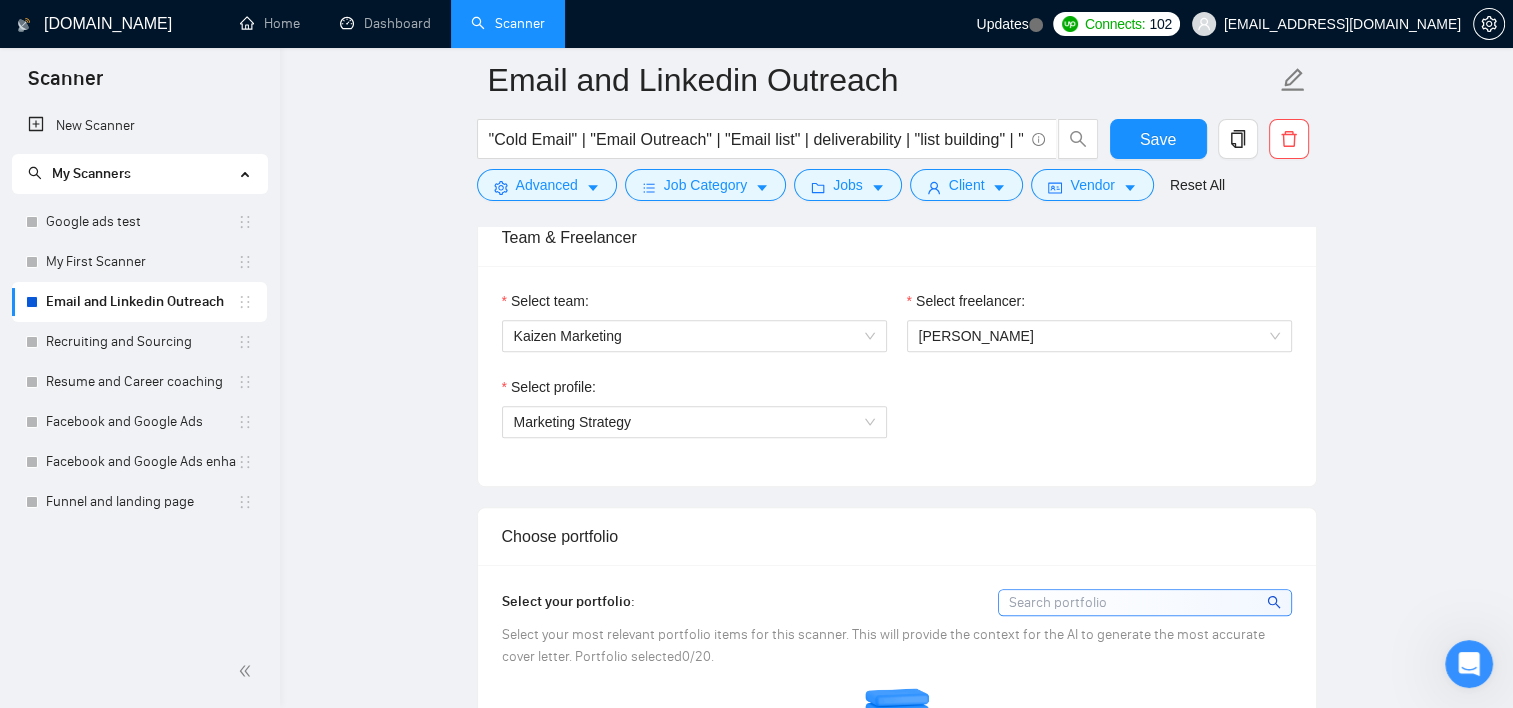 click on "Auto Bidding Enabled Auto Bidding Enabled: OFF Auto Bidder Schedule Auto Bidding Type: Automated (recommended) Semi-automated Auto Bidding Schedule: 24/7 Custom Custom Auto Bidder Schedule Repeat every week on Monday Tuesday Wednesday Thursday Friday Saturday Sunday Active Hours ( America/New_York ): From: To: ( 24  hours) America/New_York Auto Bidding Type Select your bidding algorithm: Choose the algorithm for you bidding. The price per proposal does not include your connects expenditure. Template Bidder Works great for narrow segments and short cover letters that don't change. 0.50  credits / proposal Sardor AI 🤖 Personalise your cover letter with ai [placeholders] 1.00  credits / proposal Experimental Laziza AI  👑   NEW Extends Sardor AI by learning from your feedback and automatically qualifying jobs. The expected savings are based on Laziza's ability to ignore jobs that don't seem to be a good fit for the selected profile.   Learn more 2.00  credits / proposal 19 credits savings Team & Freelancer" at bounding box center (897, 1477) 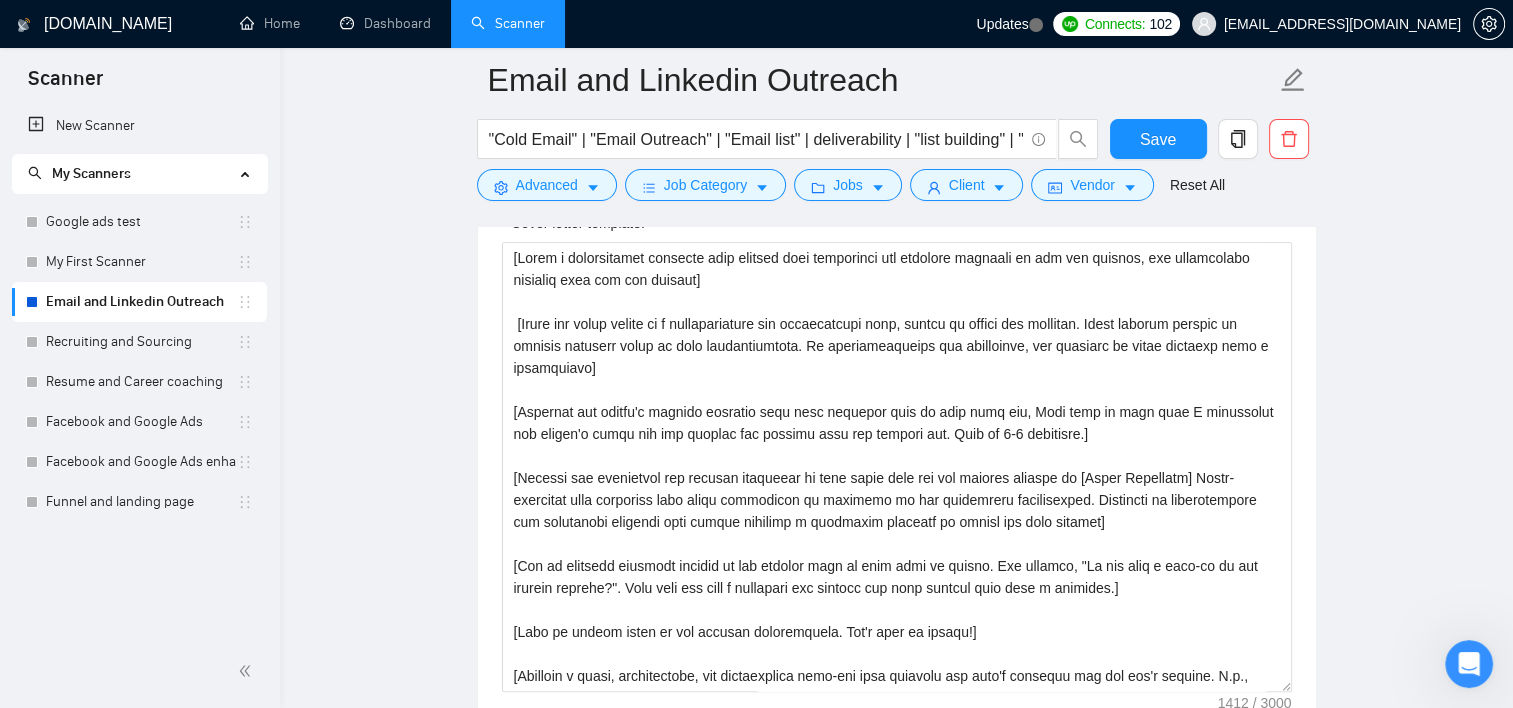 scroll, scrollTop: 1742, scrollLeft: 0, axis: vertical 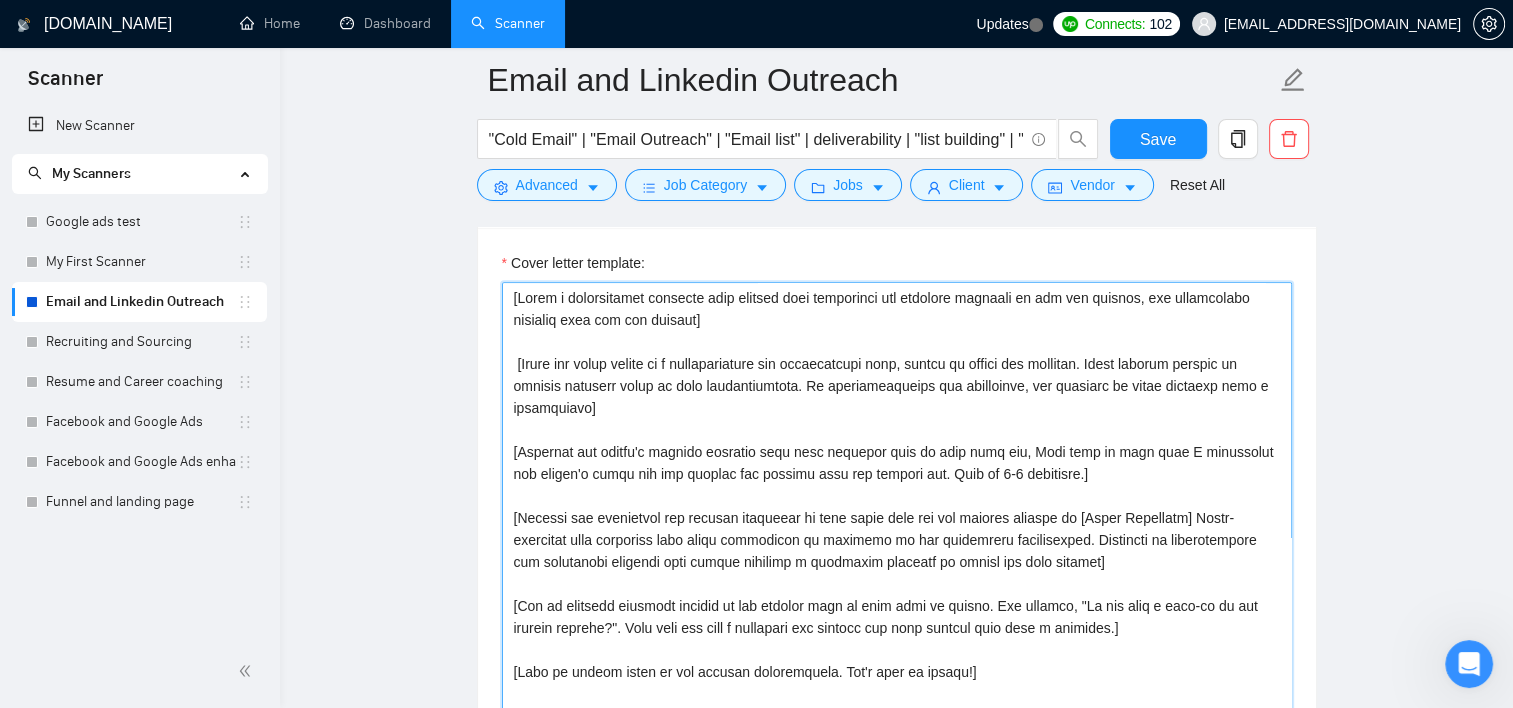 click on "Cover letter template:" at bounding box center (897, 507) 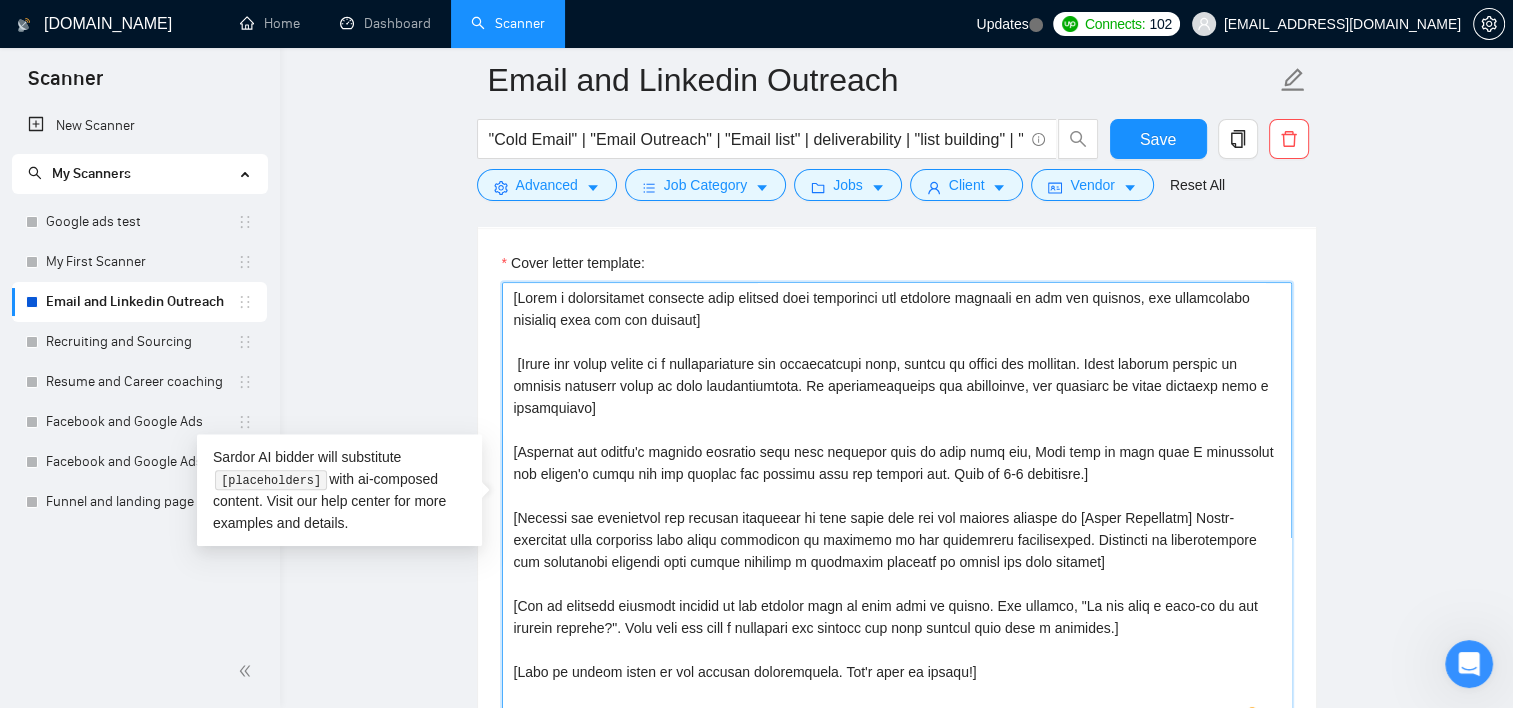 click on "Cover letter template:" at bounding box center (897, 507) 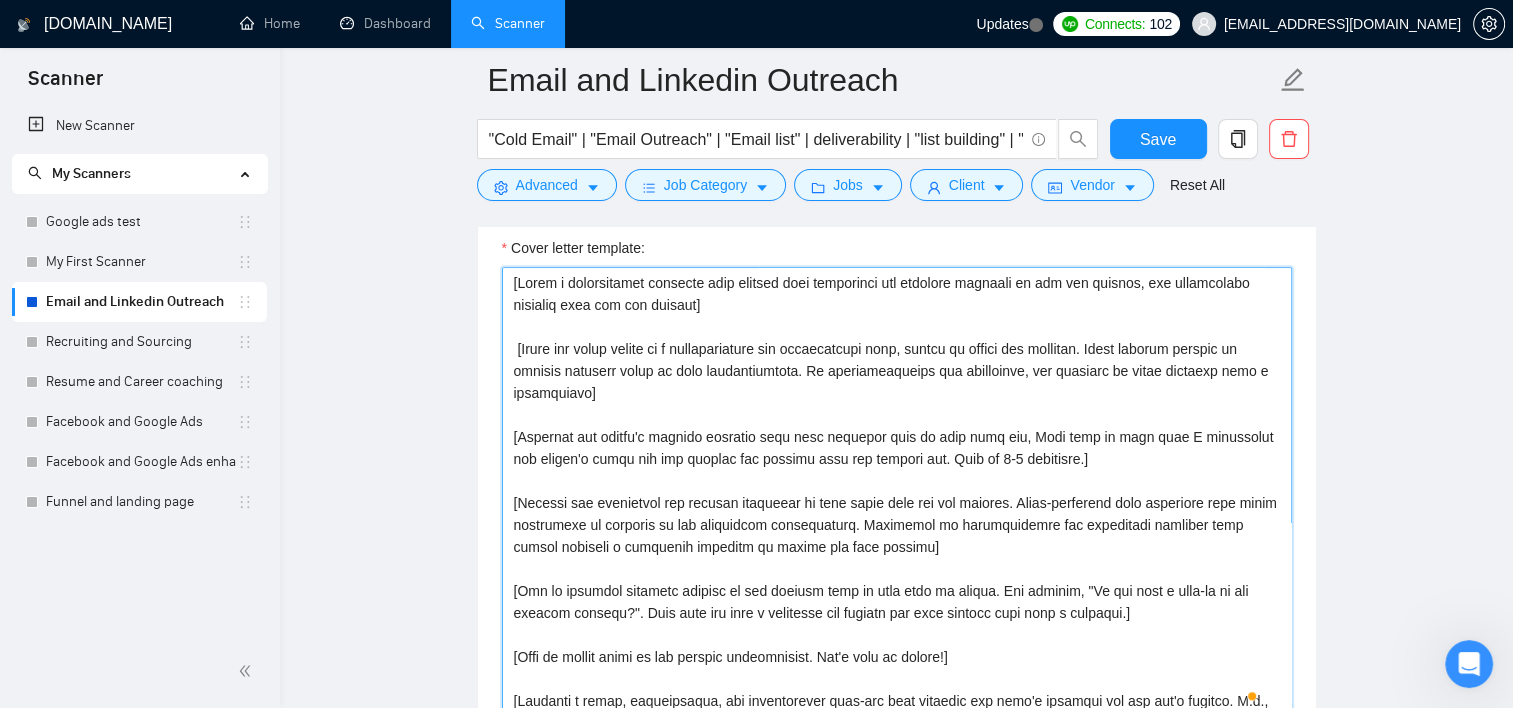 scroll, scrollTop: 1763, scrollLeft: 0, axis: vertical 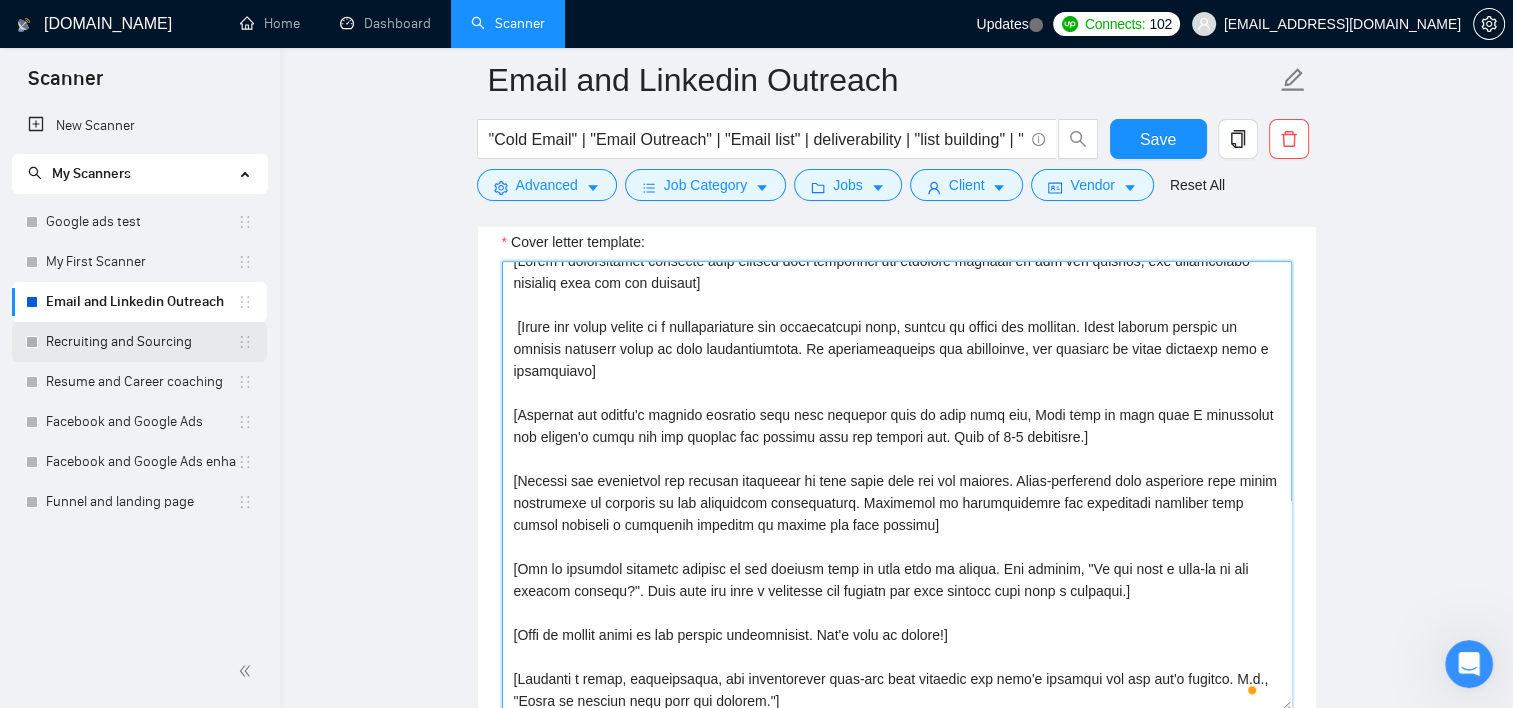 type on "[Write a personalized greeting that conveys your enthusiasm and positive reaction to the job posting, and incorporate elements from the job posting]
[Write the cover letter in a conversational yet professional tone, making it unique and personal. Avoid generic phrases or cliches commonly found in such communications. Be straightforward and respectful, and remember to avoid sounding like a salesperson]
[Identify the client's biggest business pain that provoked them to post this job, Make sure to show that I understand the client's needs and can deliver the results they are looking for. Make it 3-4 sentences.]
[Extract and comprehend the primary challenge or pain point from the job posting. Cross-reference this challenge with known advantages or features of the associated technologies. Construct an understanding and empathetic question that gently suggests a potential solution or probes for more clarity]
[Ask an engaging question related to the project that is very easy to answer. For example, "Do you h..." 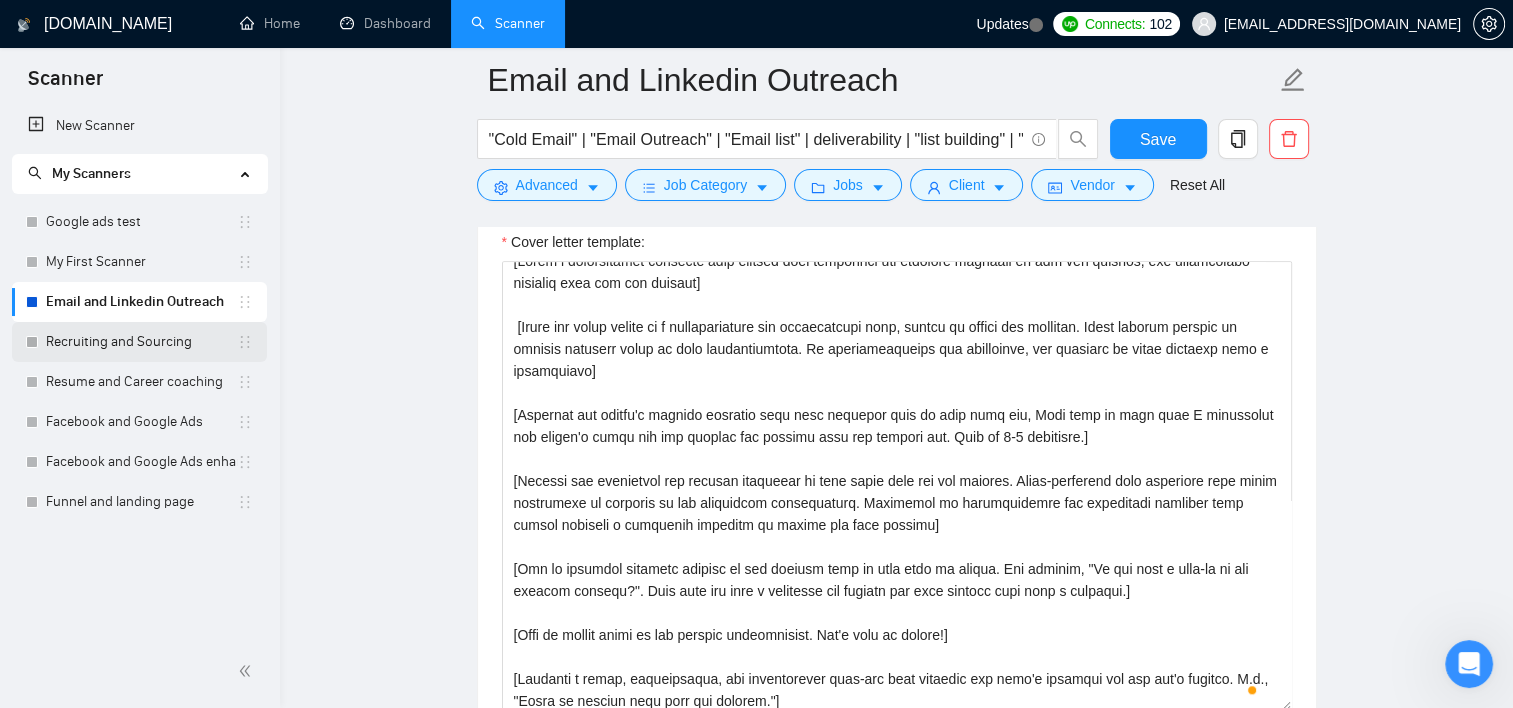 click on "Recruiting and Sourcing" at bounding box center (141, 342) 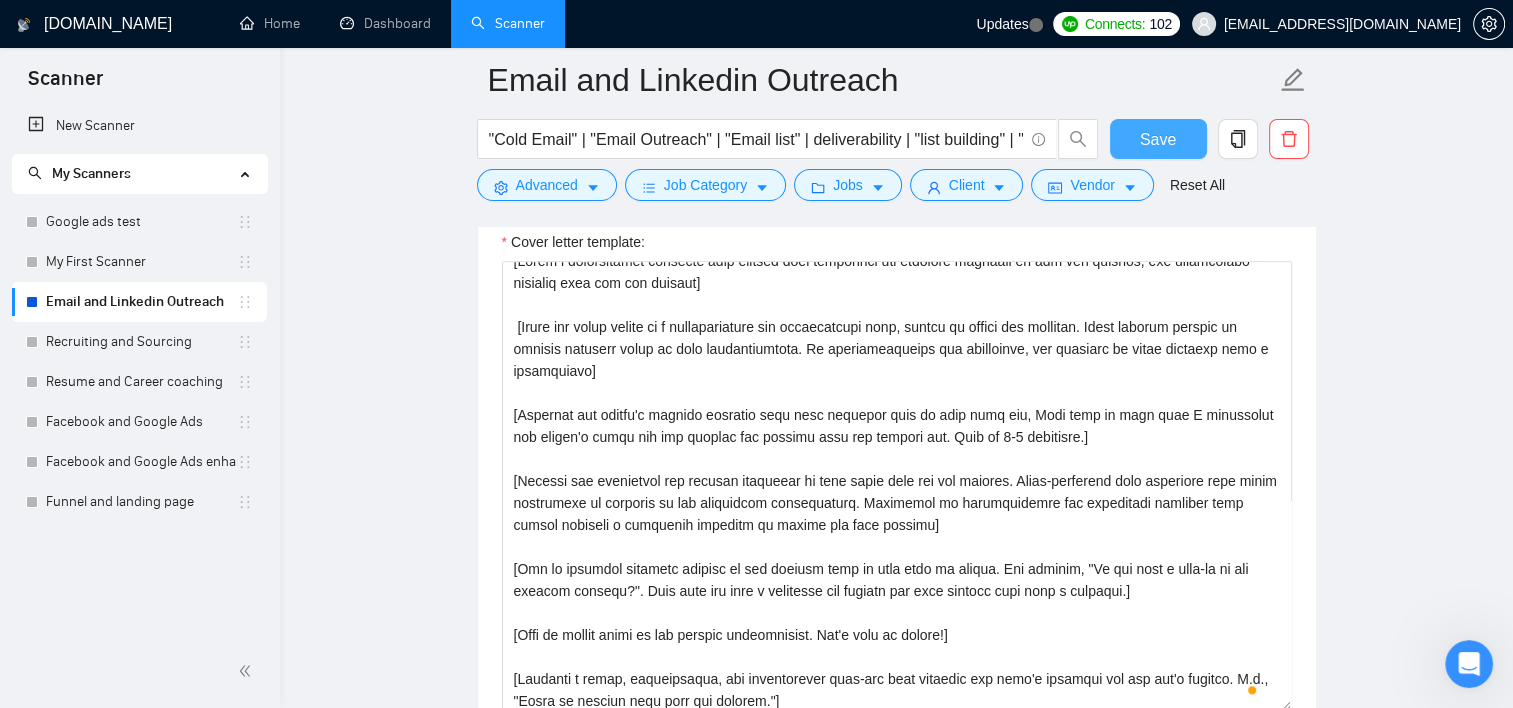 click on "Save" at bounding box center [1158, 139] 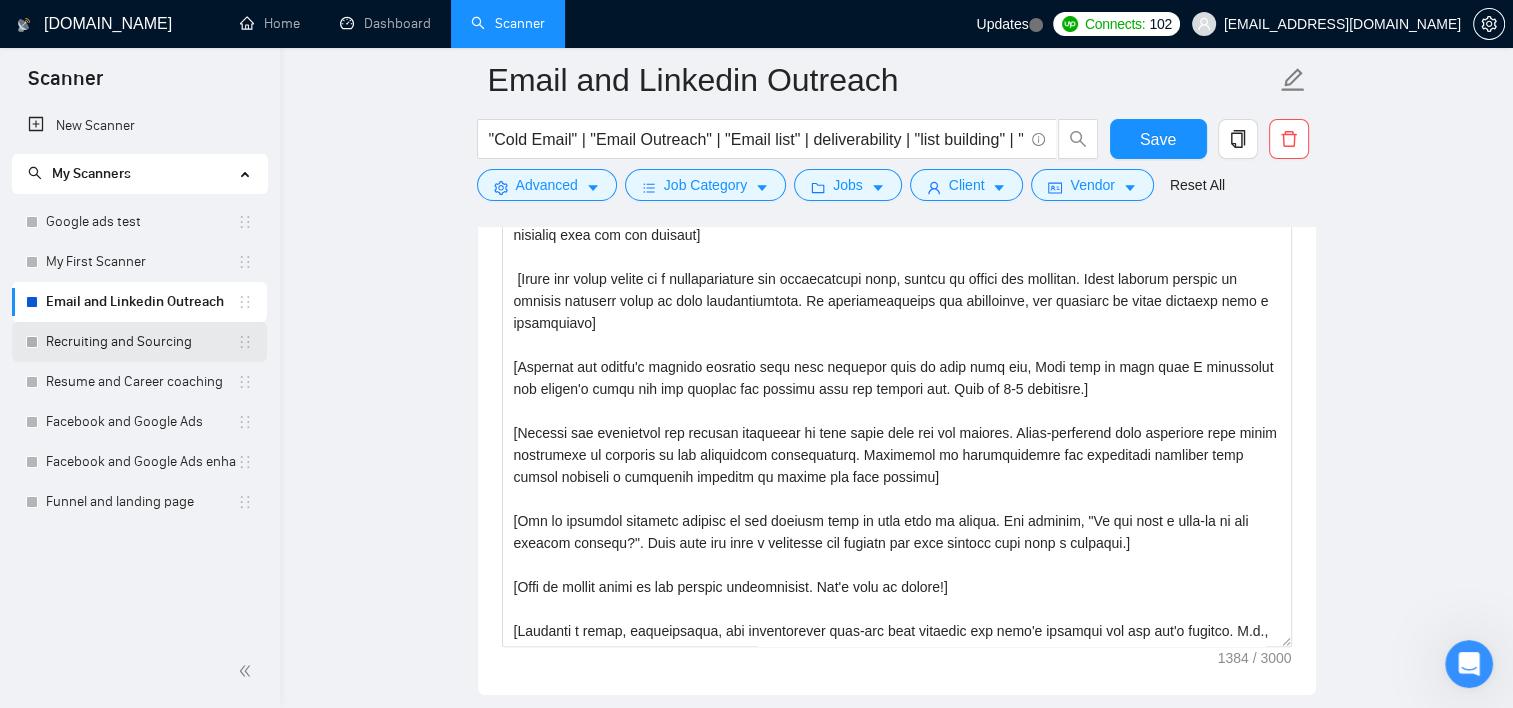 click on "Recruiting and Sourcing" at bounding box center (141, 342) 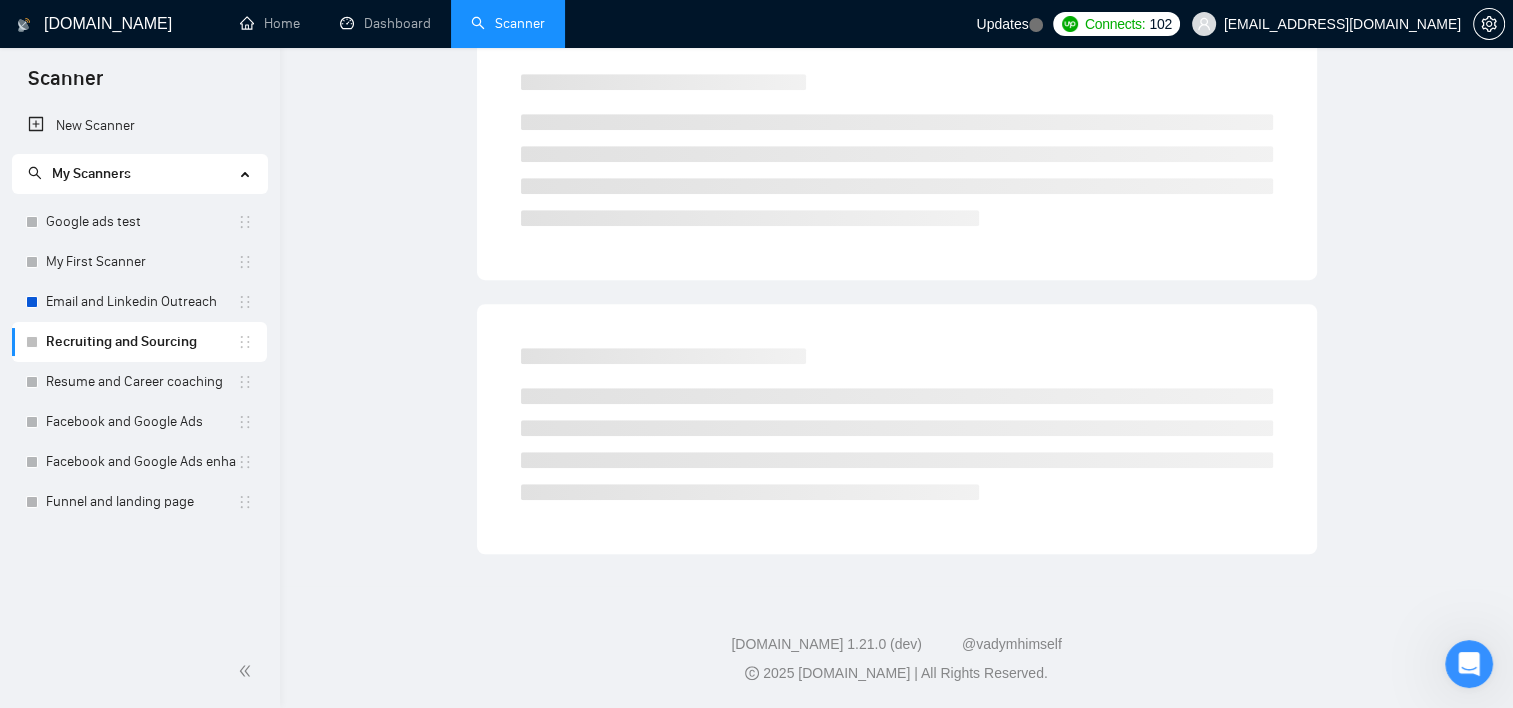 scroll, scrollTop: 22, scrollLeft: 0, axis: vertical 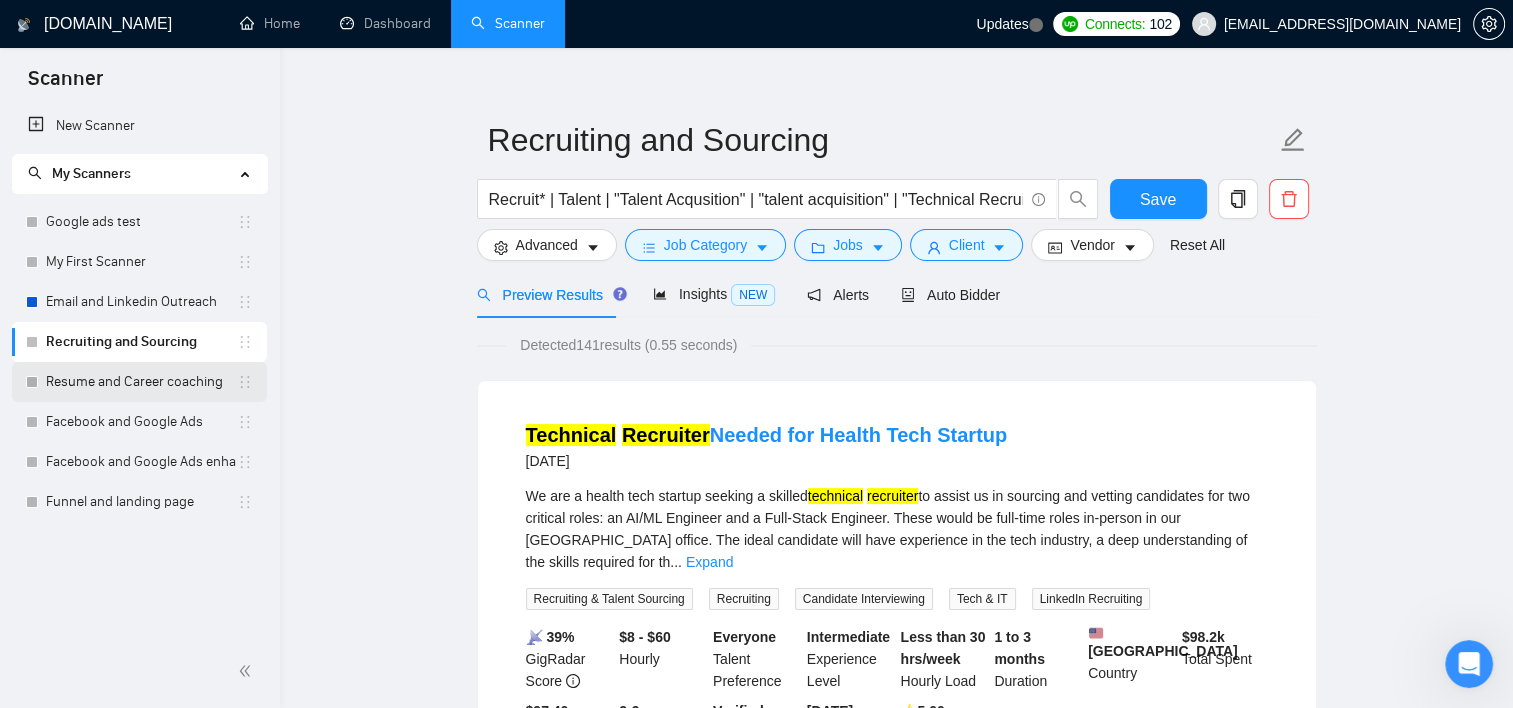 click on "Resume and Career coaching" at bounding box center [141, 382] 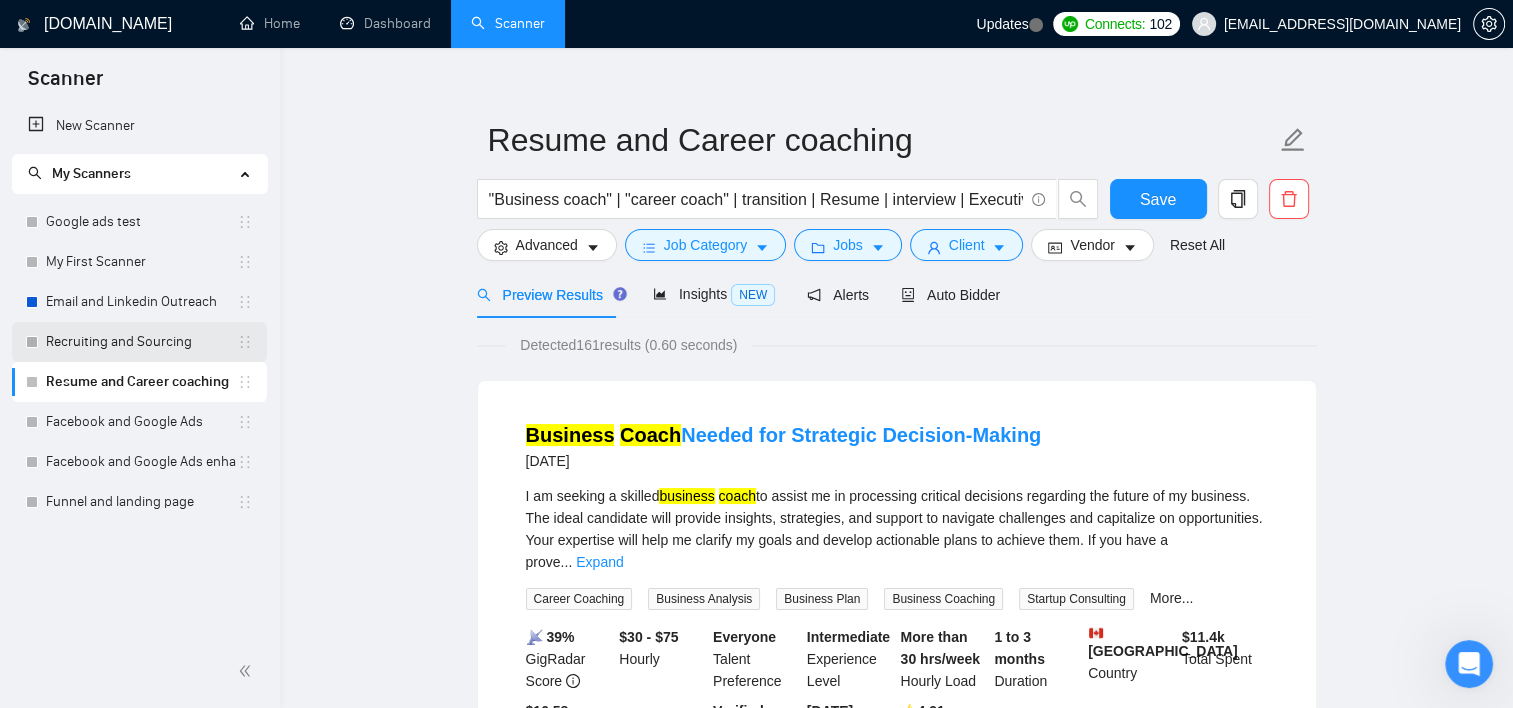 click on "Recruiting and Sourcing" at bounding box center (141, 342) 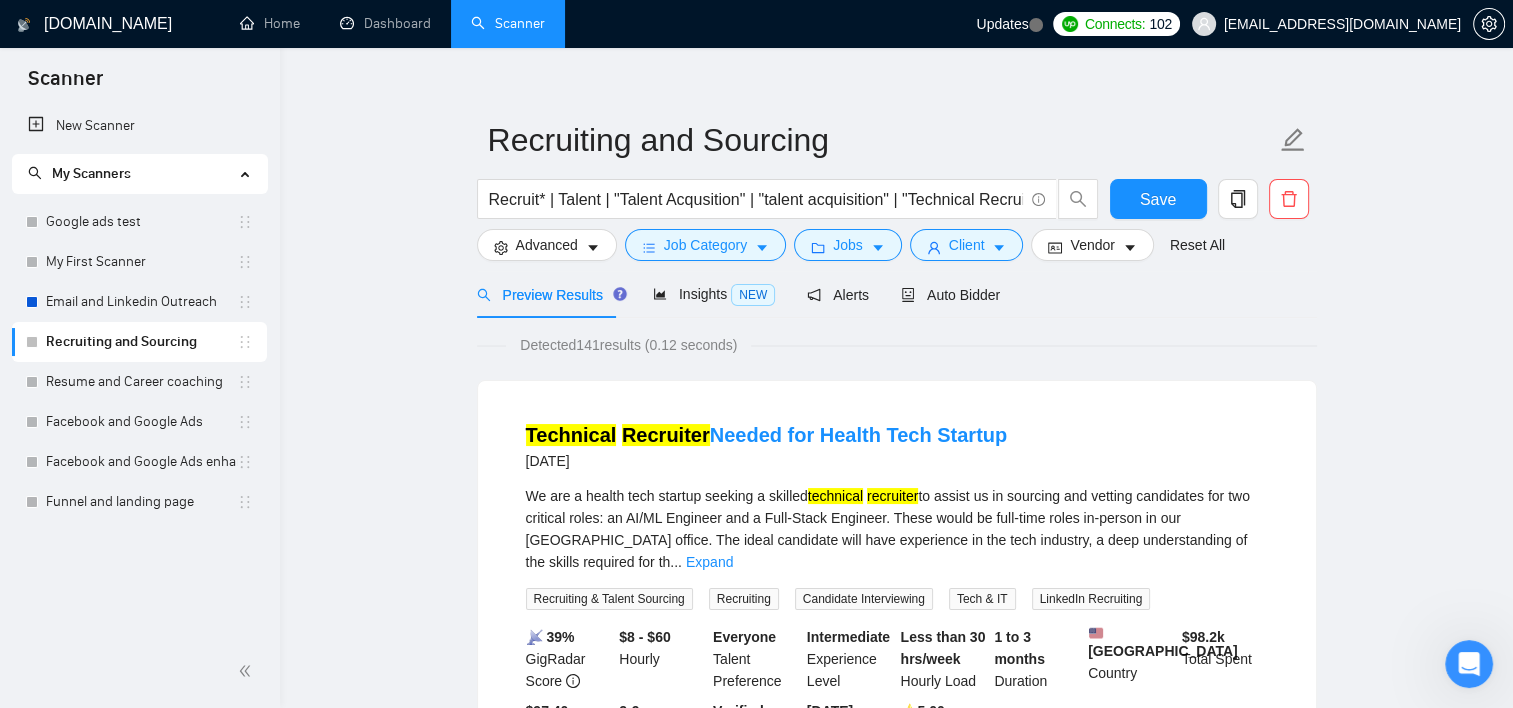 click on "Technical   Recruiter  Needed for Health Tech Startup 8 days ago We are a health tech startup seeking a skilled  technical   recruiter  to assist us in sourcing and vetting candidates for two critical roles: an AI/ML Engineer and a Full-Stack Engineer.  These would be full-time roles in-person in our NYC office. The ideal candidate will have experience in the tech industry, a deep understanding of the skills required for th ... Expand Recruiting & Talent Sourcing Recruiting Candidate Interviewing Tech & IT LinkedIn Recruiting 📡   39% GigRadar Score   $8 - $60 Hourly Everyone Talent Preference Intermediate Experience Level Less than 30 hrs/week Hourly Load 1 to 3 months Duration   United States Country $ 98.2k Total Spent $97.40 Avg Rate Paid 2-9 Company Size Verified Payment Verified Jul, 2022 Member Since ⭐️  5.00 Client Feedback" at bounding box center (897, 593) 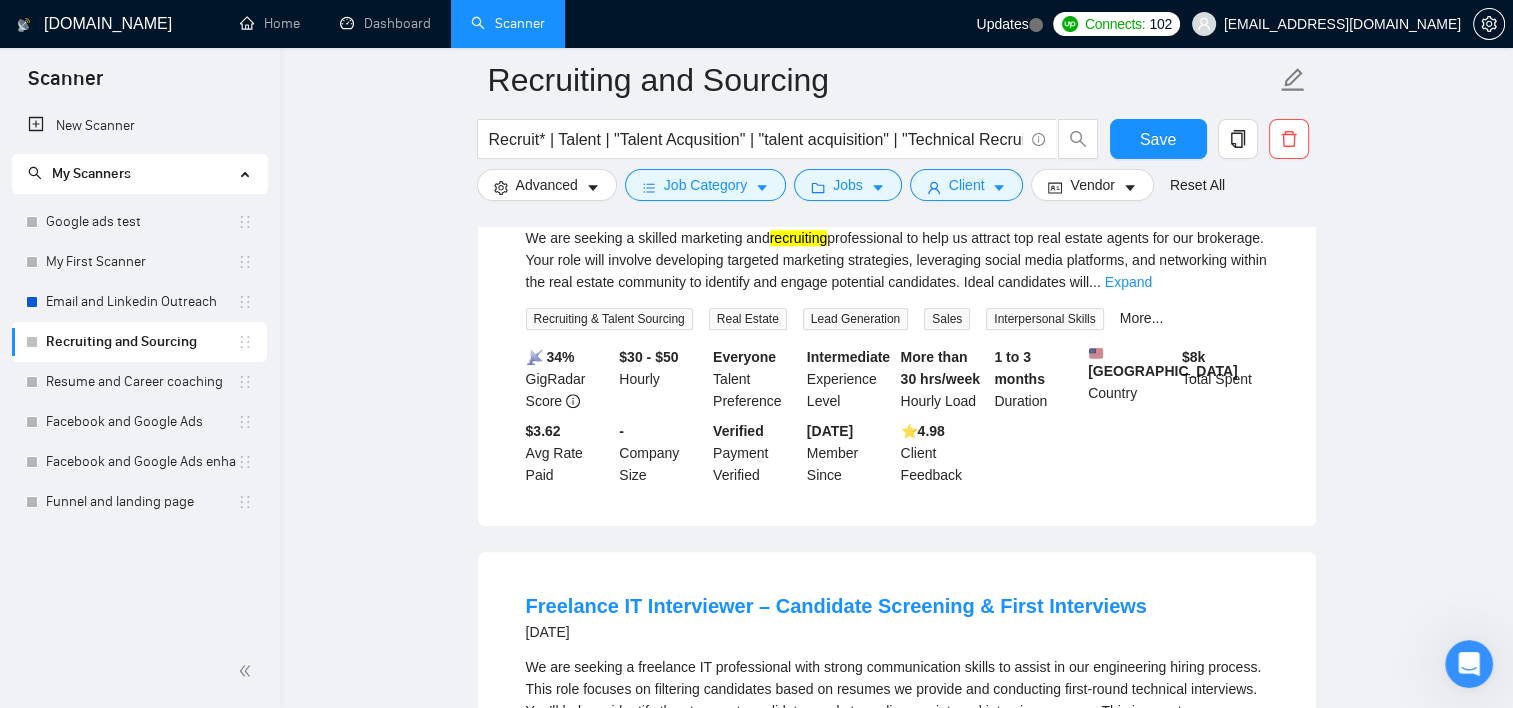 scroll, scrollTop: 1702, scrollLeft: 0, axis: vertical 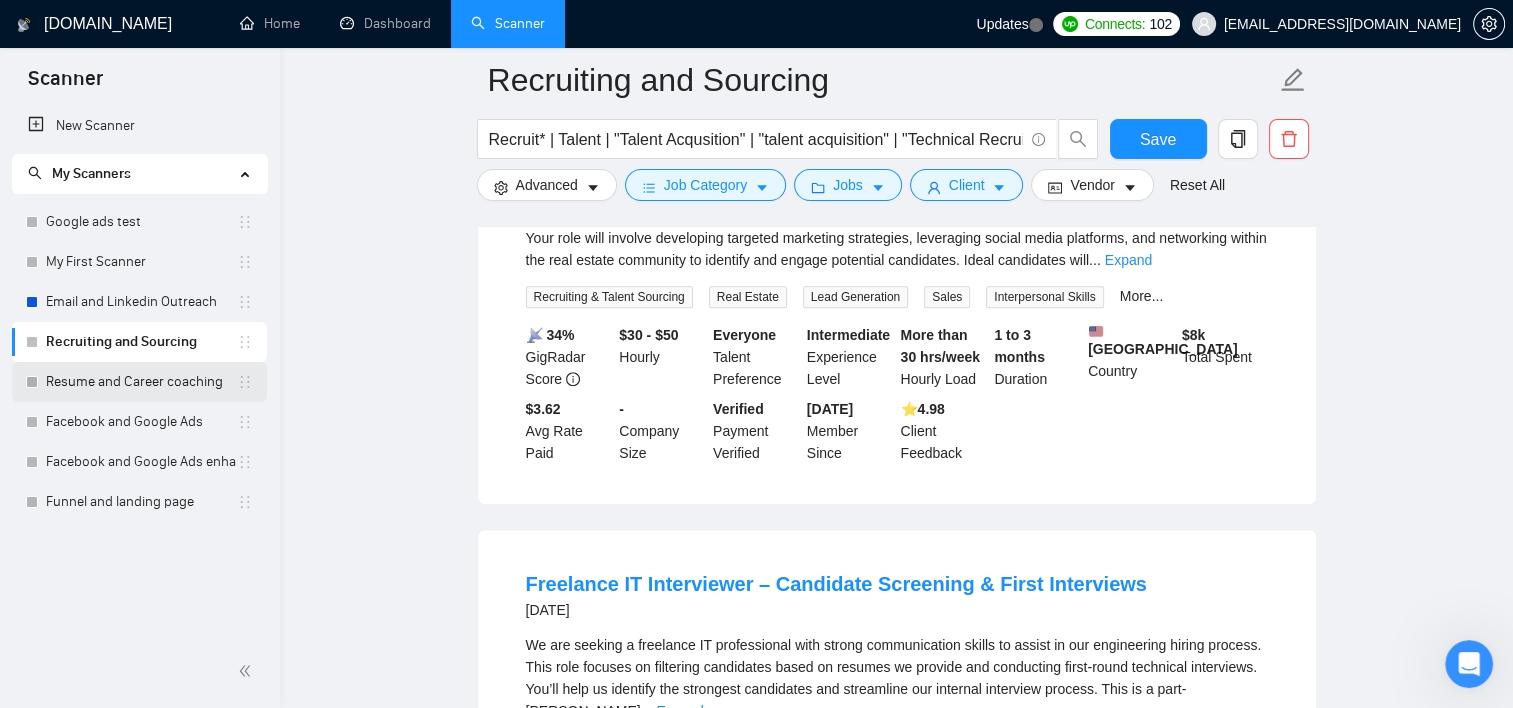 click on "Resume and Career coaching" at bounding box center [141, 382] 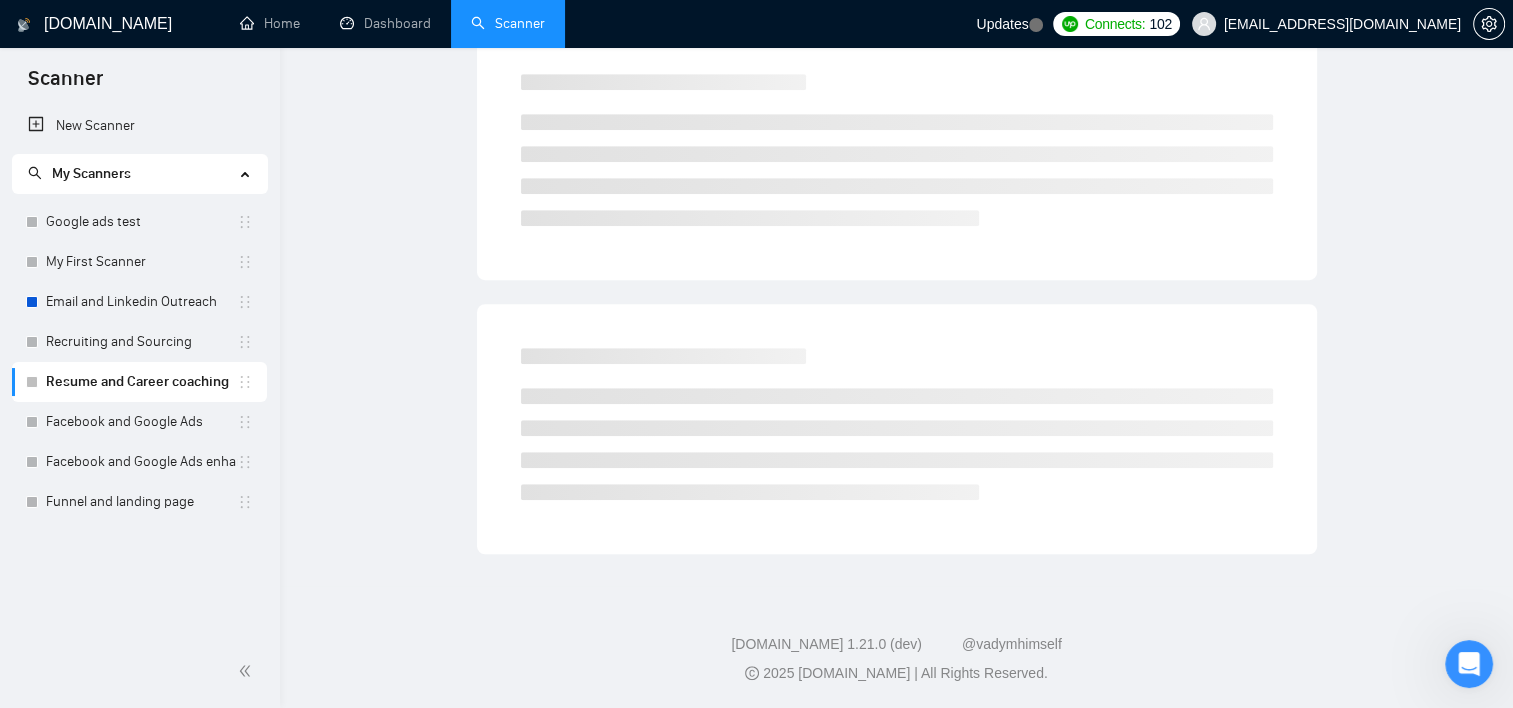 scroll, scrollTop: 22, scrollLeft: 0, axis: vertical 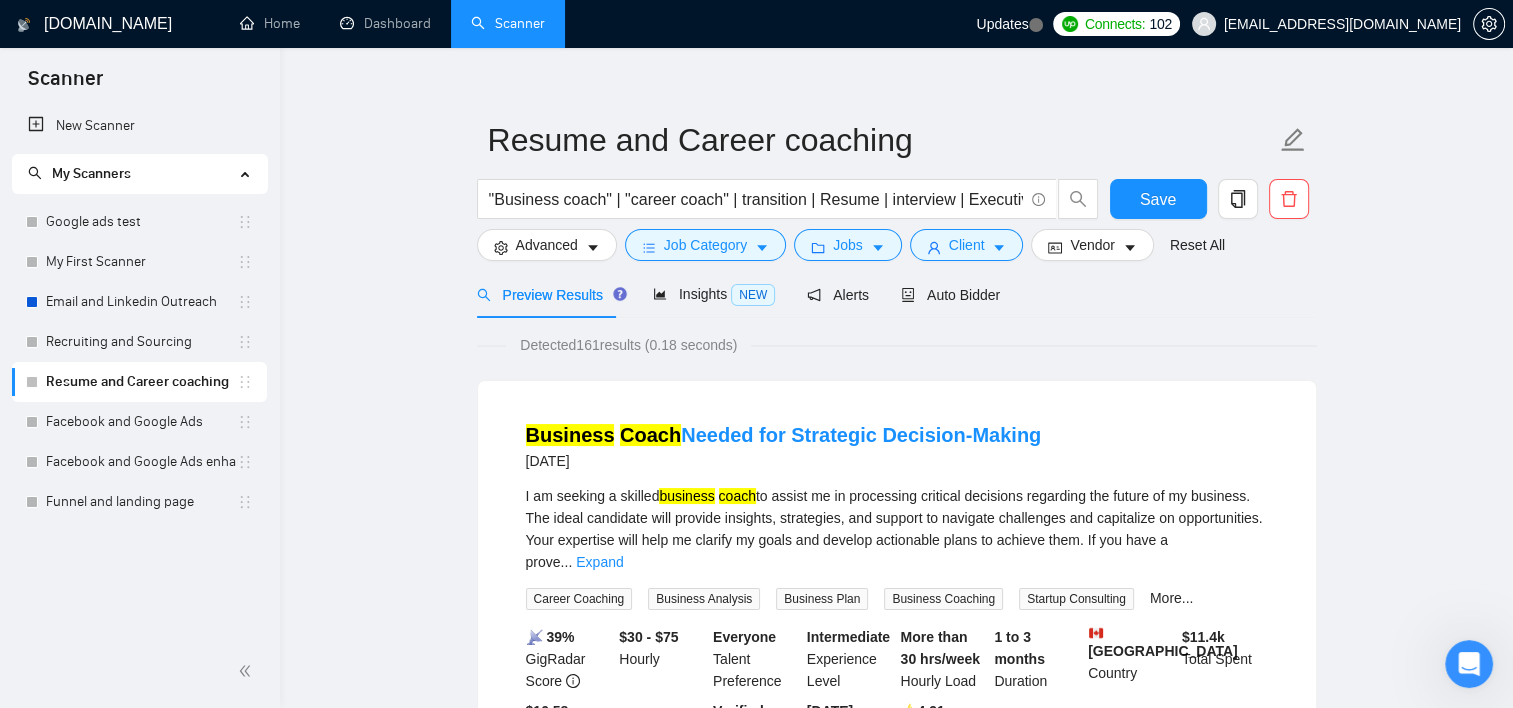 click on "Business   Coach  Needed for Strategic Decision-Making 2 days ago I am seeking a skilled  business   coach  to assist me in processing critical decisions regarding the future of my business. The ideal candidate will provide insights, strategies, and support to navigate challenges and capitalize on opportunities. Your expertise will help me clarify my goals and develop actionable plans to achieve them. If you have a prove ... Expand Career Coaching Business Analysis Business Plan Business Coaching Startup Consulting More... 📡   39% GigRadar Score   $30 - $75 Hourly Everyone Talent Preference Intermediate Experience Level More than 30 hrs/week Hourly Load 1 to 3 months Duration   Canada Country $ 11.4k Total Spent $10.58 Avg Rate Paid - Company Size Verified Payment Verified Jan, 2017 Member Since ⭐️  4.91 Client Feedback" at bounding box center [897, 593] 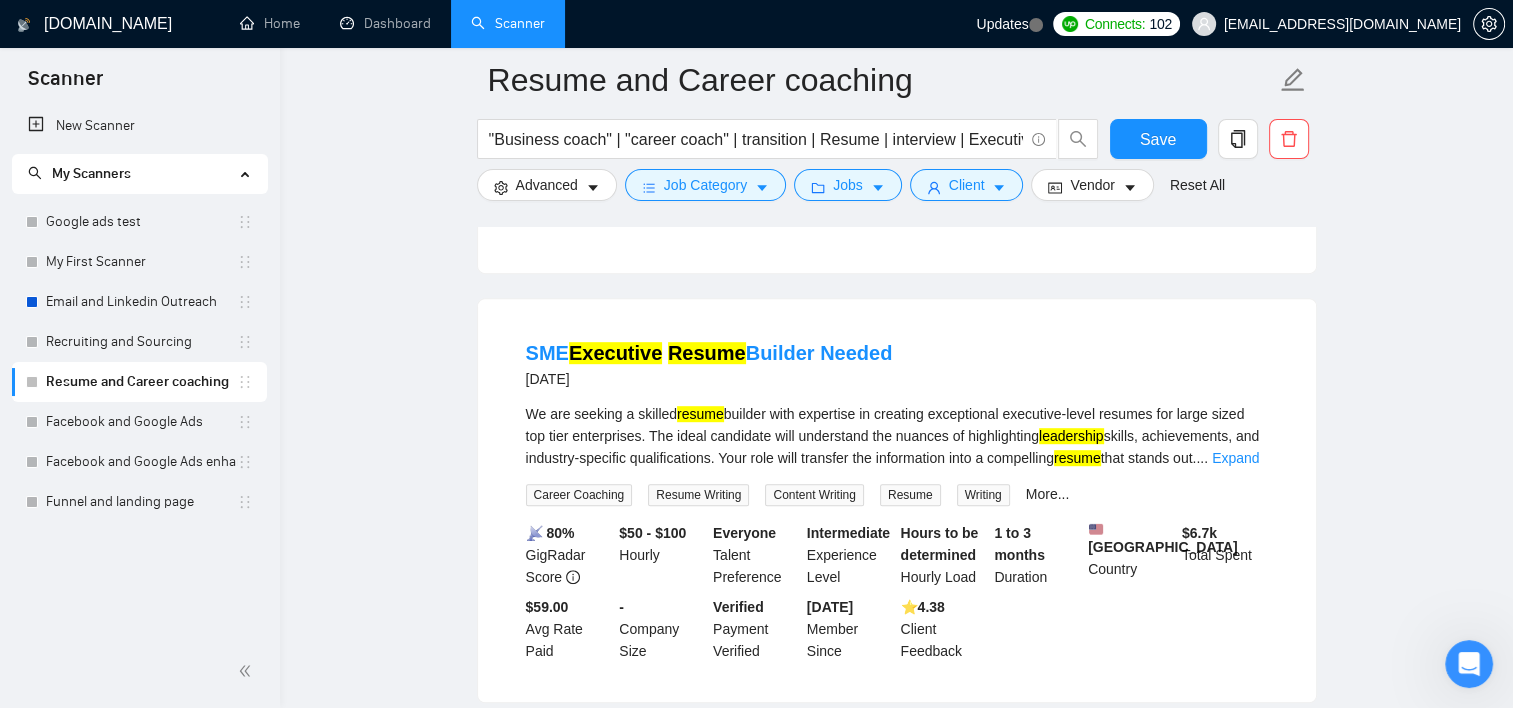scroll, scrollTop: 1062, scrollLeft: 0, axis: vertical 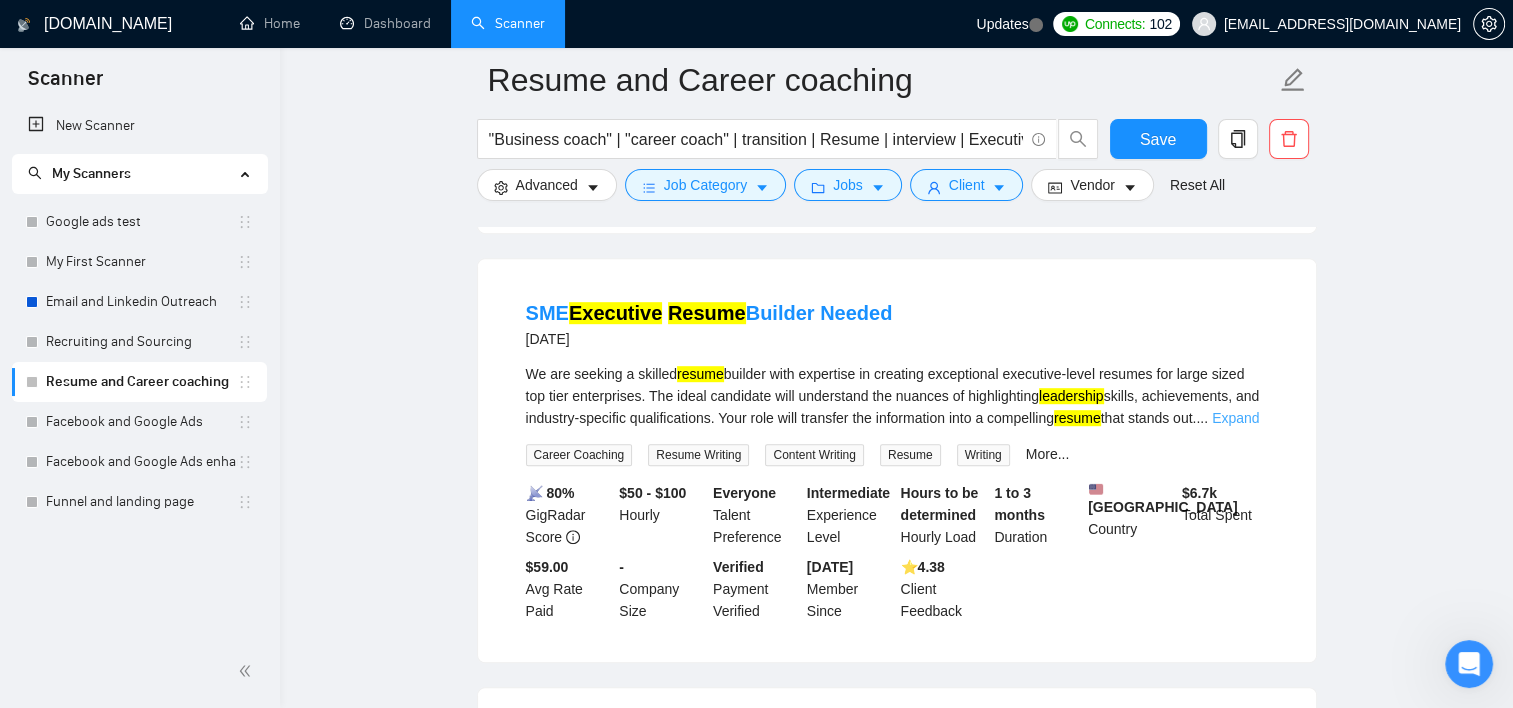 click on "Expand" at bounding box center [1235, 418] 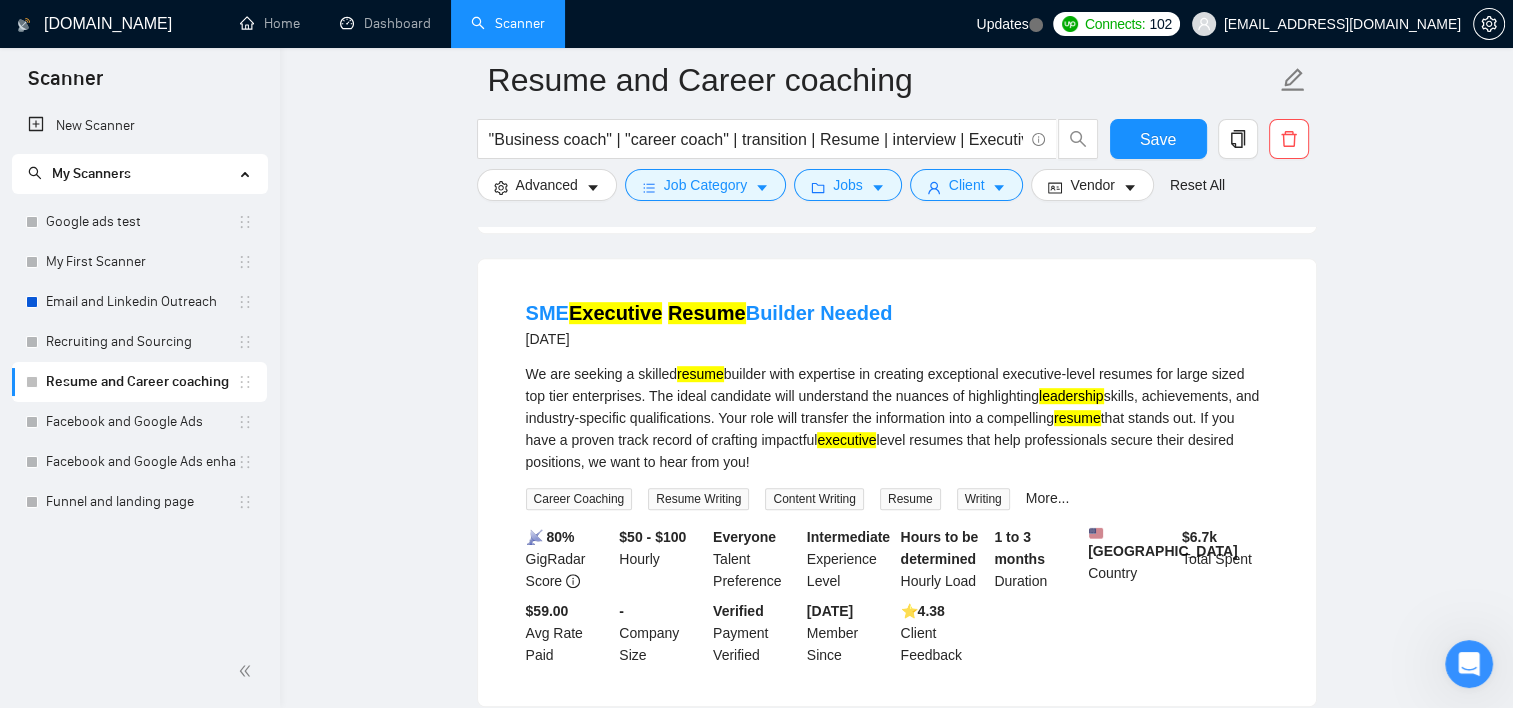click on "We are seeking a skilled  resume  builder with expertise in creating exceptional executive-level resumes for large sized top tier enterprises. The ideal candidate will understand the nuances of highlighting  leadership  skills, achievements, and industry-specific qualifications. Your role will transfer the information into a compelling  resume  that stands out. If you have a proven track record of crafting impactful  executive  level resumes that help professionals secure their desired positions, we want to hear from you!" at bounding box center (897, 418) 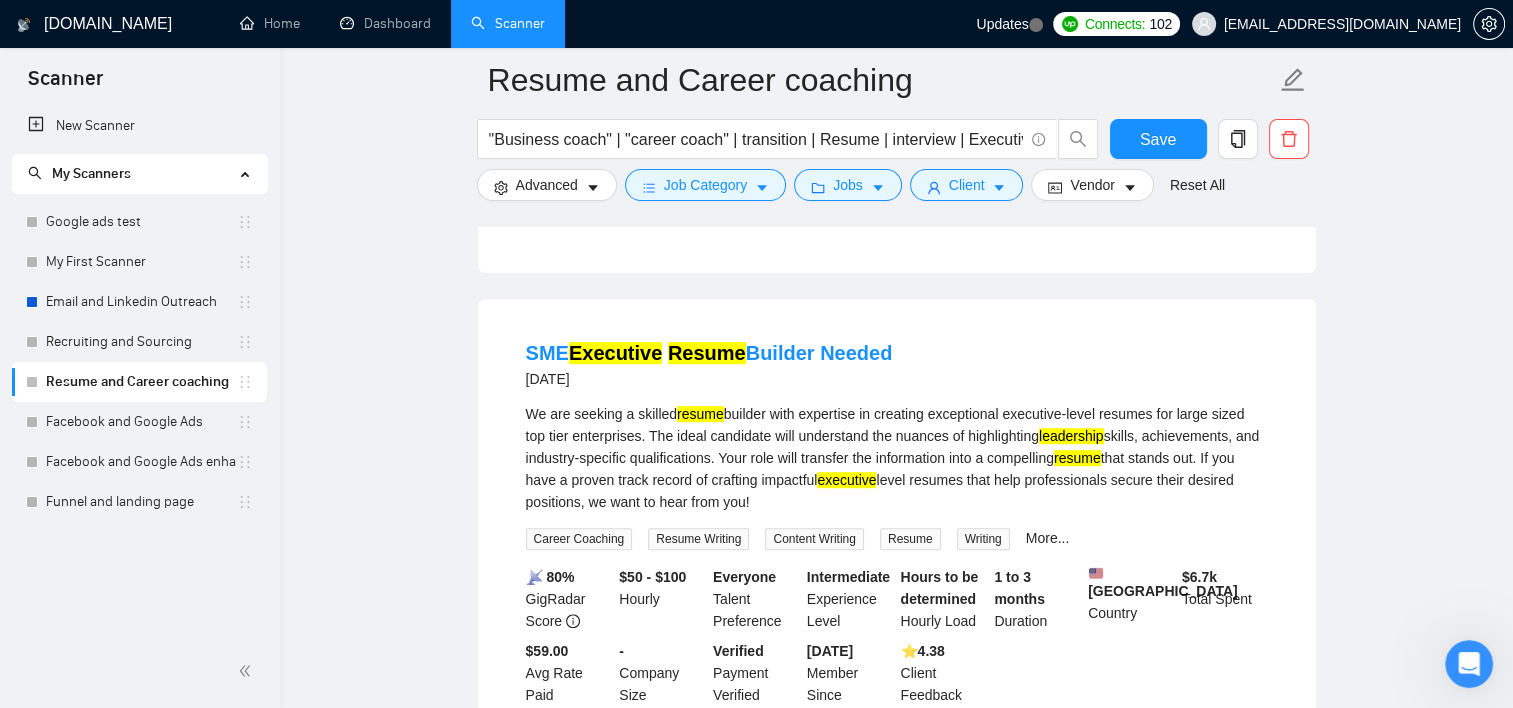 click on "We are seeking a skilled  resume  builder with expertise in creating exceptional executive-level resumes for large sized top tier enterprises. The ideal candidate will understand the nuances of highlighting  leadership  skills, achievements, and industry-specific qualifications. Your role will transfer the information into a compelling  resume  that stands out. If you have a proven track record of crafting impactful  executive  level resumes that help professionals secure their desired positions, we want to hear from you!" at bounding box center (897, 458) 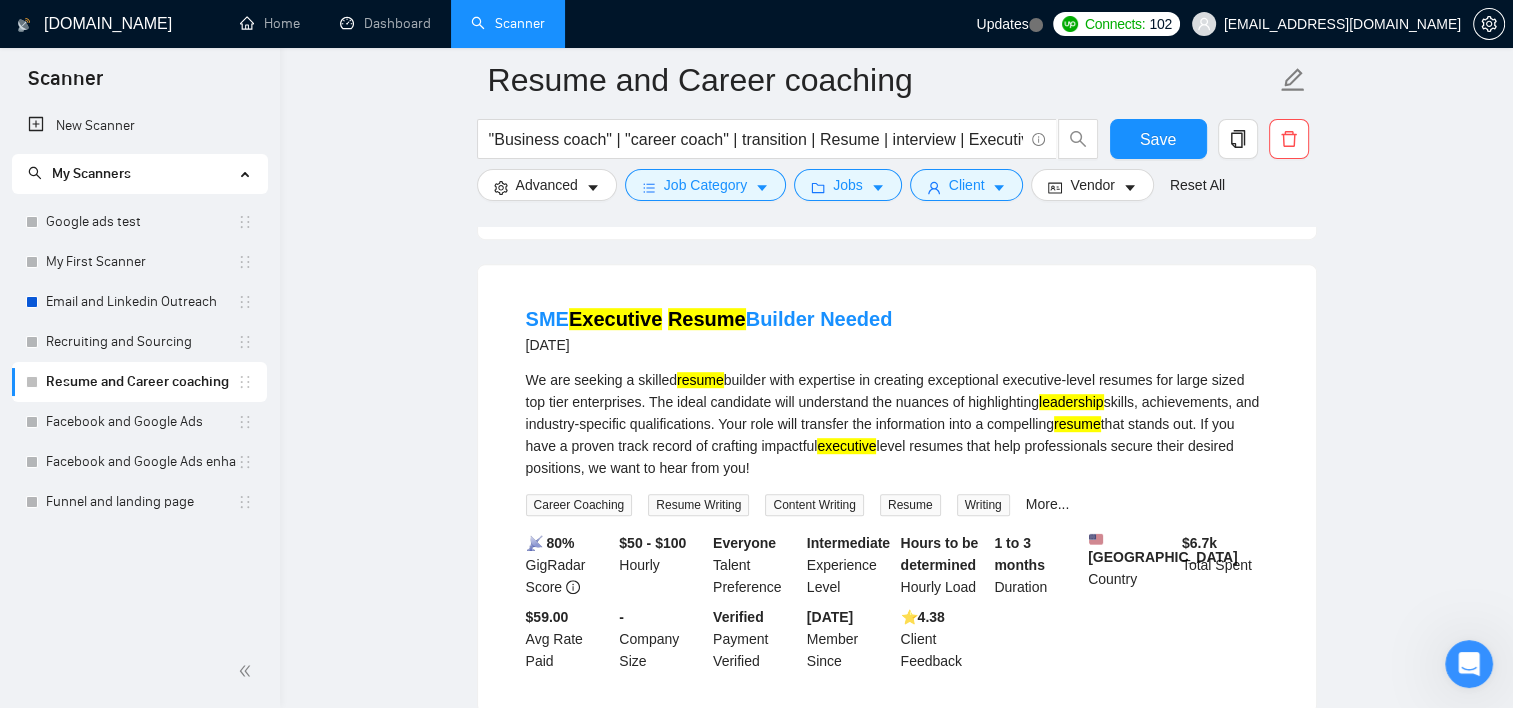scroll, scrollTop: 1062, scrollLeft: 0, axis: vertical 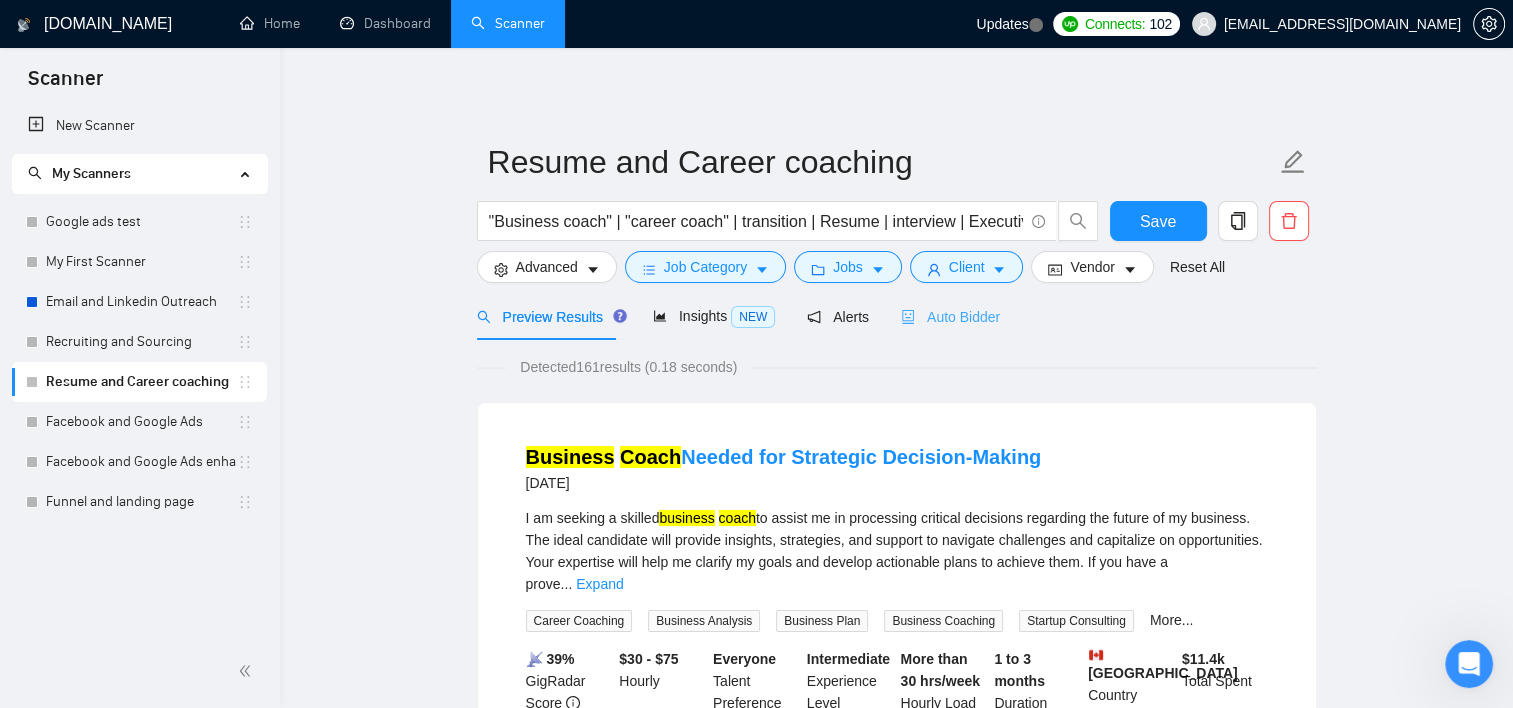 click on "Auto Bidder" at bounding box center (950, 316) 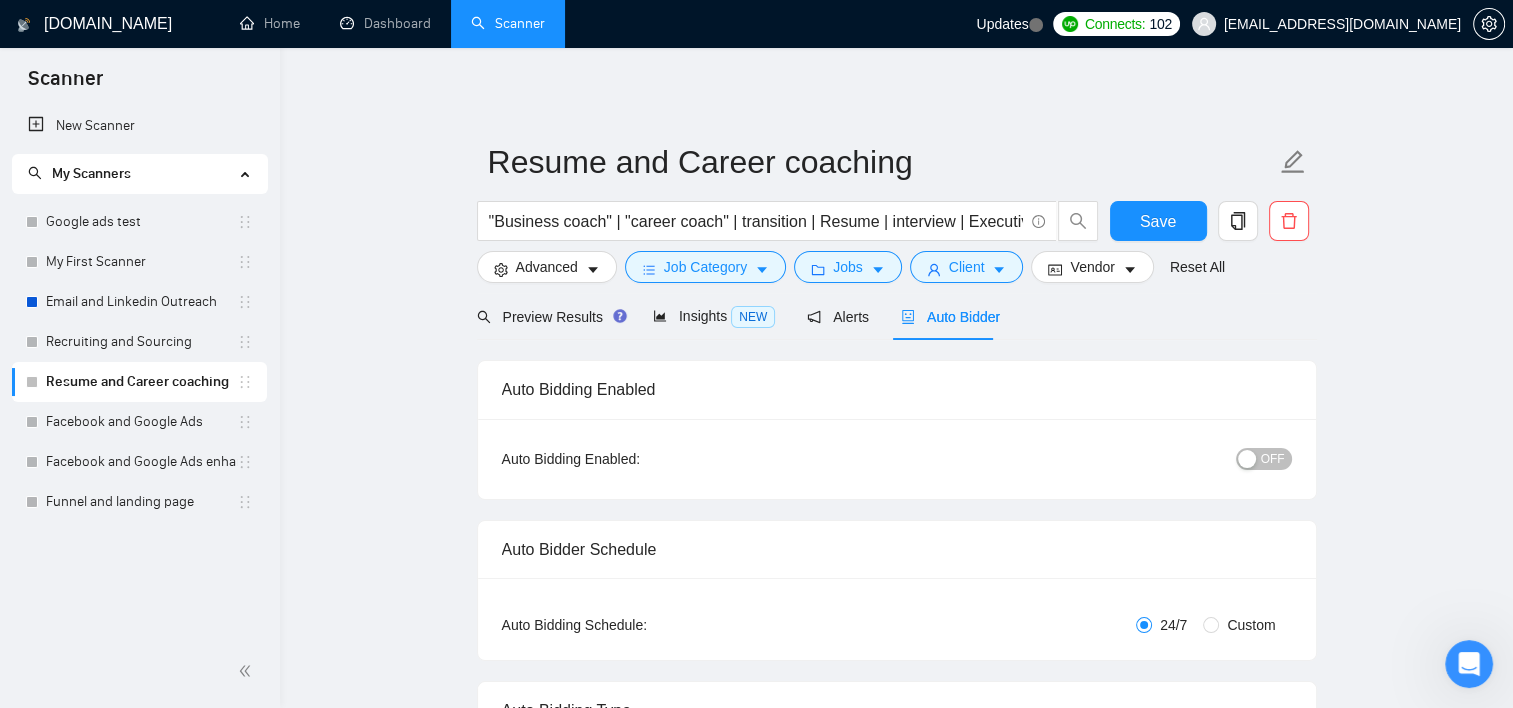 type 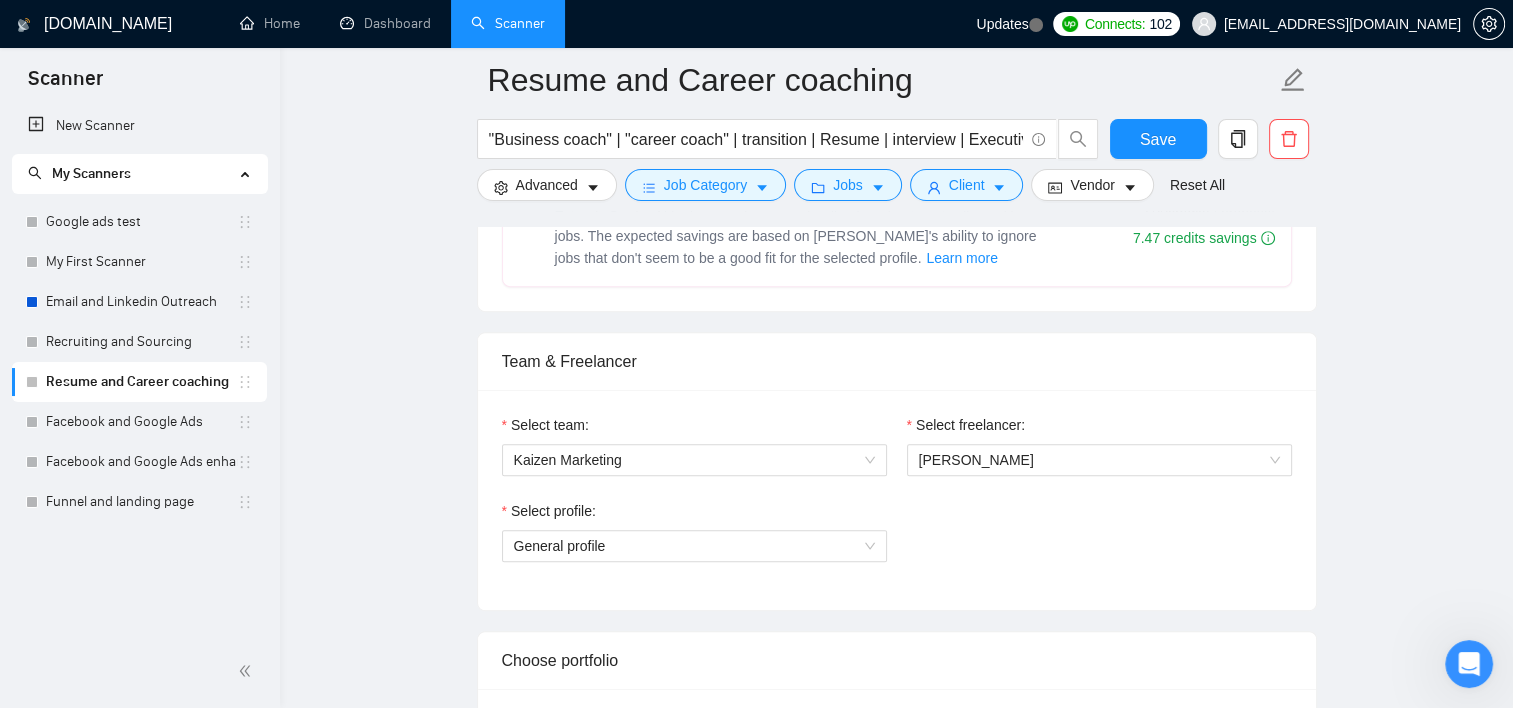 scroll, scrollTop: 960, scrollLeft: 0, axis: vertical 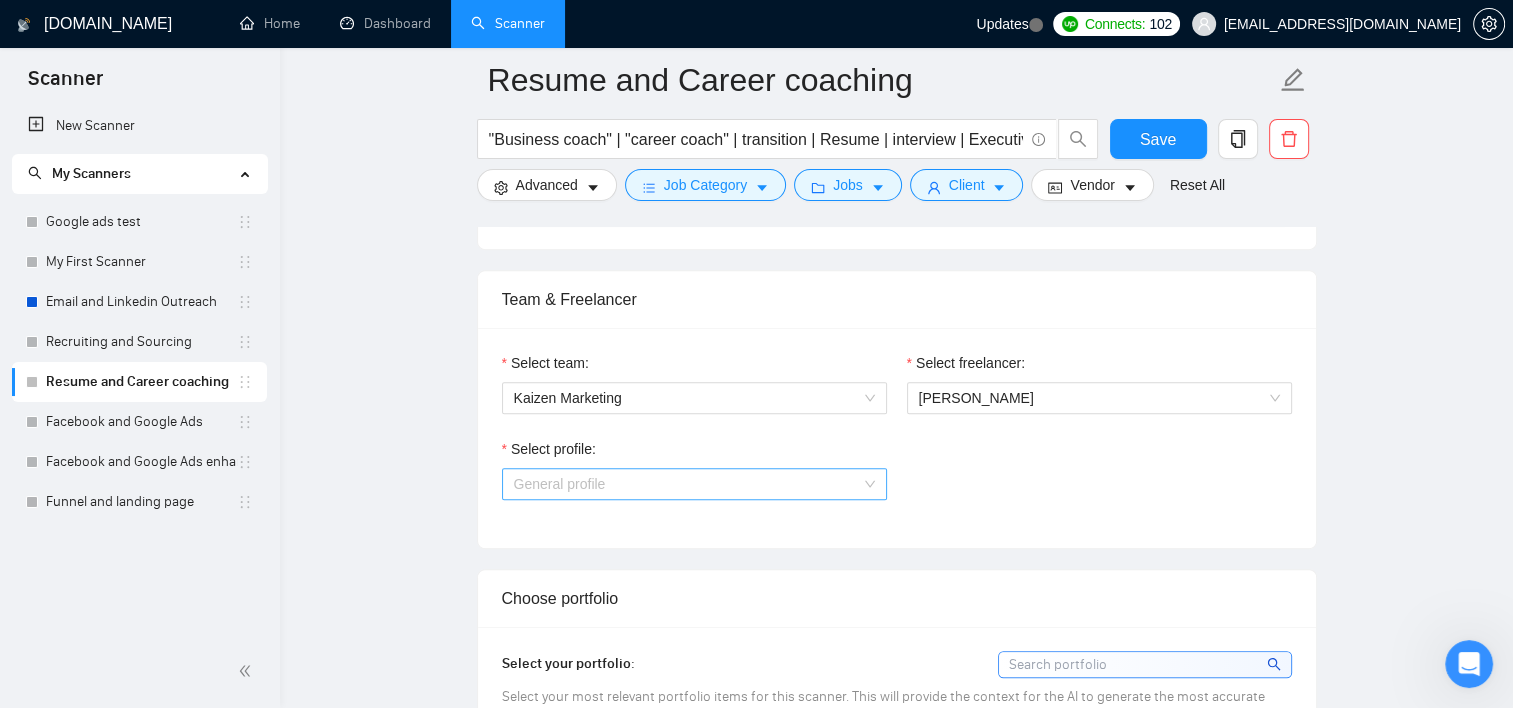 click on "General profile" at bounding box center (694, 484) 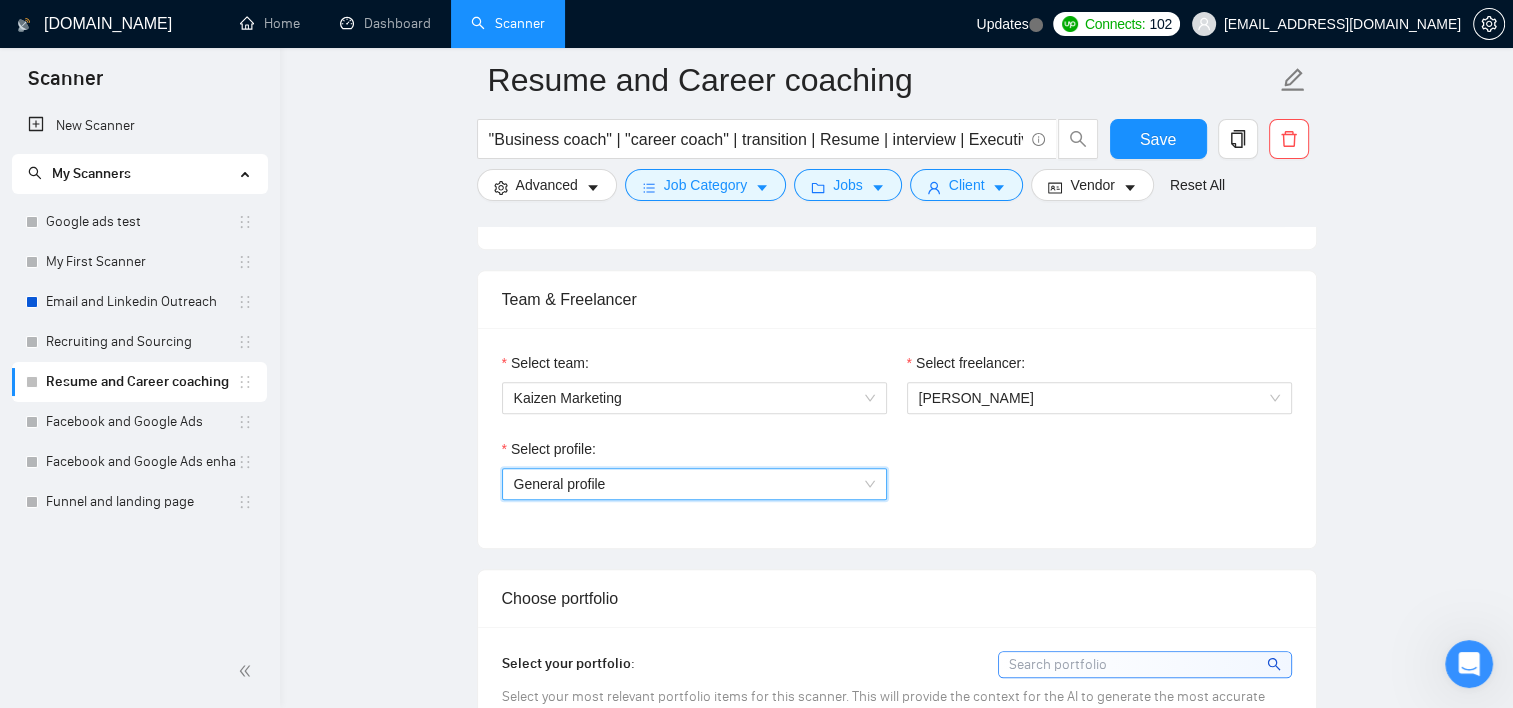 click on "General profile" at bounding box center [694, 484] 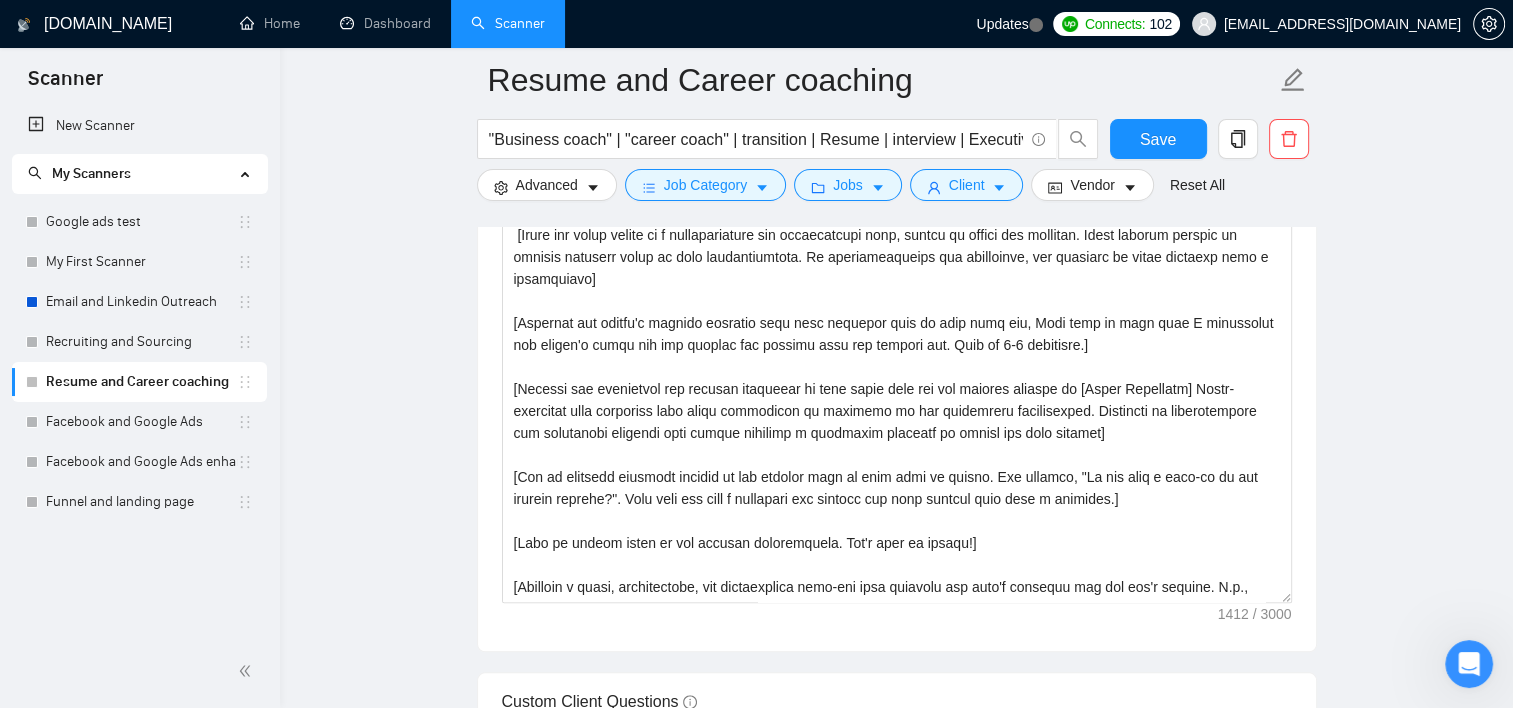 scroll, scrollTop: 1880, scrollLeft: 0, axis: vertical 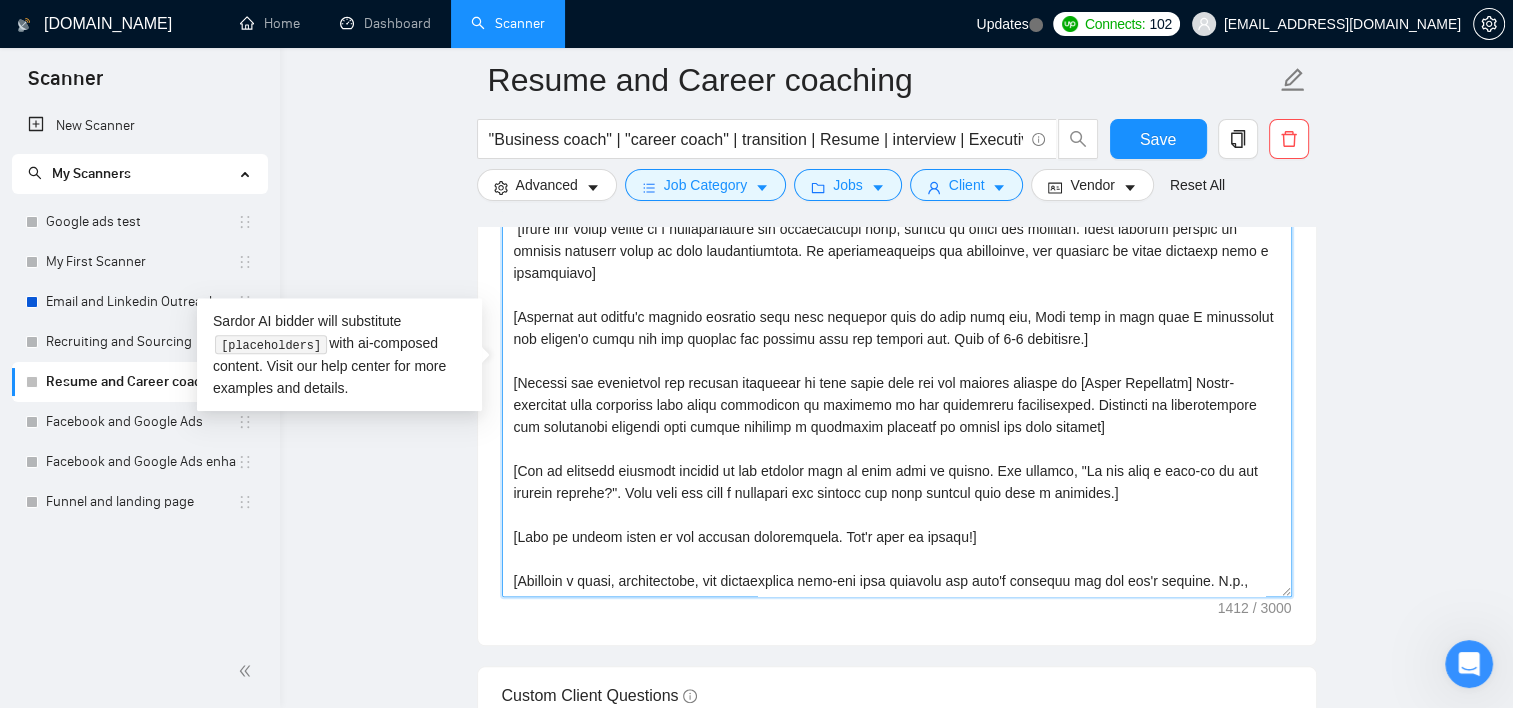 click on "Cover letter template:" at bounding box center [897, 372] 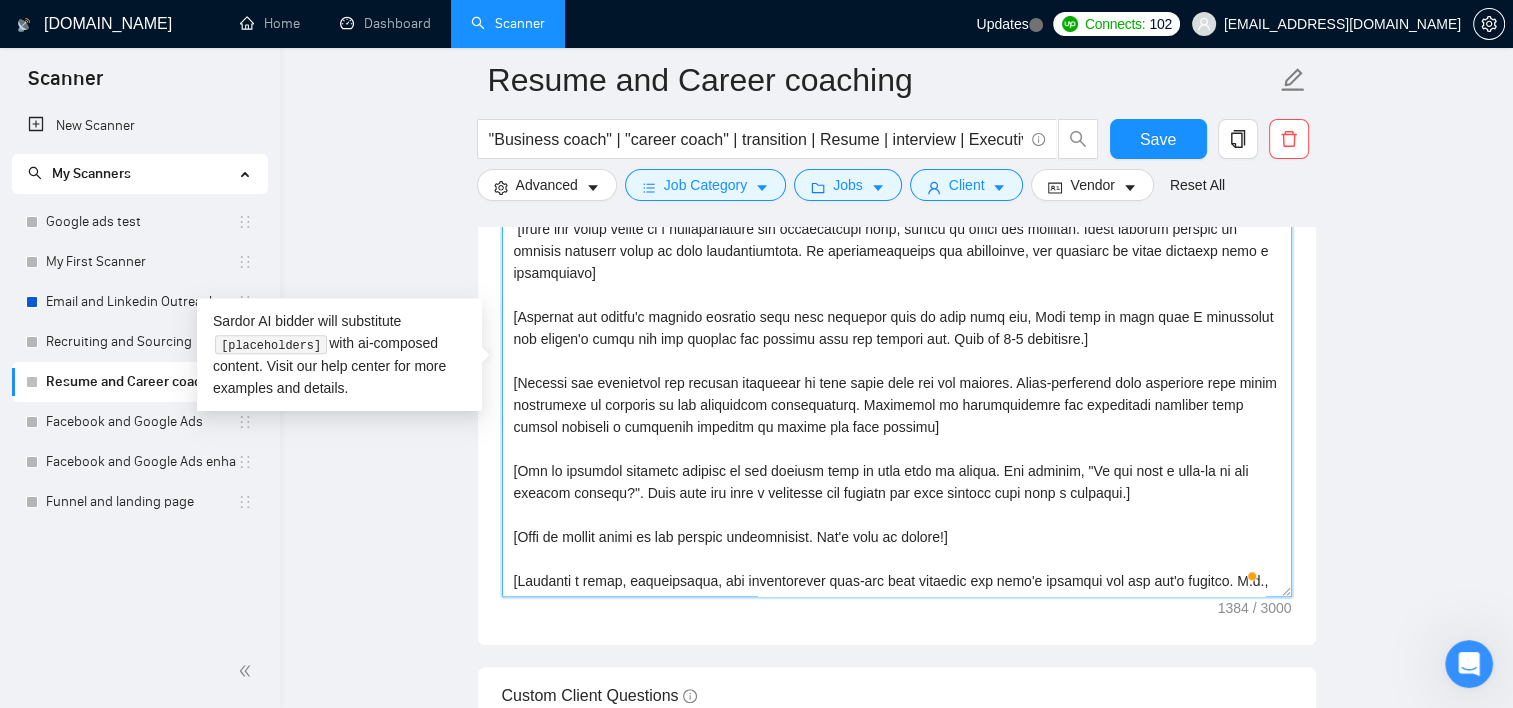 scroll, scrollTop: 22, scrollLeft: 0, axis: vertical 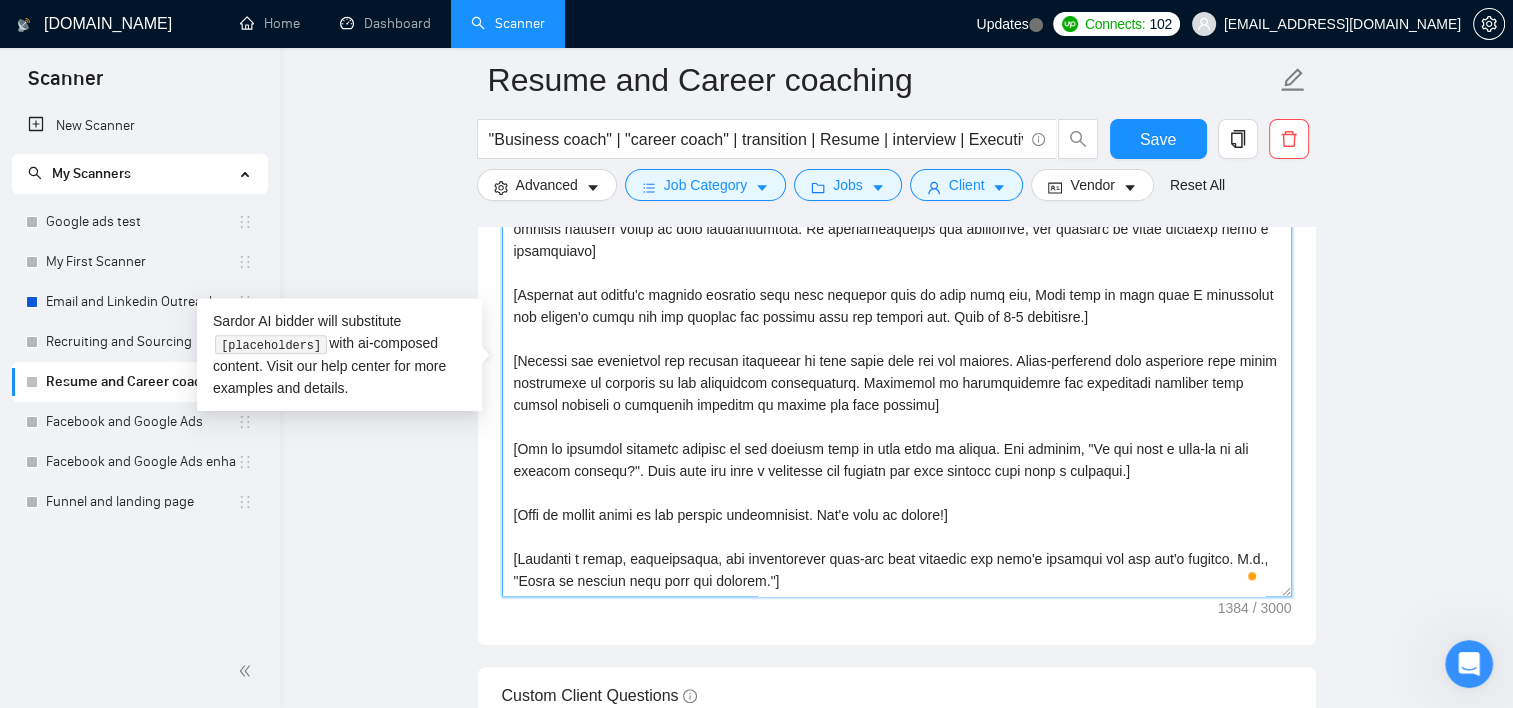 click on "Cover letter template:" at bounding box center [897, 372] 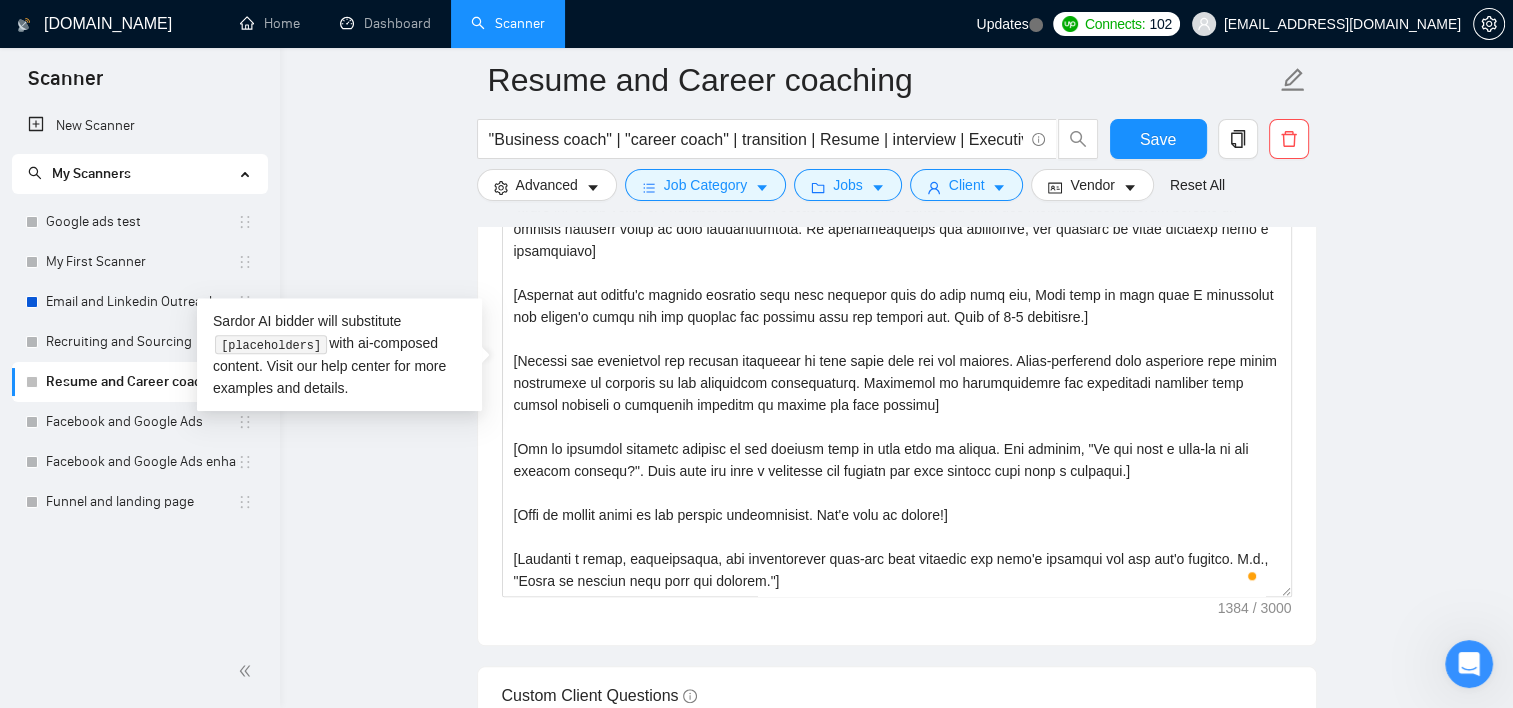 click on "Resume and Career coaching "Business coach" | "career coach" | transition | Resume | interview | Executive | leadership | "start-up" | entrepreneur Save Advanced   Job Category   Jobs   Client   Vendor   Reset All Preview Results Insights NEW Alerts Auto Bidder Auto Bidding Enabled Auto Bidding Enabled: OFF Auto Bidder Schedule Auto Bidding Type: Automated (recommended) Semi-automated Auto Bidding Schedule: 24/7 Custom Custom Auto Bidder Schedule Repeat every week on Monday Tuesday Wednesday Thursday Friday Saturday Sunday Active Hours ( America/New_York ): From: To: ( 24  hours) America/New_York Auto Bidding Type Select your bidding algorithm: Choose the algorithm for you bidding. The price per proposal does not include your connects expenditure. Template Bidder Works great for narrow segments and short cover letters that don't change. 0.50  credits / proposal Sardor AI 🤖 Personalise your cover letter with ai [placeholders] 1.00  credits / proposal Experimental Laziza AI  👑   NEW   Learn more 2.00 0 1" at bounding box center [896, 651] 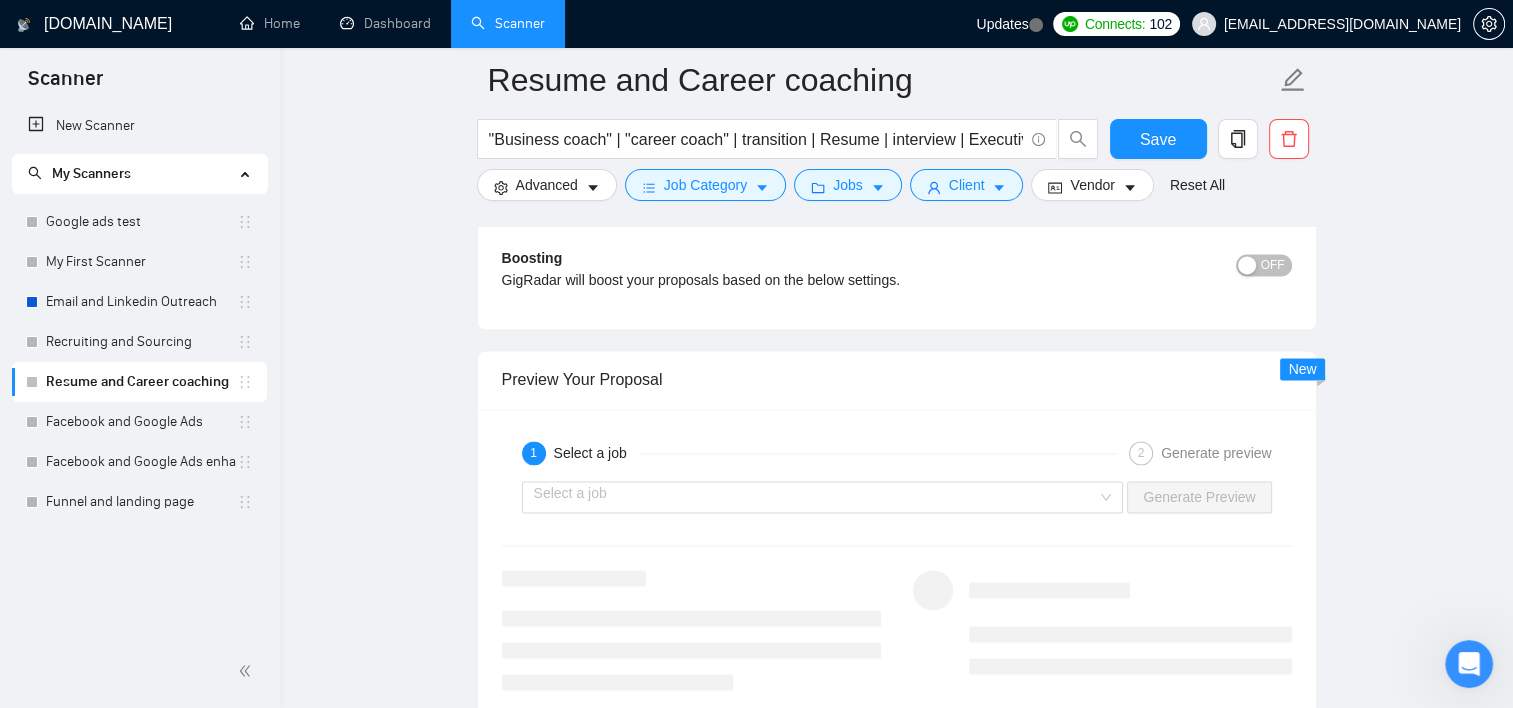 scroll, scrollTop: 3160, scrollLeft: 0, axis: vertical 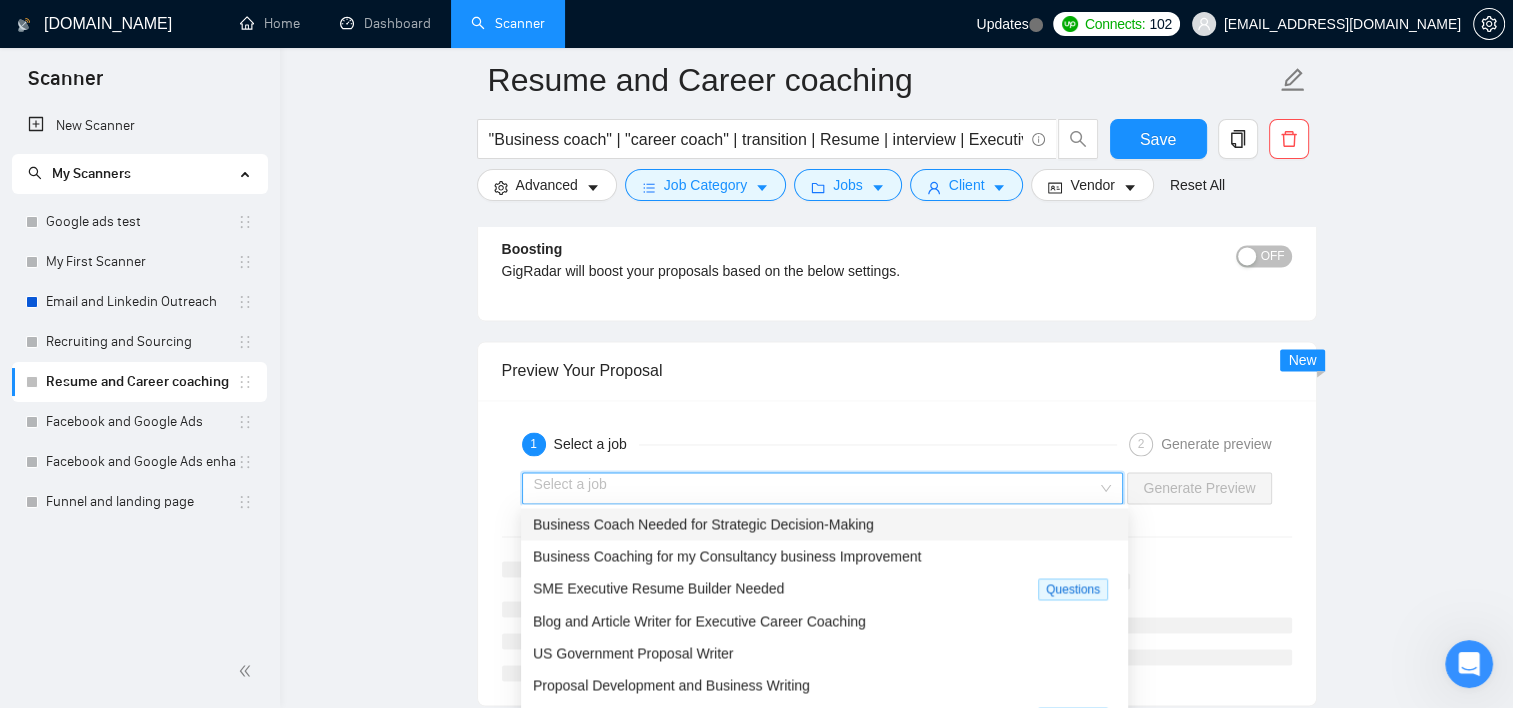 click at bounding box center (816, 488) 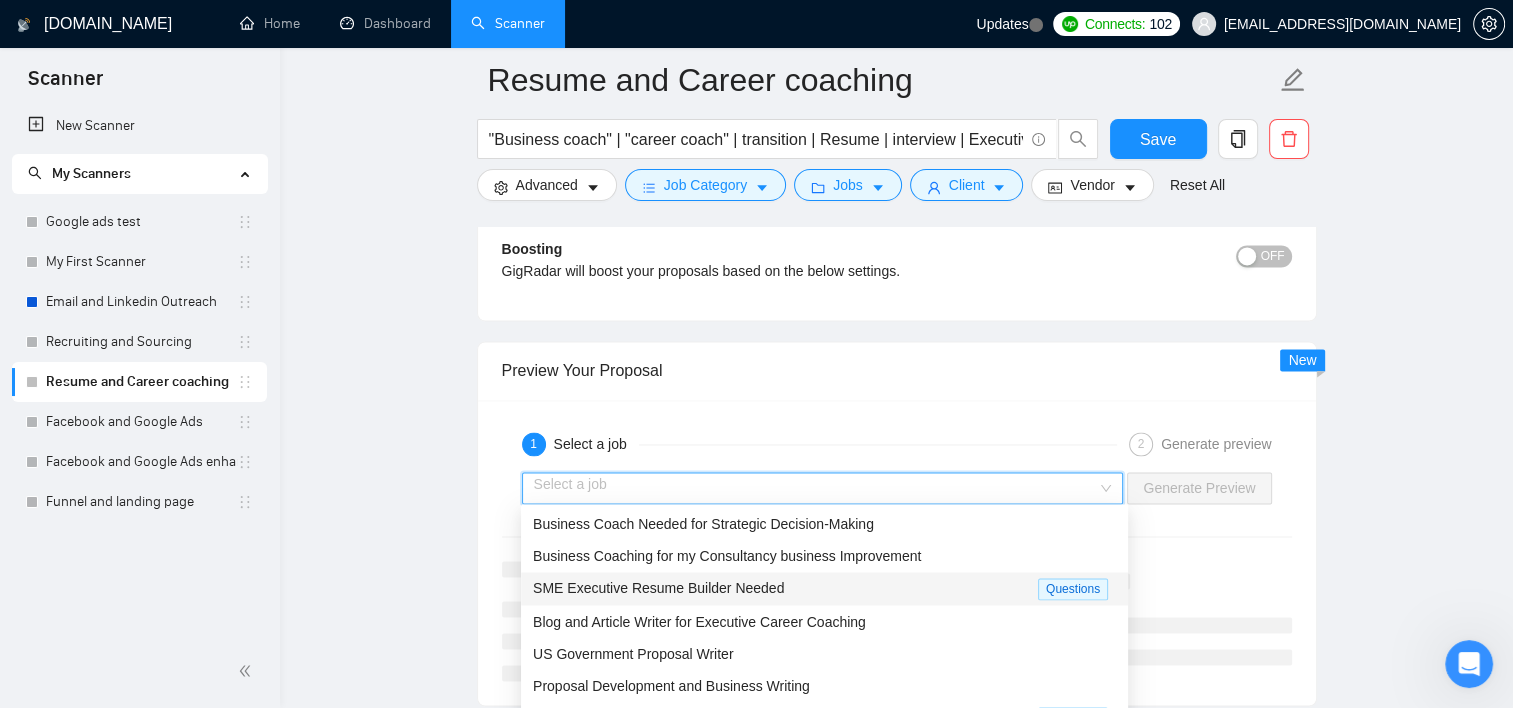click on "SME Executive Resume Builder Needed" at bounding box center (785, 588) 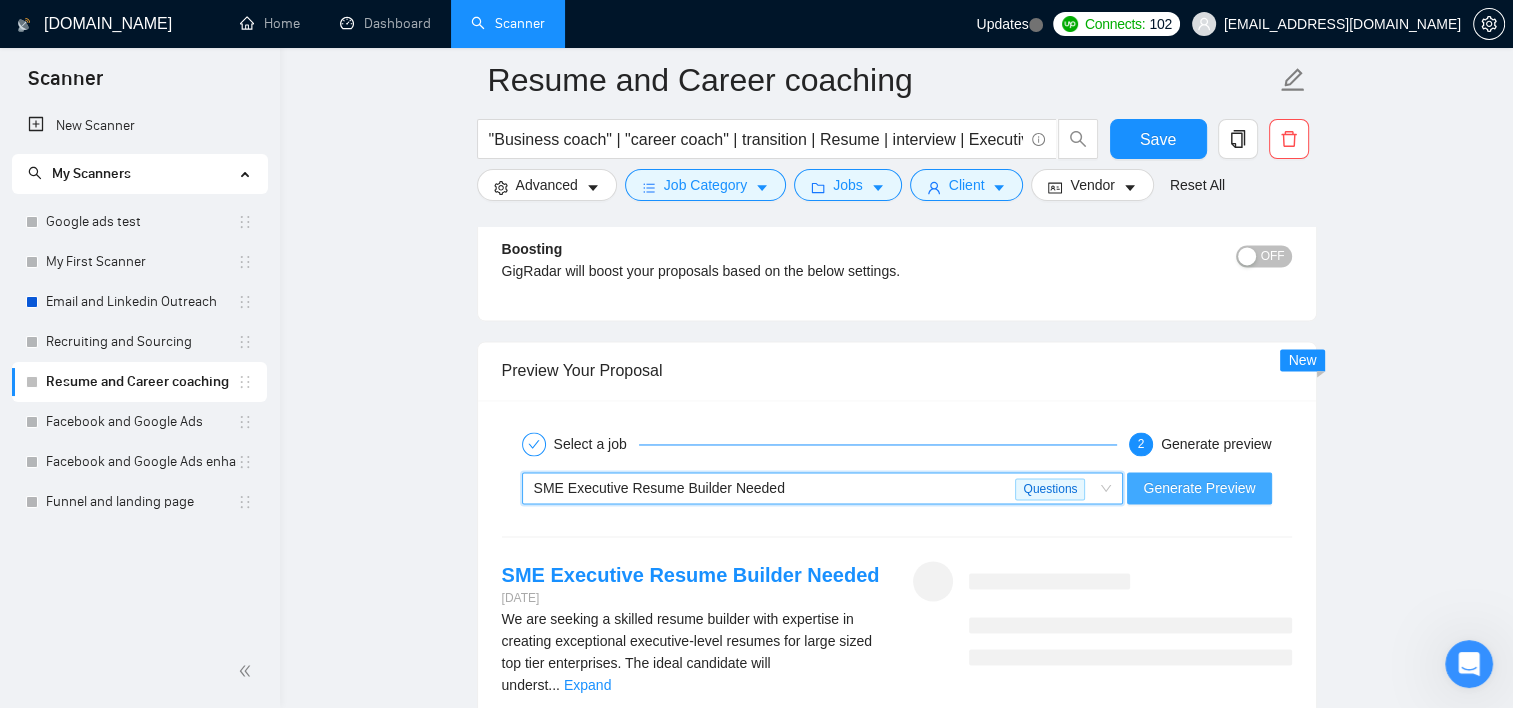 click on "Generate Preview" at bounding box center (1199, 488) 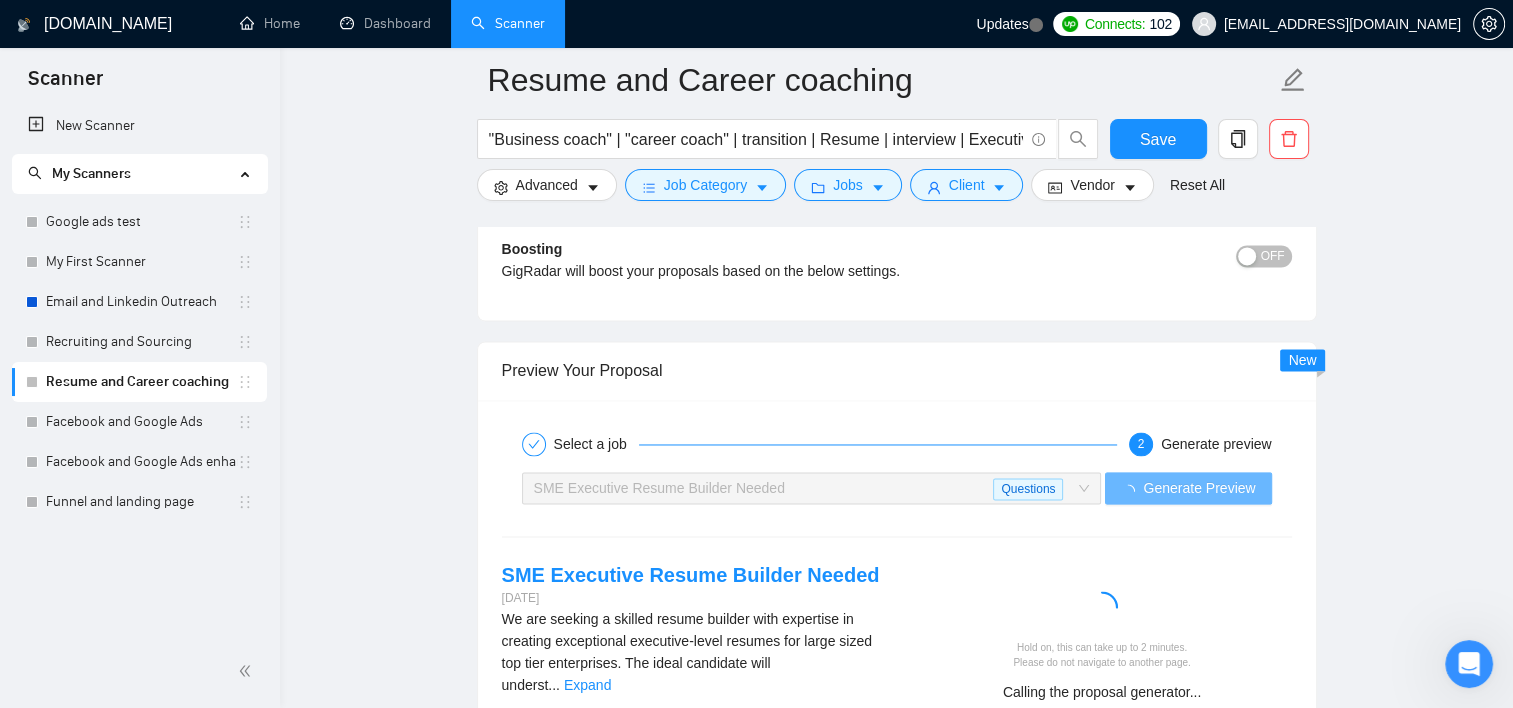 click on "Resume and Career coaching "Business coach" | "career coach" | transition | Resume | interview | Executive | leadership | "start-up" | entrepreneur Save Advanced   Job Category   Jobs   Client   Vendor   Reset All Preview Results Insights NEW Alerts Auto Bidder Auto Bidding Enabled Auto Bidding Enabled: OFF Auto Bidder Schedule Auto Bidding Type: Automated (recommended) Semi-automated Auto Bidding Schedule: 24/7 Custom Custom Auto Bidder Schedule Repeat every week on Monday Tuesday Wednesday Thursday Friday Saturday Sunday Active Hours ( America/New_York ): From: To: ( 24  hours) America/New_York Auto Bidding Type Select your bidding algorithm: Choose the algorithm for you bidding. The price per proposal does not include your connects expenditure. Template Bidder Works great for narrow segments and short cover letters that don't change. 0.50  credits / proposal Sardor AI 🤖 Personalise your cover letter with ai [placeholders] 1.00  credits / proposal Experimental Laziza AI  👑   NEW   Learn more 2.00 0 1" at bounding box center [896, -588] 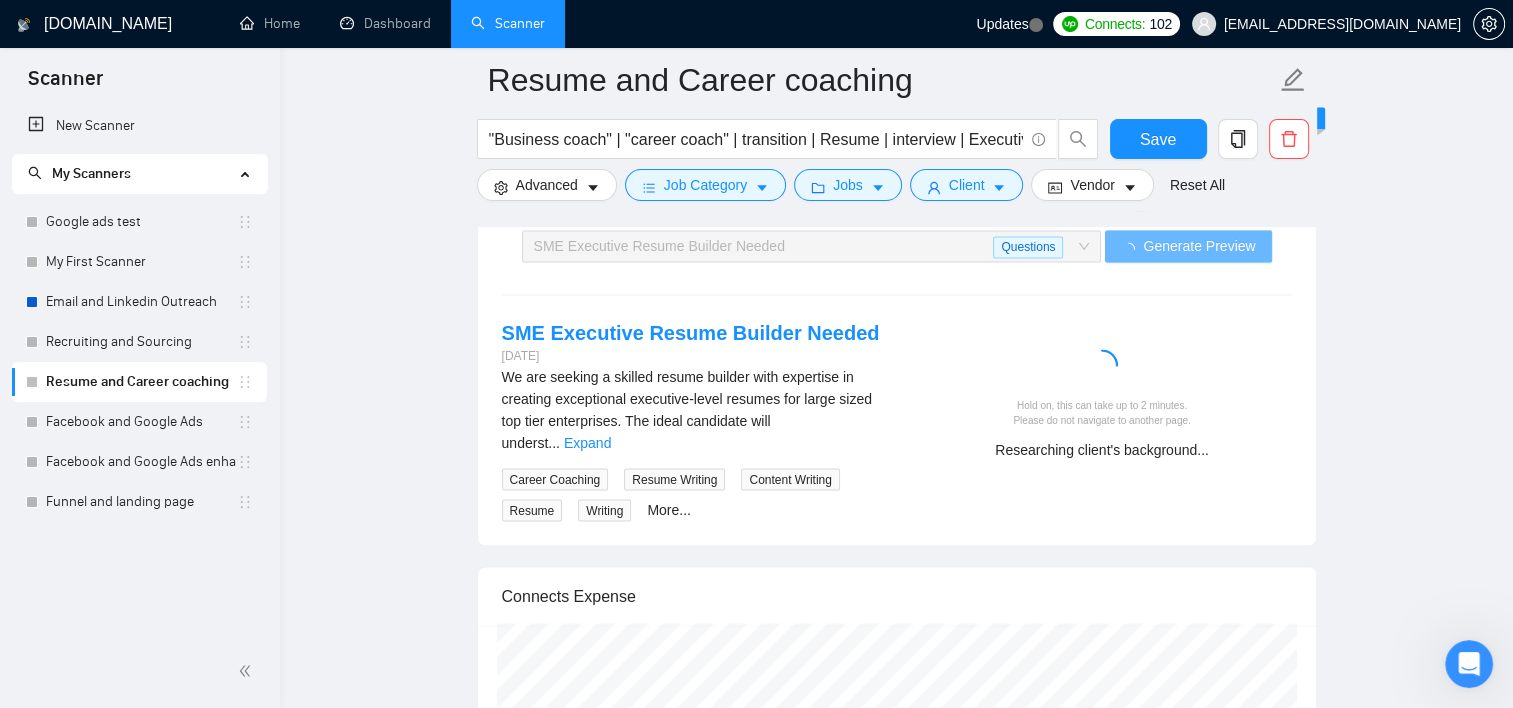 scroll, scrollTop: 3400, scrollLeft: 0, axis: vertical 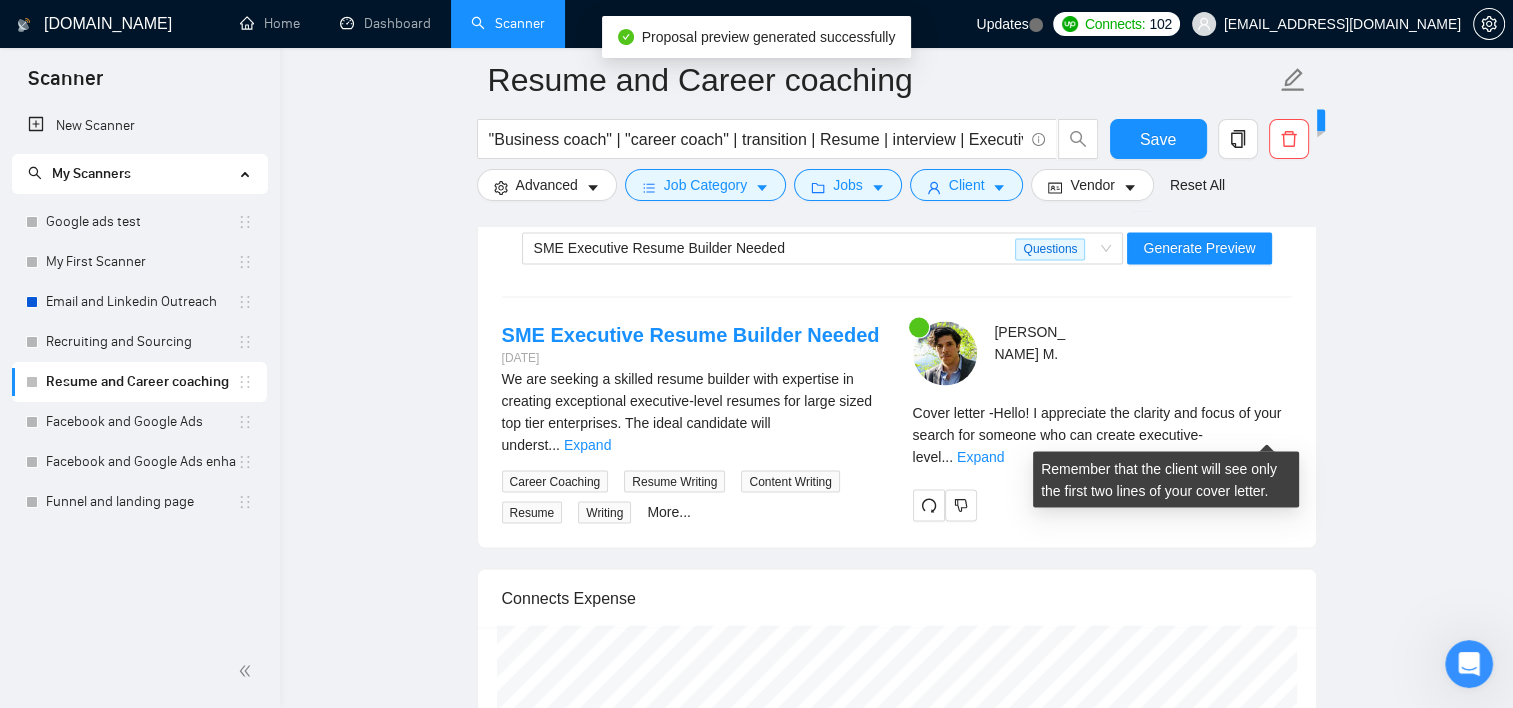 click on "Cover letter -  Hello! I appreciate the clarity and focus of your search for someone who can create executive-level" at bounding box center [1097, 434] 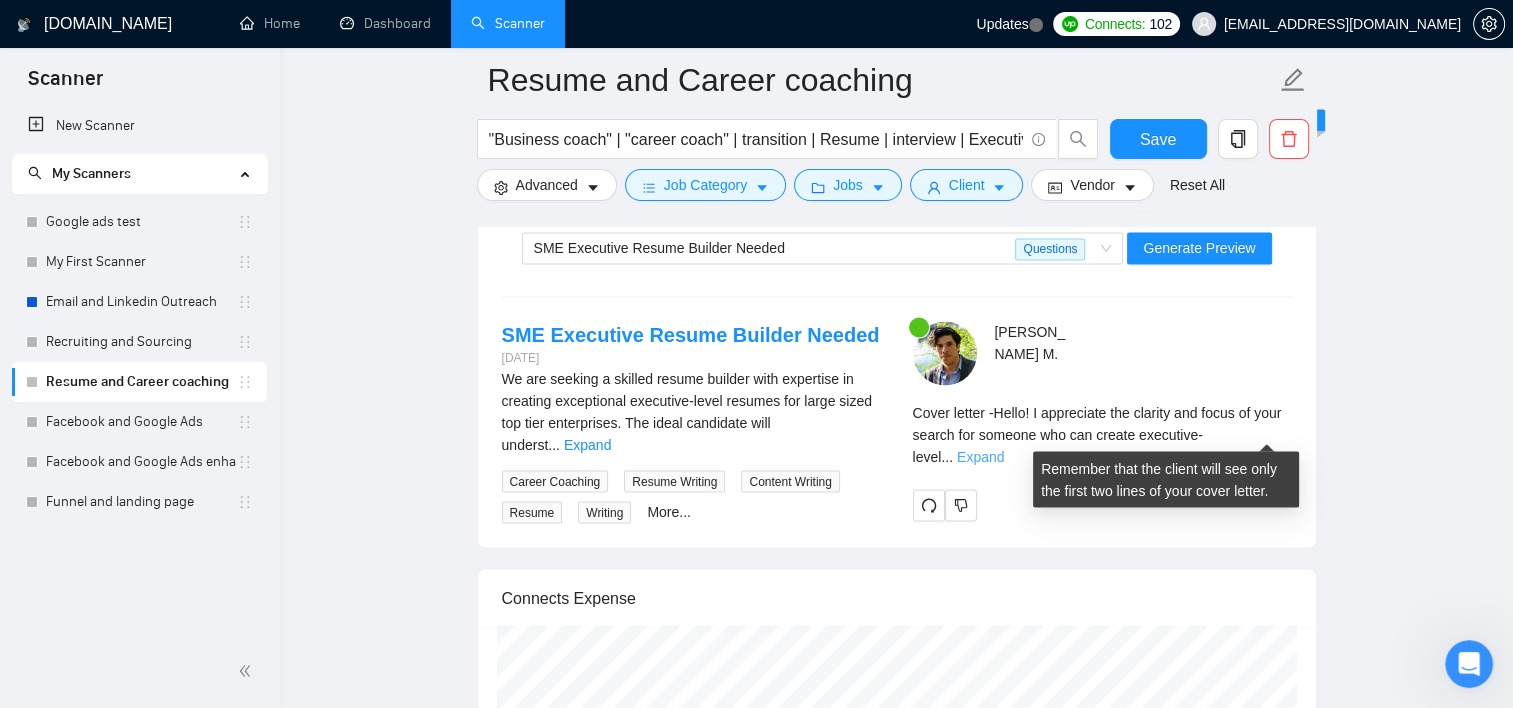 click on "Expand" at bounding box center (980, 456) 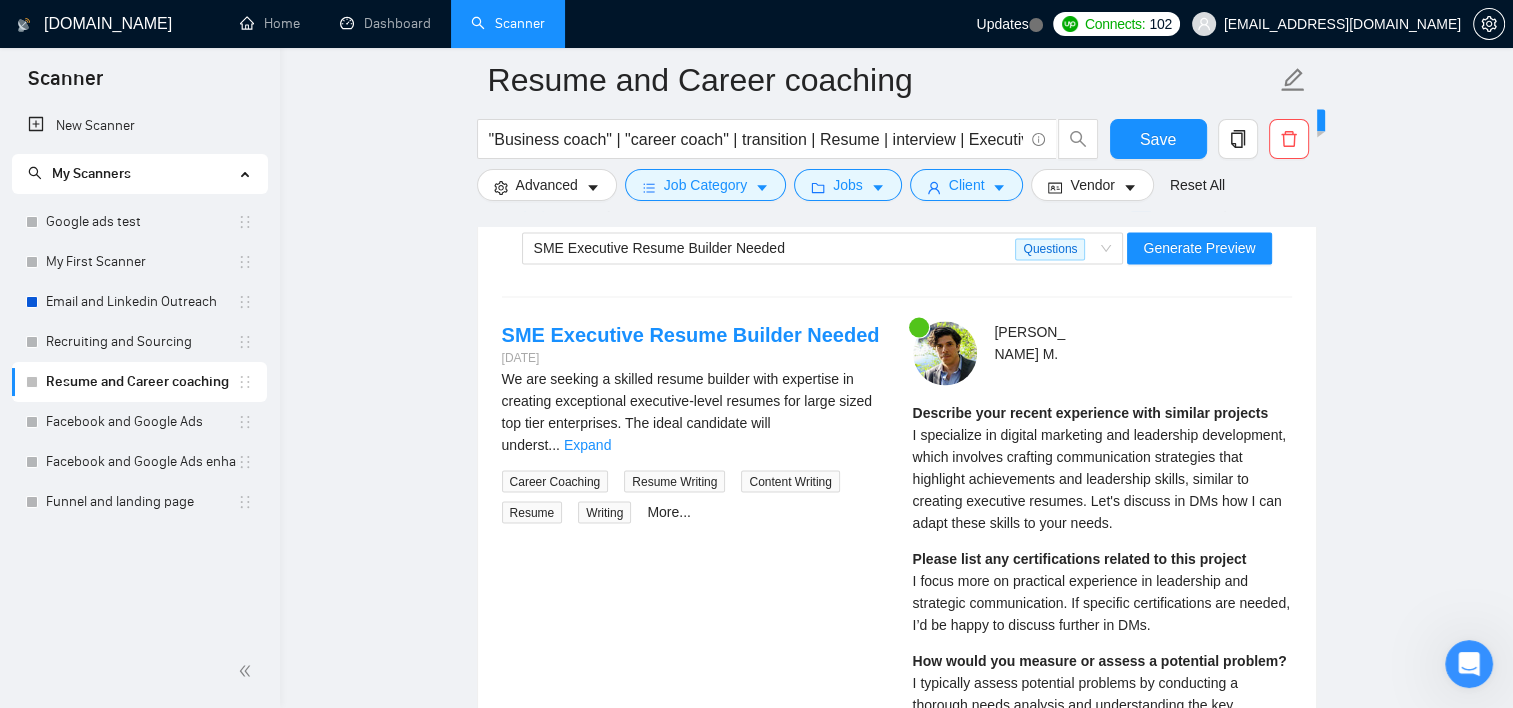 click on "I specialize in digital marketing and leadership development, which involves crafting communication strategies that highlight achievements and leadership skills, similar to creating executive resumes. Let's discuss in DMs how I can adapt these skills to your needs." at bounding box center (1100, 478) 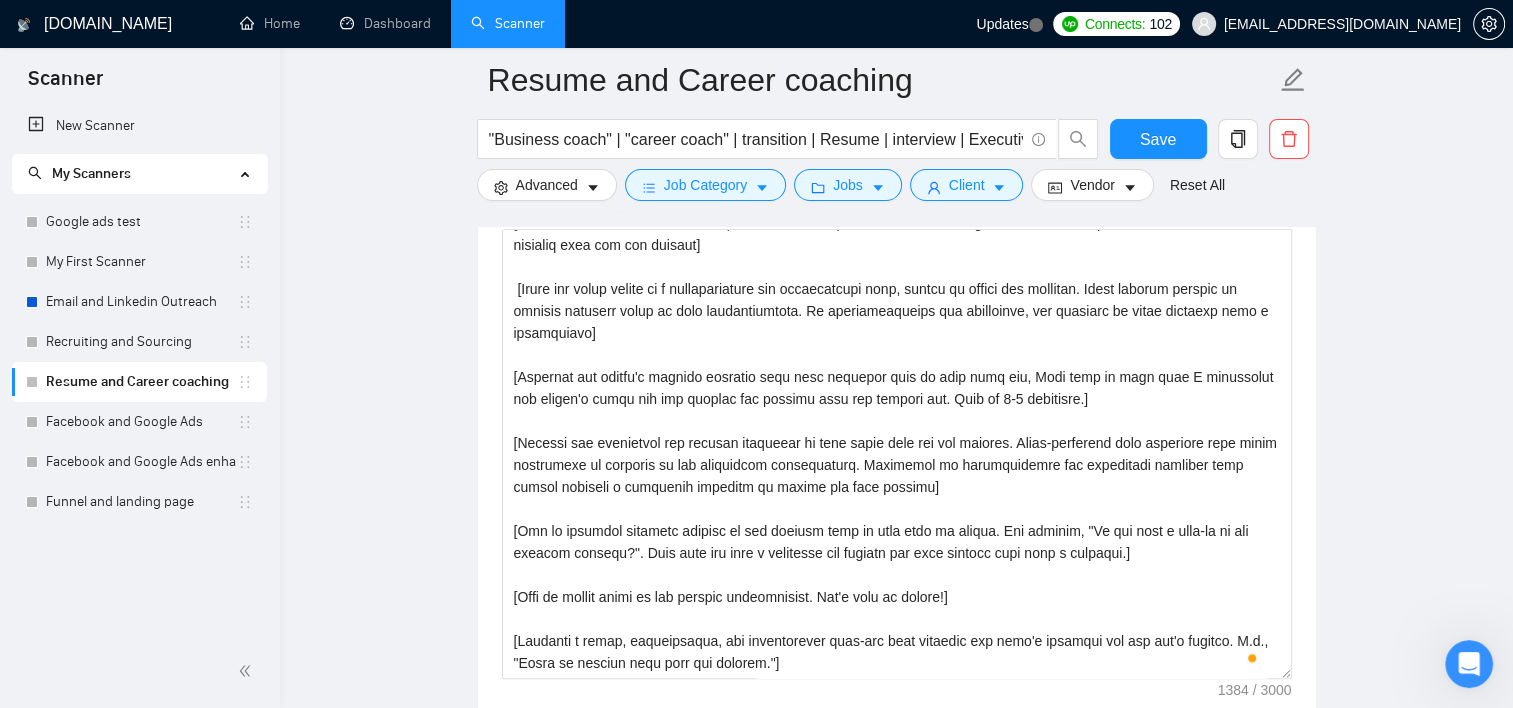 scroll, scrollTop: 1800, scrollLeft: 0, axis: vertical 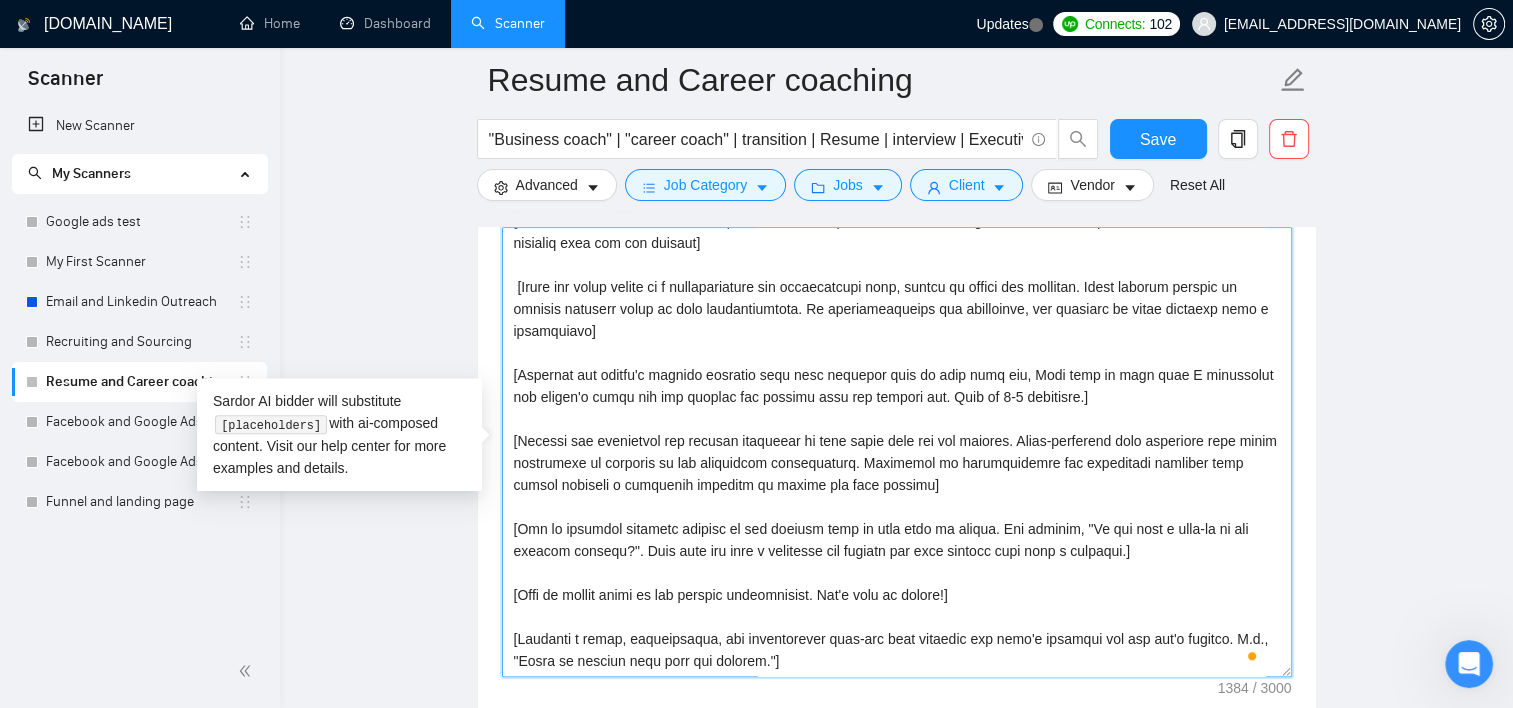 drag, startPoint x: 1153, startPoint y: 548, endPoint x: 508, endPoint y: 534, distance: 645.1519 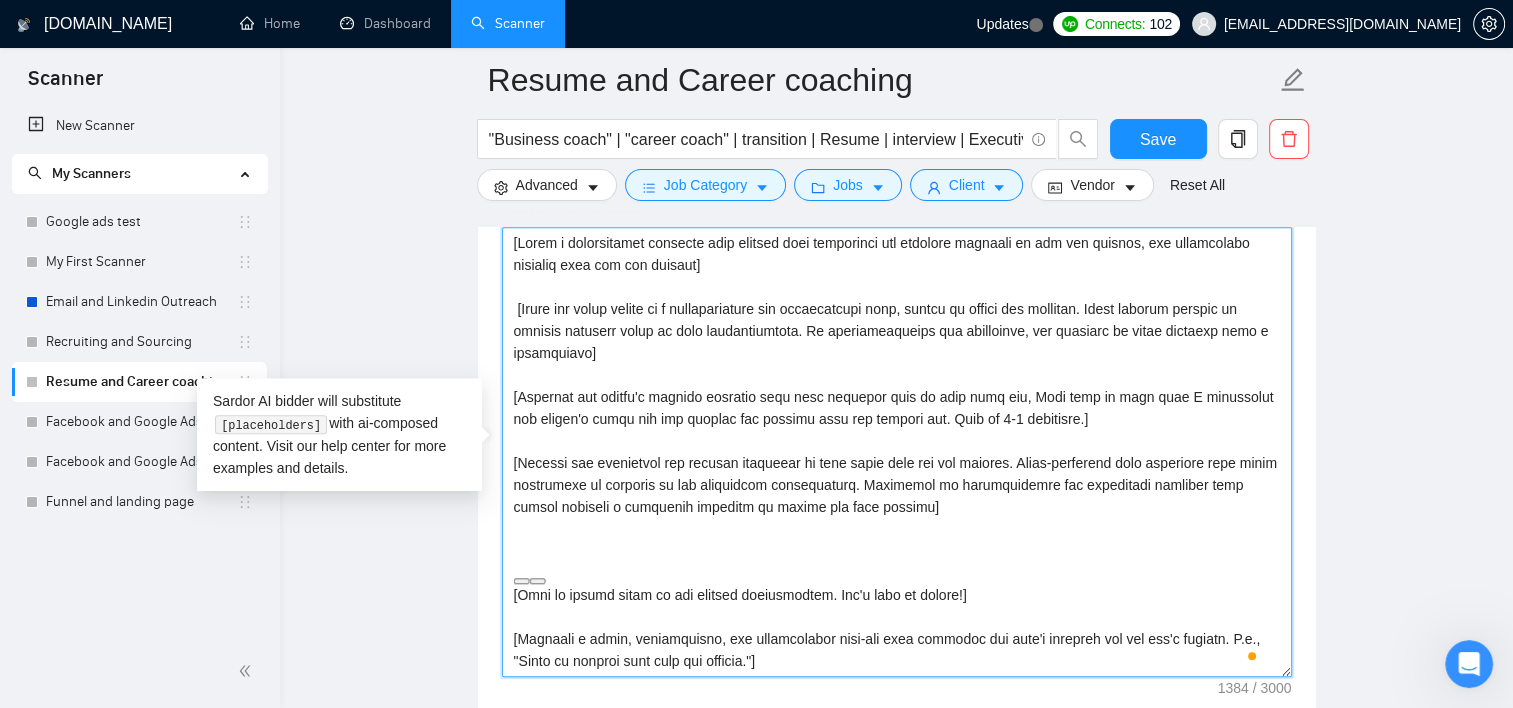scroll, scrollTop: 0, scrollLeft: 0, axis: both 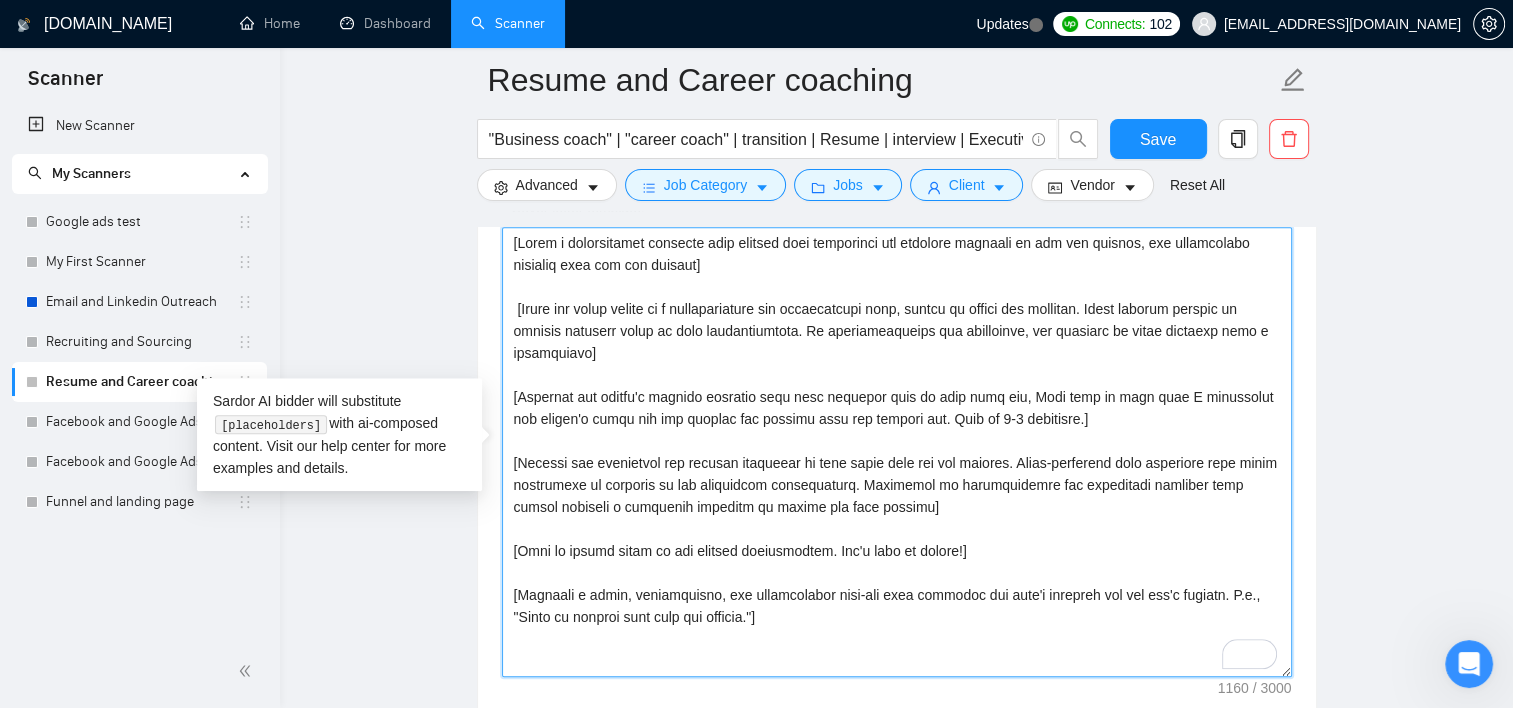 type on "[Write a personalized greeting that conveys your enthusiasm and positive reaction to the job posting, and incorporate elements from the job posting]
[Write the cover letter in a conversational yet professional tone, making it unique and personal. Avoid generic phrases or cliches commonly found in such communications. Be straightforward and respectful, and remember to avoid sounding like a salesperson]
[Identify the client's biggest business pain that provoked them to post this job, Make sure to show that I understand the client's needs and can deliver the results they are looking for. Make it 3-4 sentences.]
[Extract and comprehend the primary challenge or pain point from the job posting. Cross-reference this challenge with known advantages or features of the associated technologies. Construct an understanding and empathetic question that gently suggests a potential solution or probes for more clarity]
[Call to action based on the project deliverables. Let's make it happen!]
[Generate a brief, profes..." 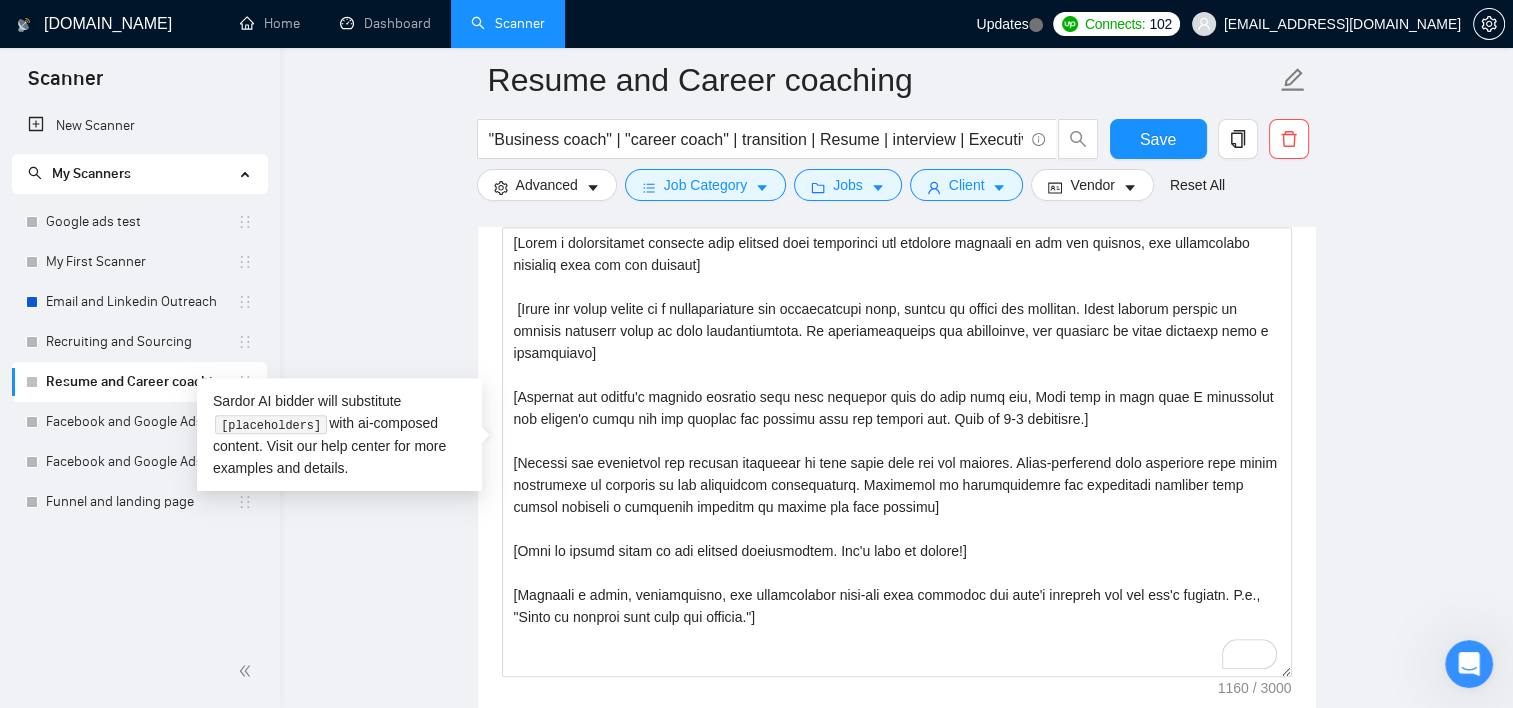 click on "Resume and Career coaching "Business coach" | "career coach" | transition | Resume | interview | Executive | leadership | "start-up" | entrepreneur Save Advanced   Job Category   Jobs   Client   Vendor   Reset All Preview Results Insights NEW Alerts Auto Bidder Auto Bidding Enabled Auto Bidding Enabled: OFF Auto Bidder Schedule Auto Bidding Type: Automated (recommended) Semi-automated Auto Bidding Schedule: 24/7 Custom Custom Auto Bidder Schedule Repeat every week on Monday Tuesday Wednesday Thursday Friday Saturday Sunday Active Hours ( America/New_York ): From: To: ( 24  hours) America/New_York Auto Bidding Type Select your bidding algorithm: Choose the algorithm for you bidding. The price per proposal does not include your connects expenditure. Template Bidder Works great for narrow segments and short cover letters that don't change. 0.50  credits / proposal Sardor AI 🤖 Personalise your cover letter with ai [placeholders] 1.00  credits / proposal Experimental Laziza AI  👑   NEW   Learn more 2.00 0 1" at bounding box center [896, 1306] 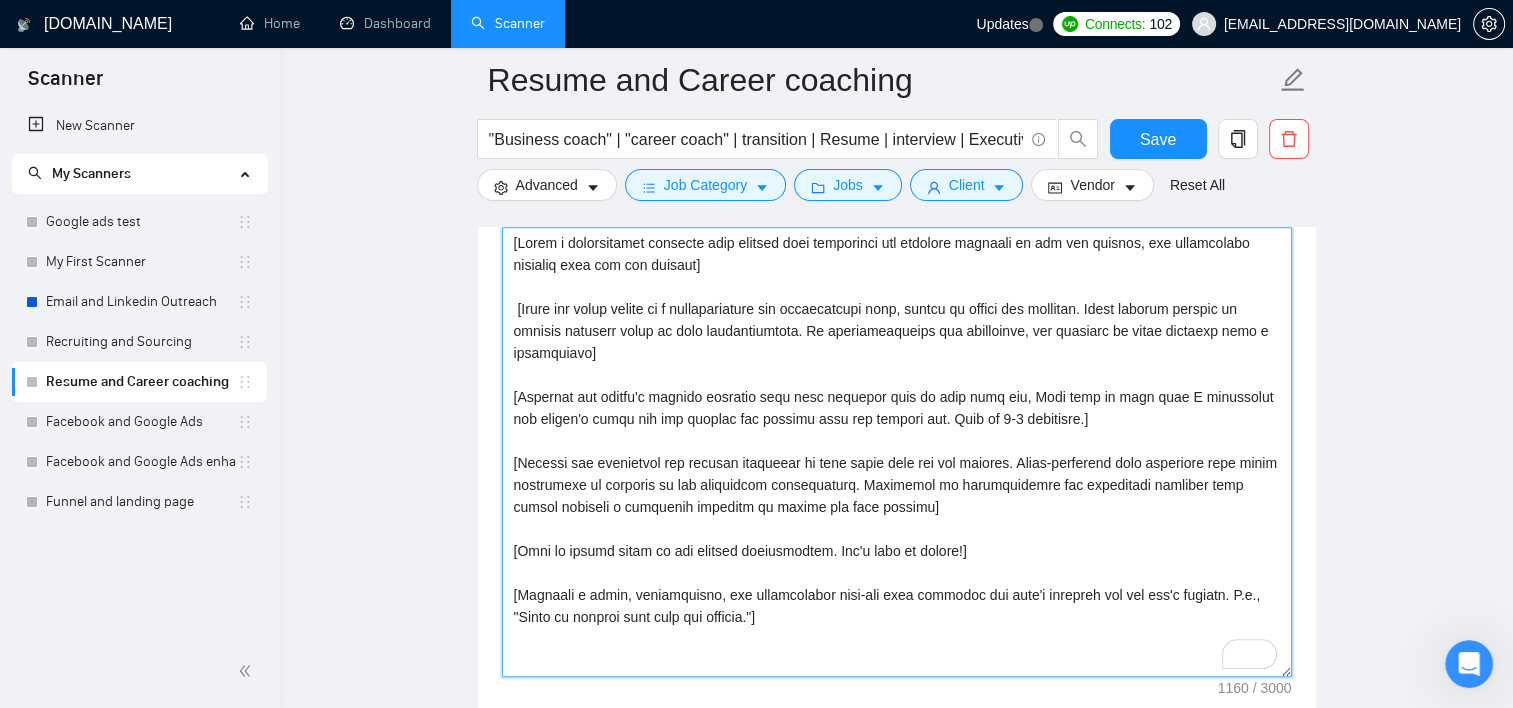 click on "Cover letter template:" at bounding box center [897, 452] 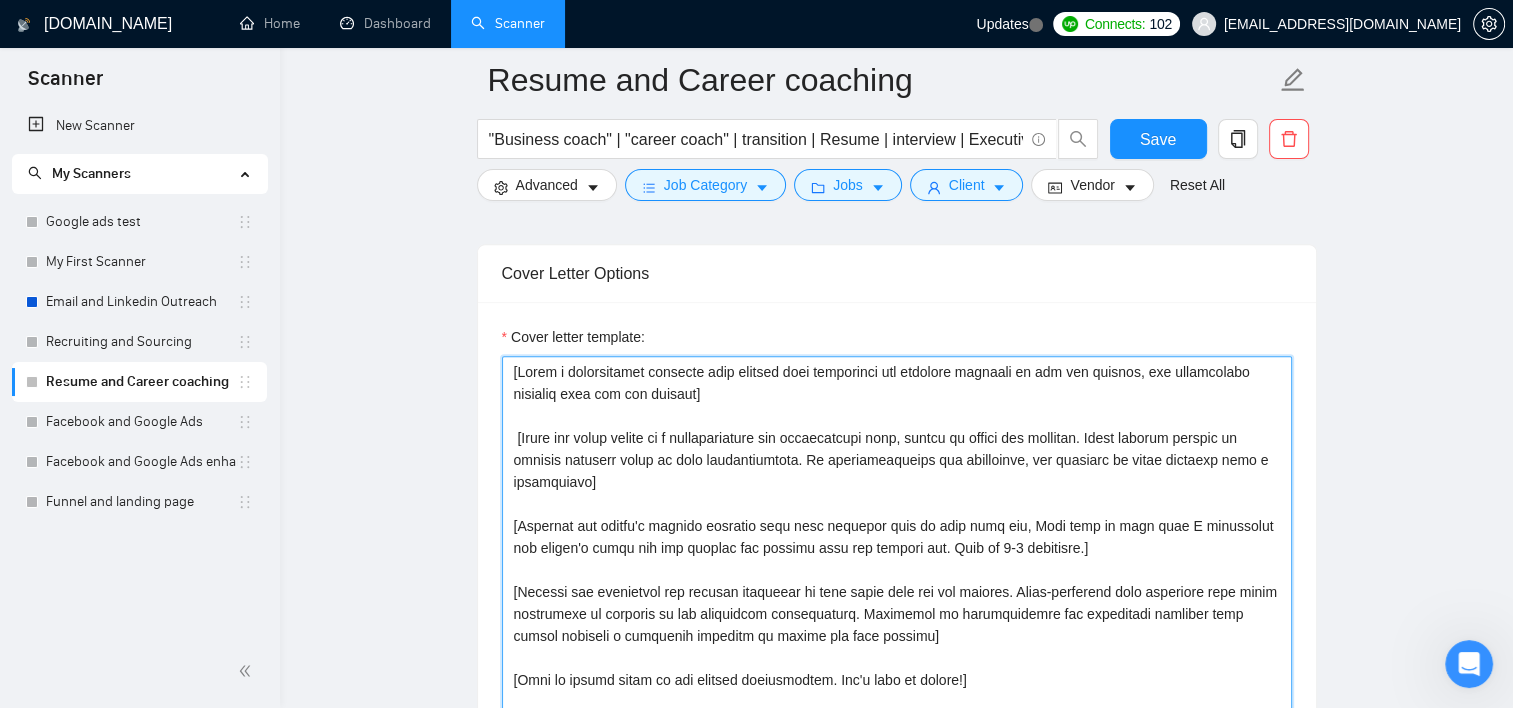 scroll, scrollTop: 1640, scrollLeft: 0, axis: vertical 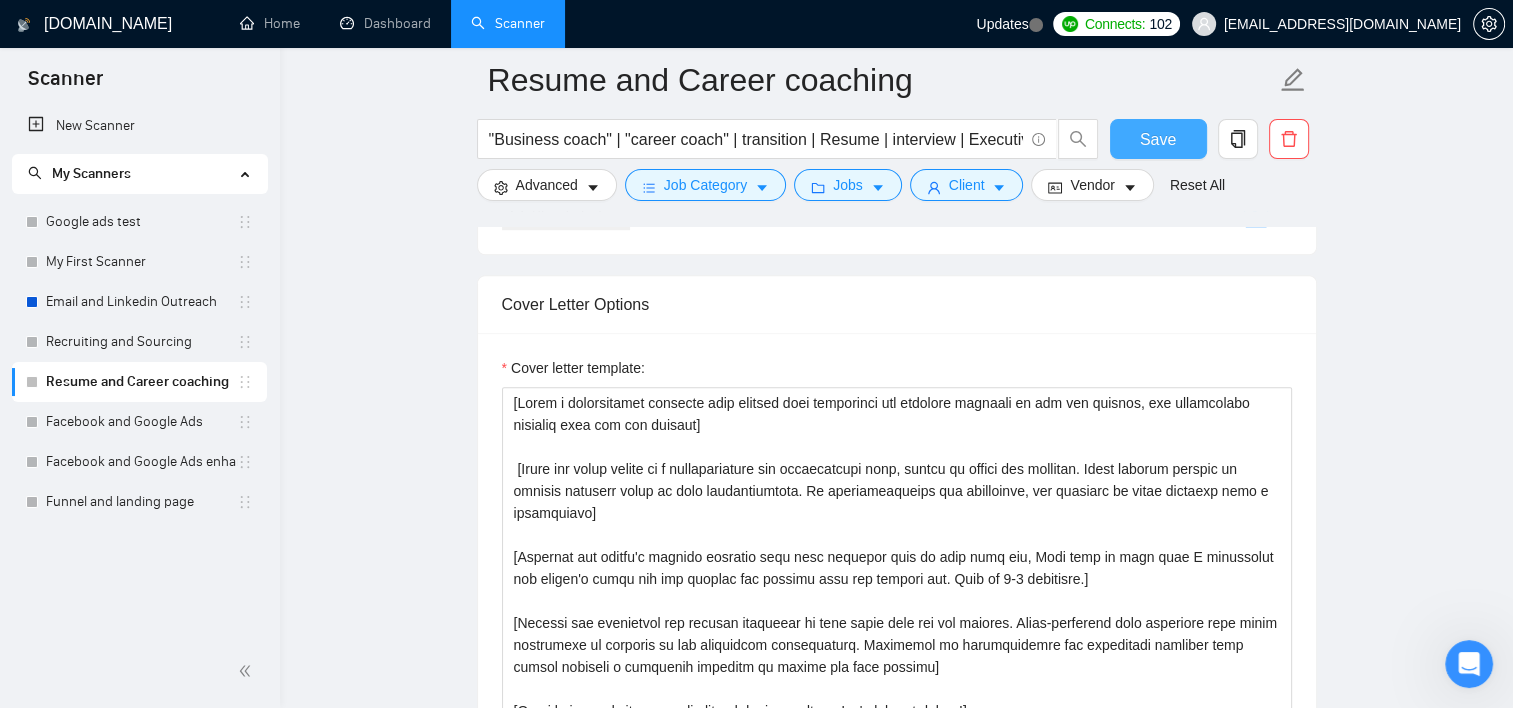 click on "Save" at bounding box center [1158, 139] 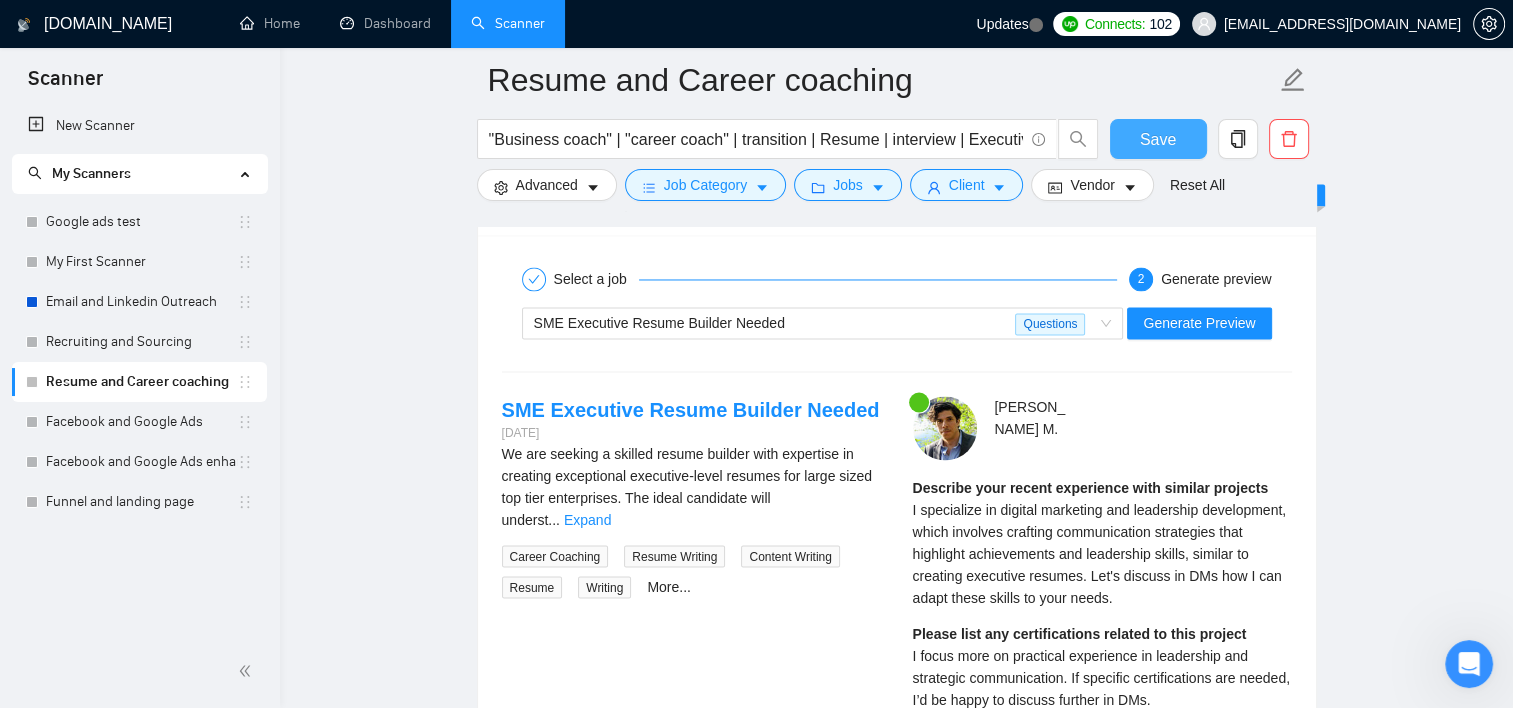 scroll, scrollTop: 3379, scrollLeft: 0, axis: vertical 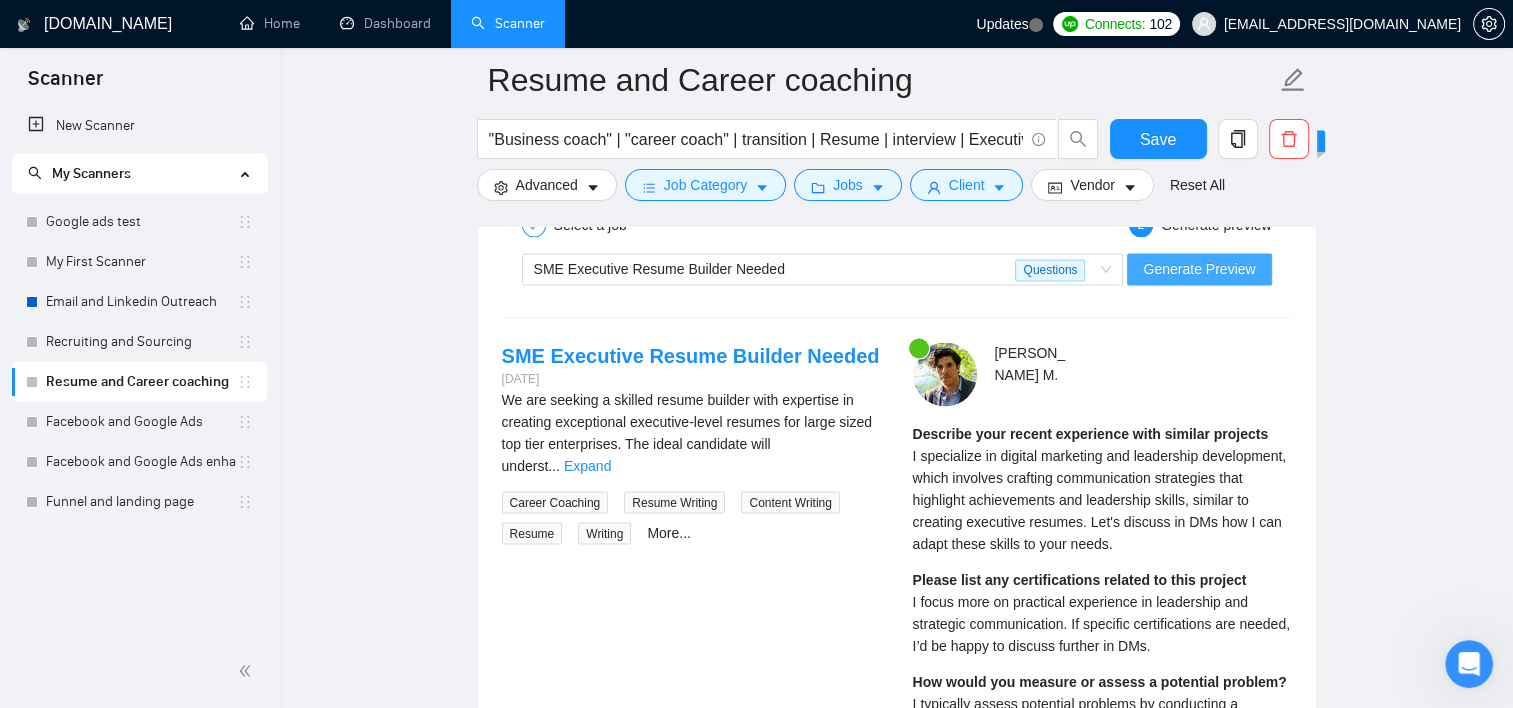 click on "Generate Preview" at bounding box center [1199, 269] 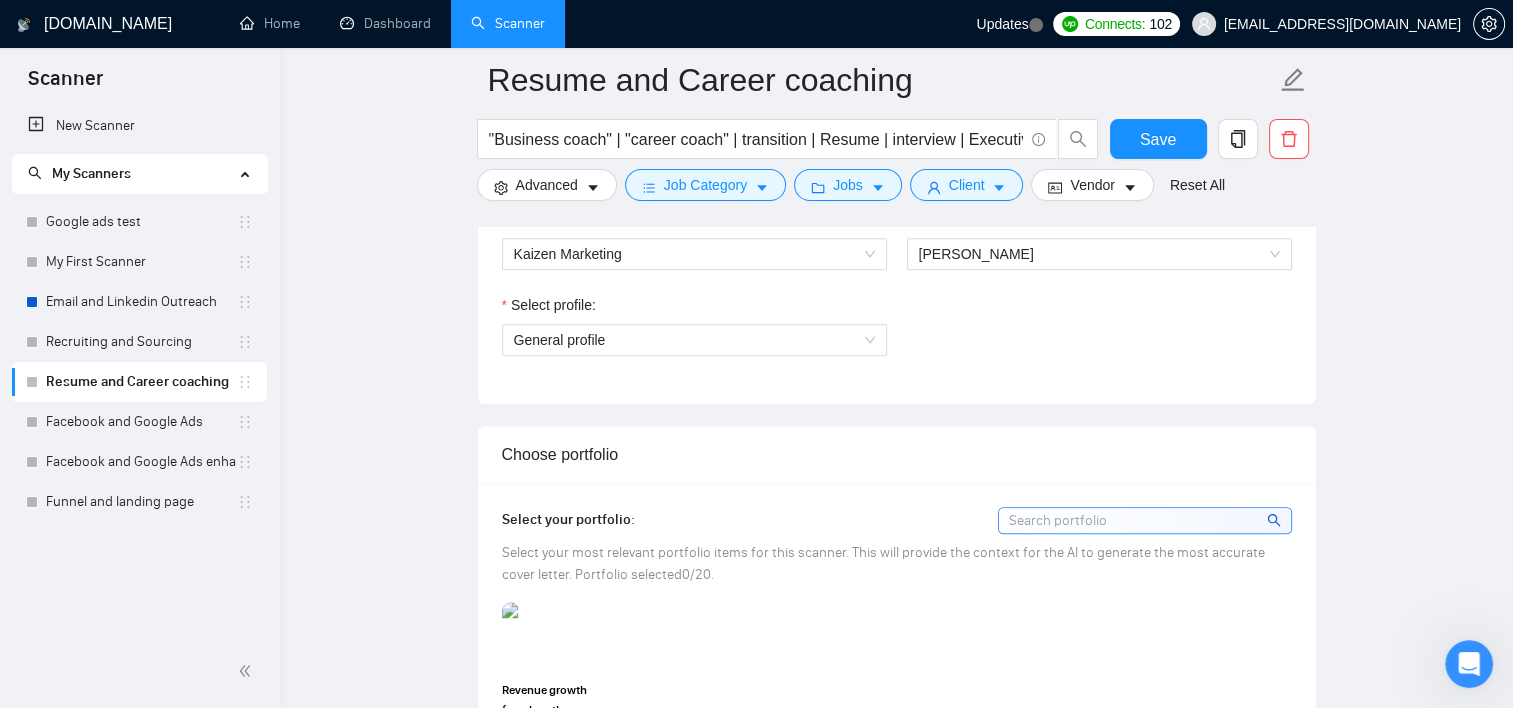 scroll, scrollTop: 1122, scrollLeft: 0, axis: vertical 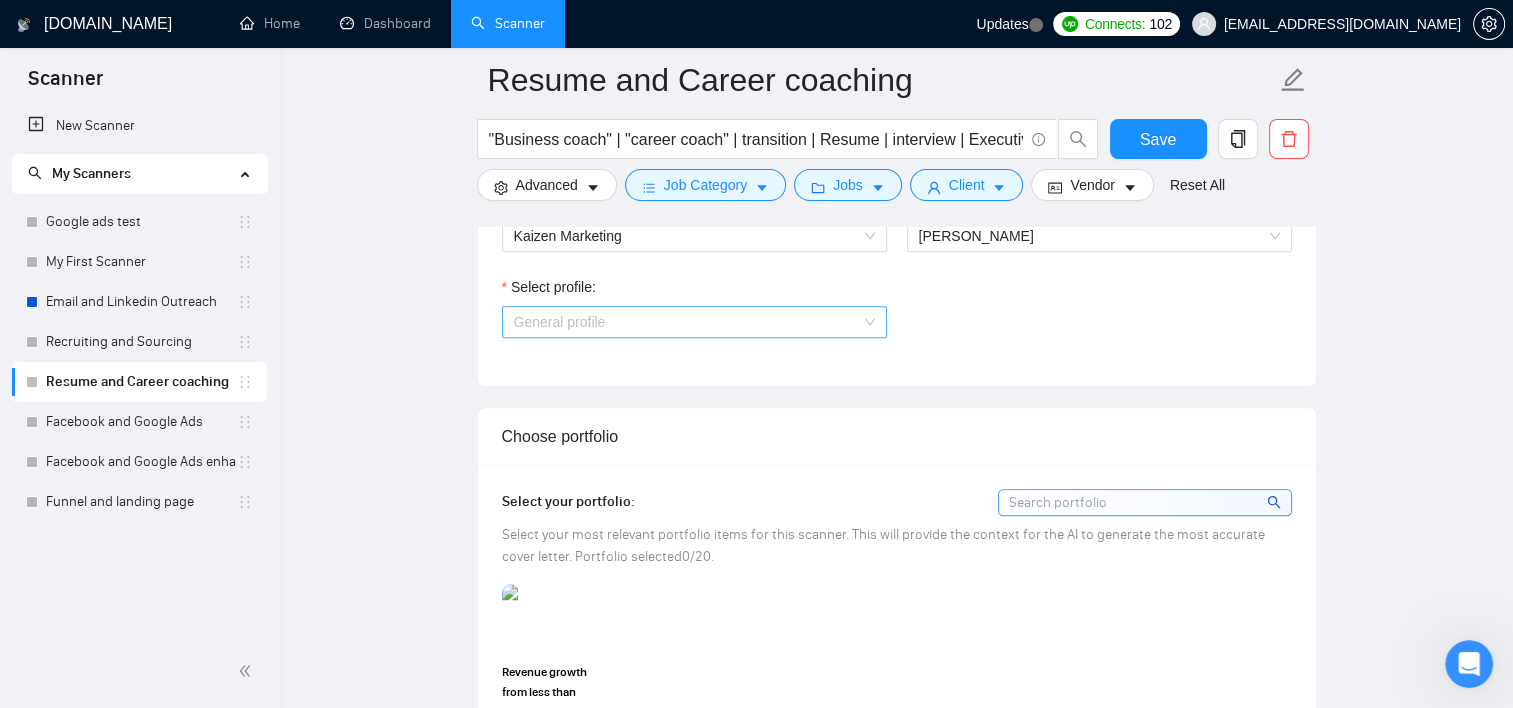 click on "General profile" at bounding box center [694, 322] 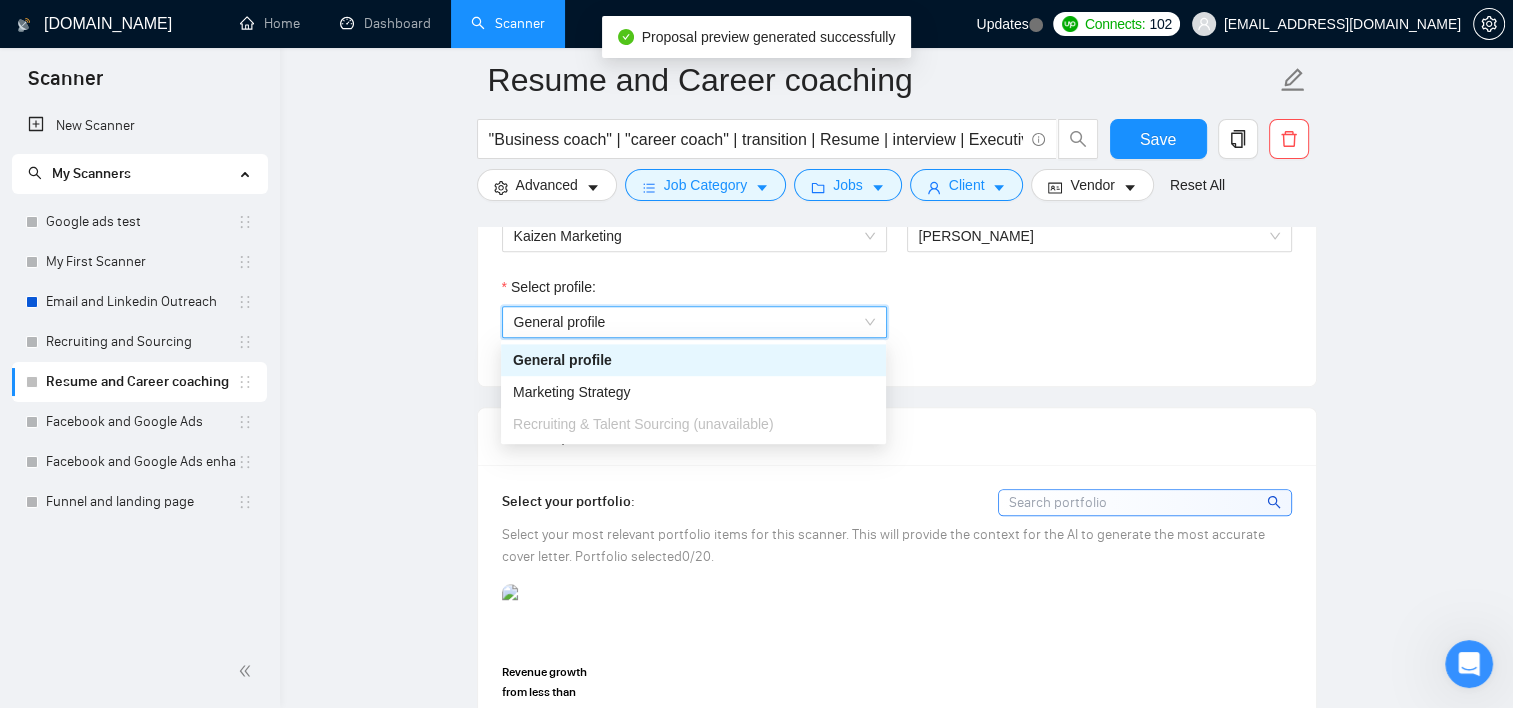 click on "General profile" at bounding box center [694, 322] 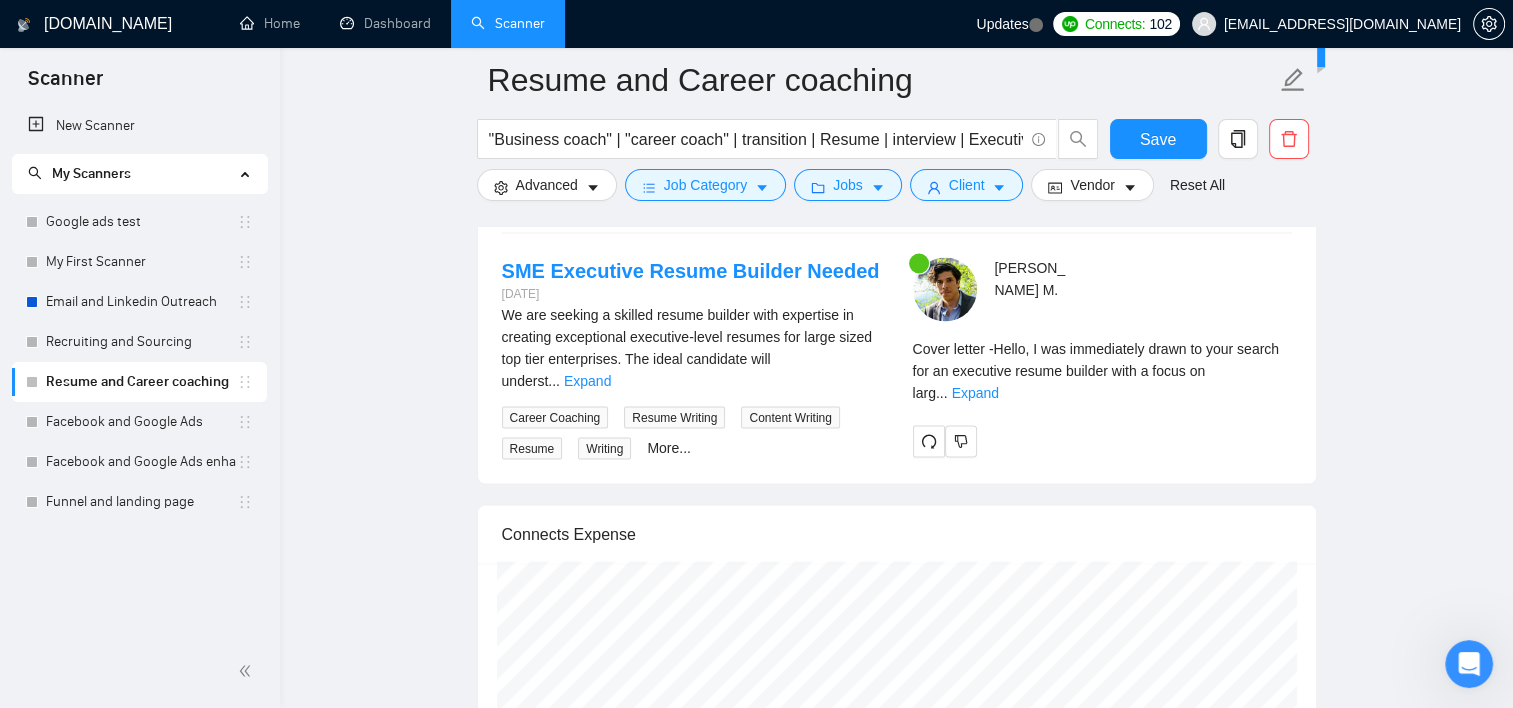scroll, scrollTop: 3489, scrollLeft: 0, axis: vertical 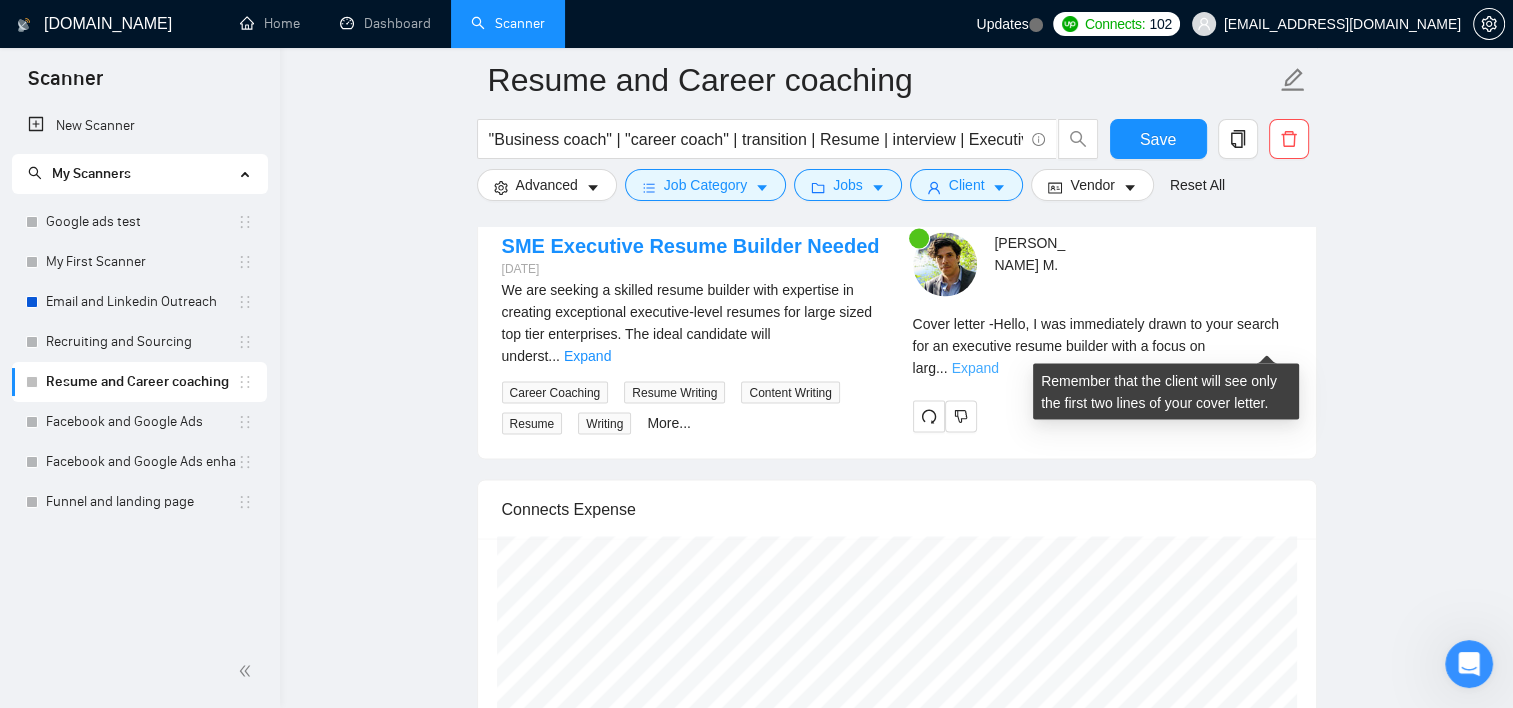 click on "Expand" at bounding box center (975, 367) 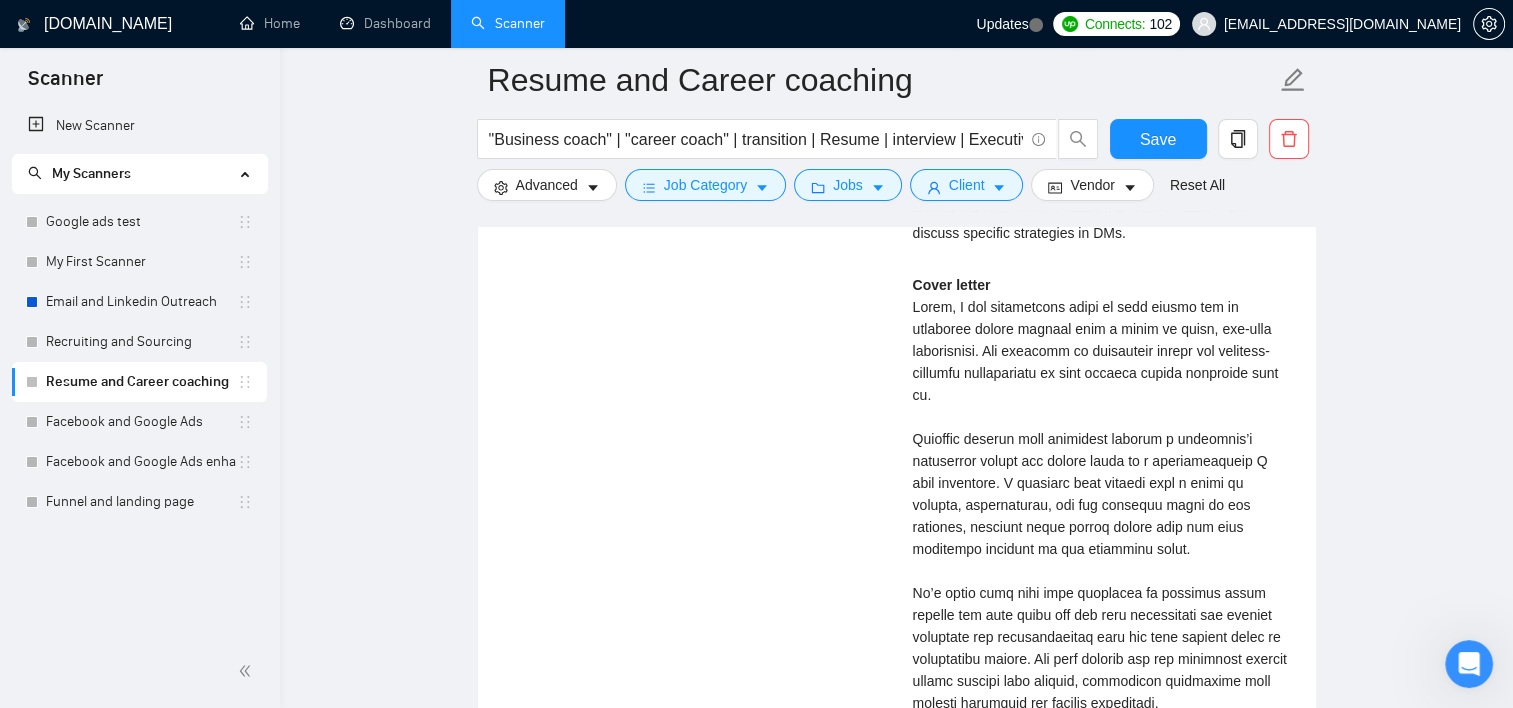 scroll, scrollTop: 3967, scrollLeft: 0, axis: vertical 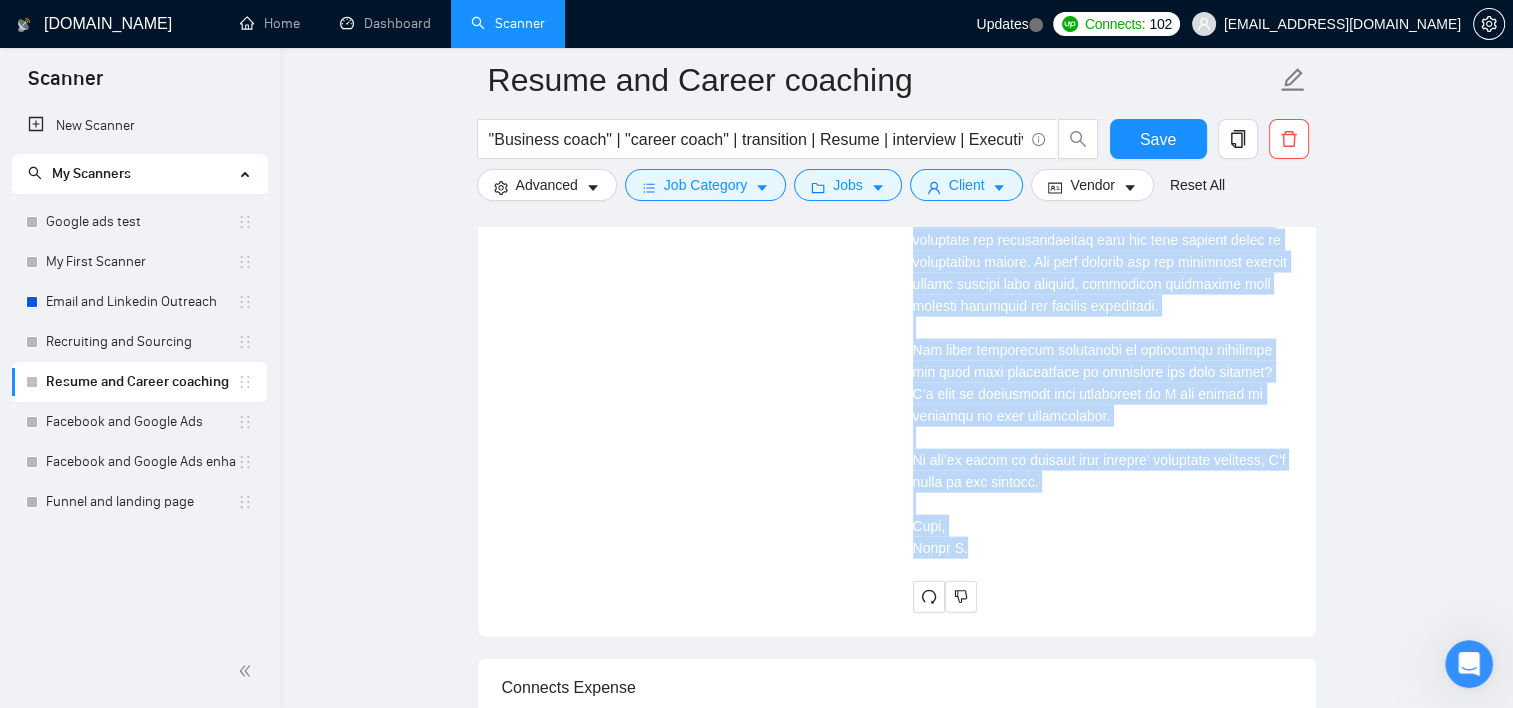 drag, startPoint x: 914, startPoint y: 347, endPoint x: 1060, endPoint y: 544, distance: 245.204 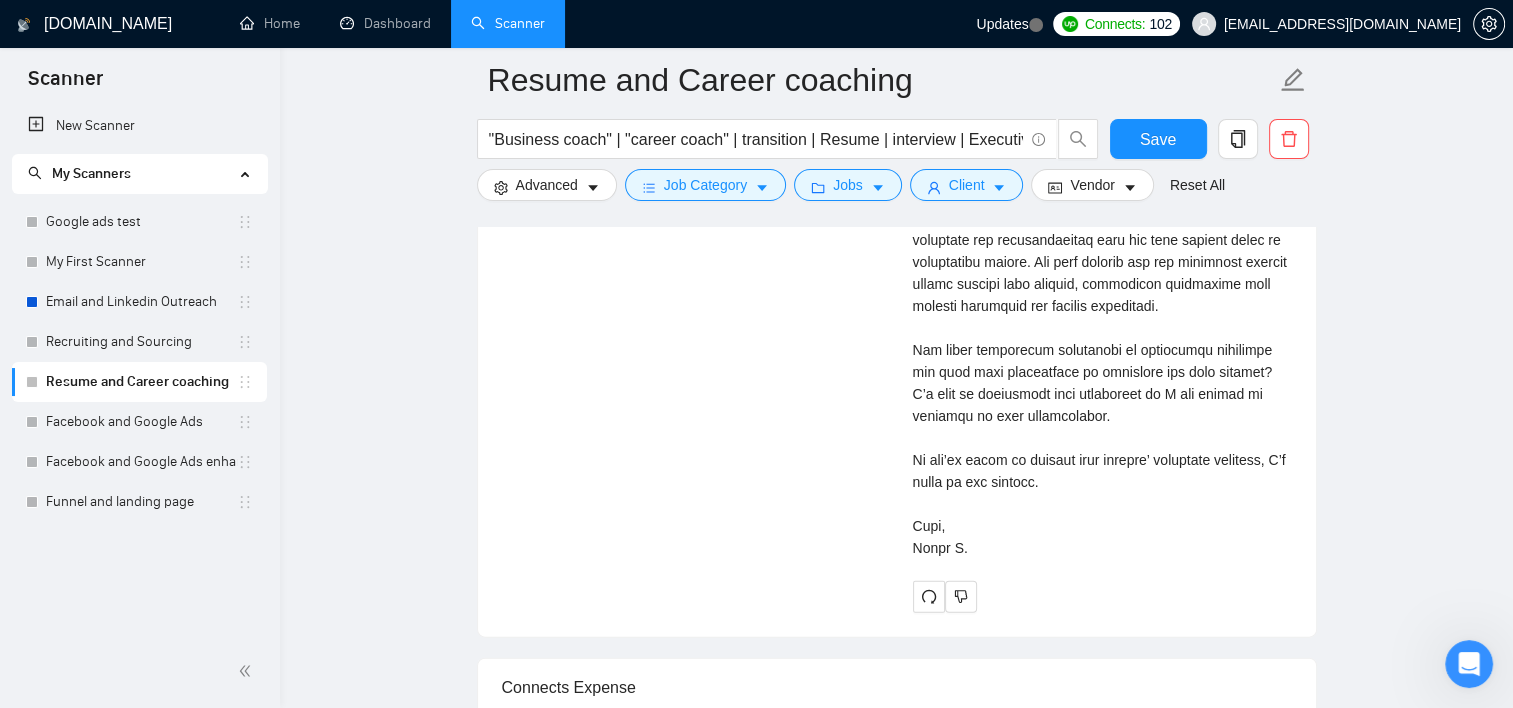 click on "Scanner New Scanner My Scanners Google ads test My First Scanner Email and Linkedin Outreach Recruiting and Sourcing  Resume and Career coaching  Facebook and Google Ads Facebook and Google Ads enhanced  Funnel and landing page GigRadar.io Home Dashboard Scanner Updates
Connects: 102 coachdavemarch@gmail.com Resume and Career coaching "Business coach" | "career coach" | transition | Resume | interview | Executive | leadership | "start-up" | entrepreneur Save Advanced   Job Category   Jobs   Client   Vendor   Reset All Preview Results Insights NEW Alerts Auto Bidder Auto Bidding Enabled Auto Bidding Enabled: OFF Auto Bidder Schedule Auto Bidding Type: Automated (recommended) Semi-automated Auto Bidding Schedule: 24/7 Custom Custom Auto Bidder Schedule Repeat every week on Monday Tuesday Wednesday Thursday Friday Saturday Sunday Active Hours ( America/New_York ): From: To: ( 24  hours) America/New_York Auto Bidding Type Template Bidder 0.50" at bounding box center [756, -4002] 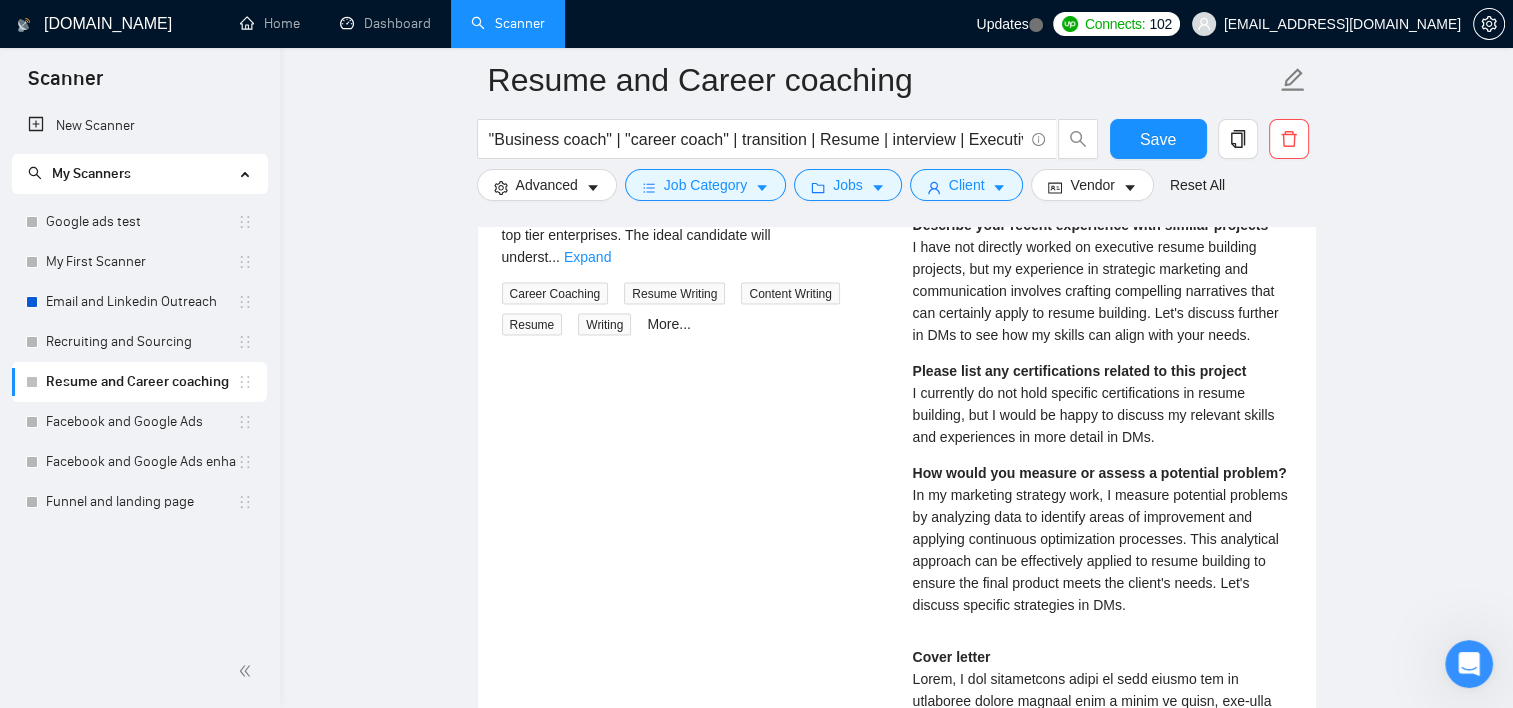 scroll, scrollTop: 3356, scrollLeft: 0, axis: vertical 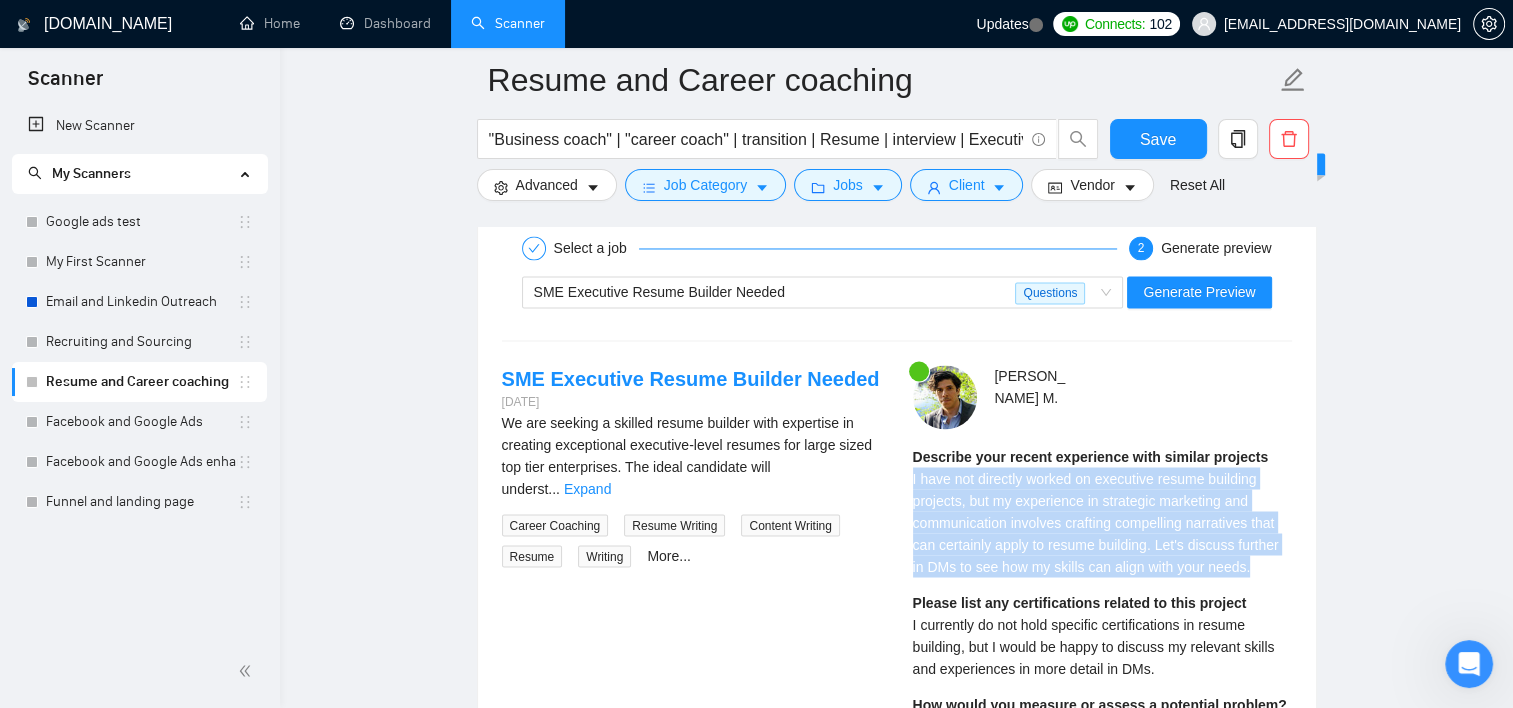 drag, startPoint x: 1231, startPoint y: 558, endPoint x: 913, endPoint y: 480, distance: 327.42633 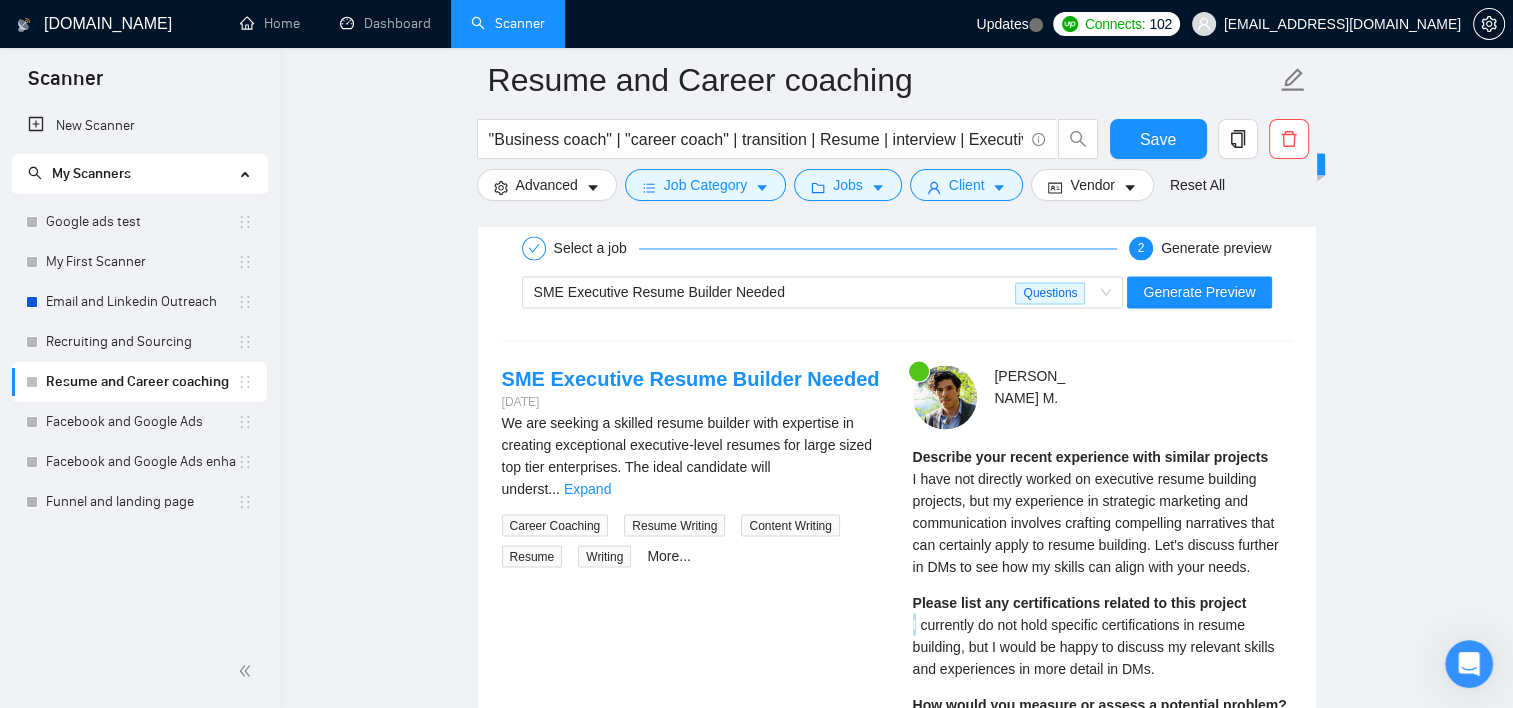 click on "David   M .      Describe your recent experience with similar projects I have not directly worked on executive resume building projects, but my experience in strategic marketing and communication involves crafting compelling narratives that can certainly apply to resume building. Let's discuss further in DMs to see how my skills can align with your needs. Please list any certifications related to this project I currently do not hold specific certifications in resume building, but I would be happy to discuss my relevant skills and experiences in more detail in DMs. How would you measure or assess a potential problem? In my marketing strategy work, I measure potential problems by analyzing data to identify areas of improvement and applying continuous optimization processes. This analytical approach can be effectively applied to resume building to ensure the final product meets the client's needs. Let's discuss specific strategies in DMs. Cover letter" at bounding box center (1102, 989) 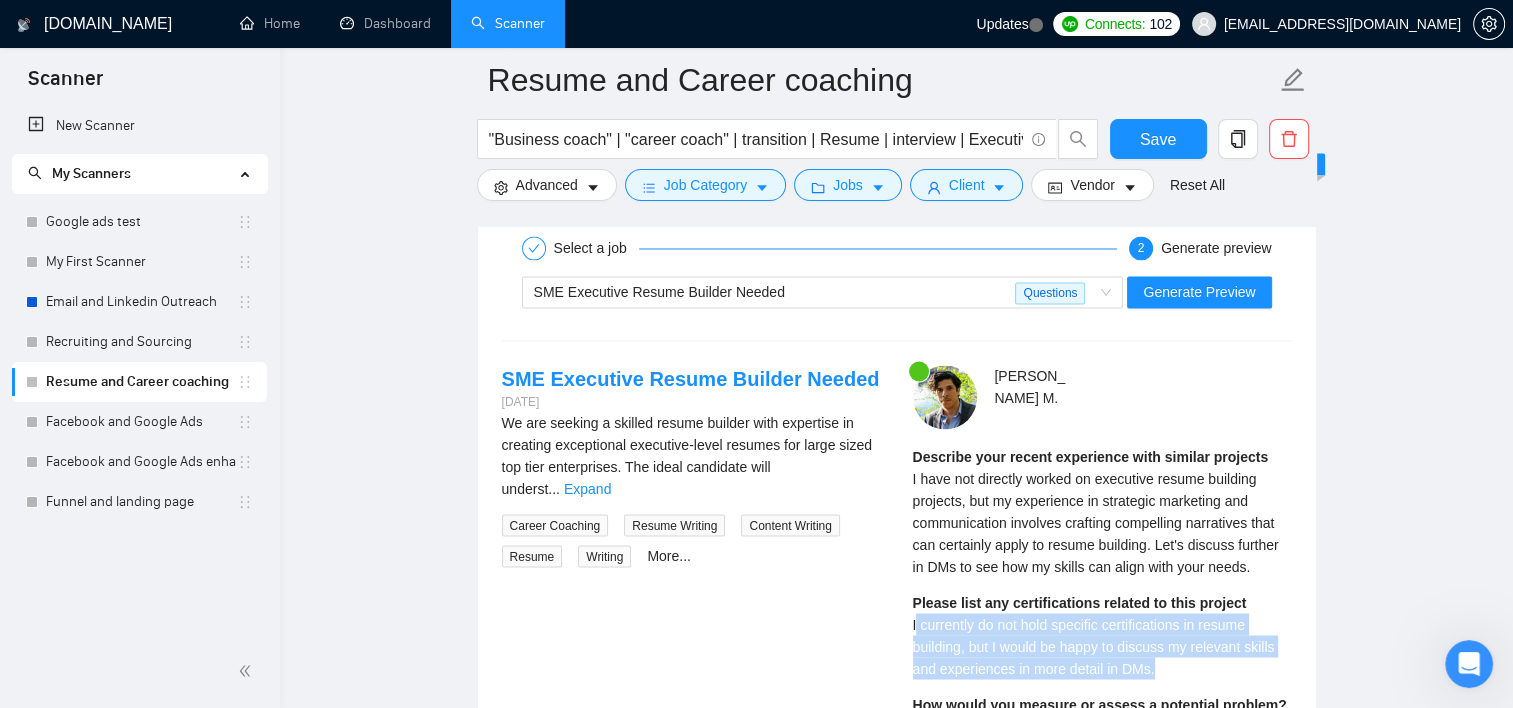 drag, startPoint x: 916, startPoint y: 617, endPoint x: 1160, endPoint y: 657, distance: 247.25696 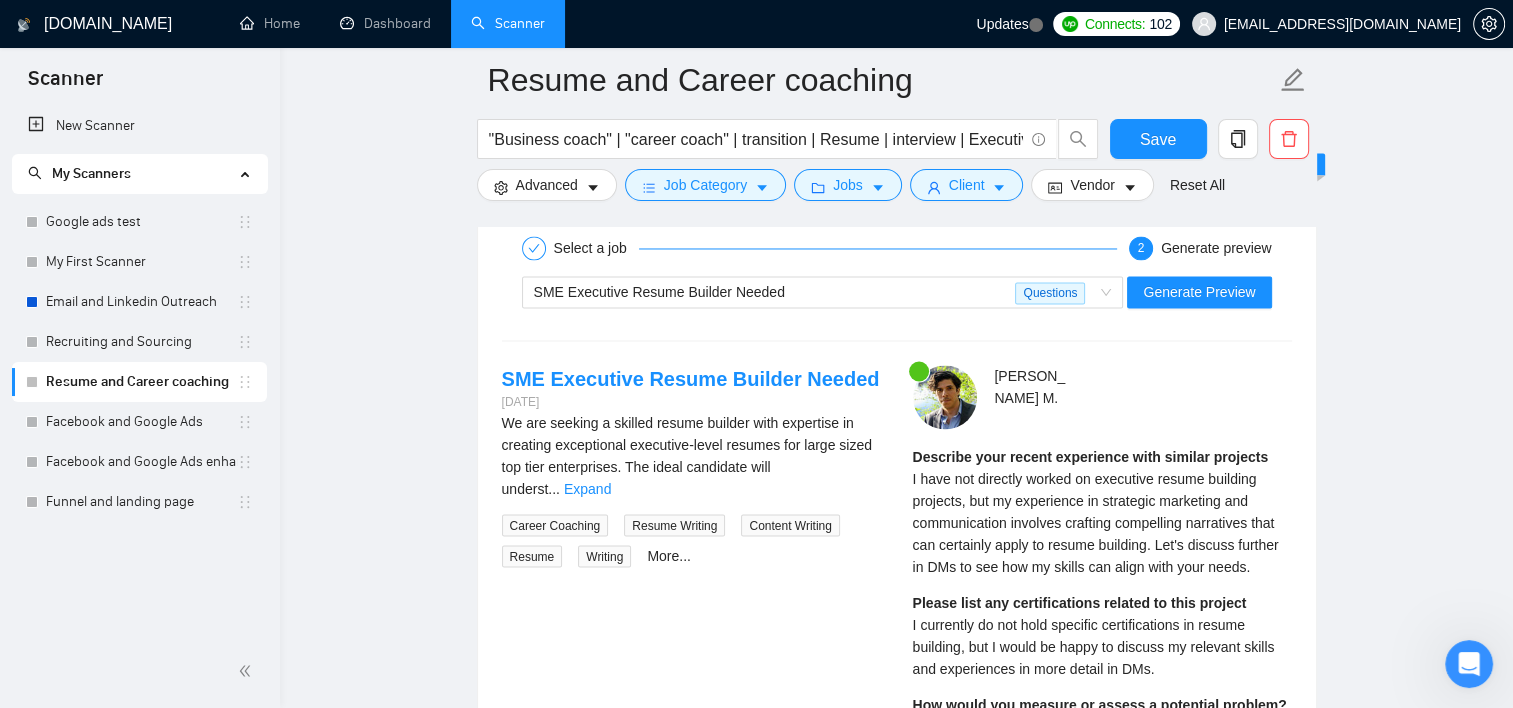 click on "I have not directly worked on executive resume building projects, but my experience in strategic marketing and communication involves crafting compelling narratives that can certainly apply to resume building. Let's discuss further in DMs to see how my skills can align with your needs." at bounding box center (1096, 522) 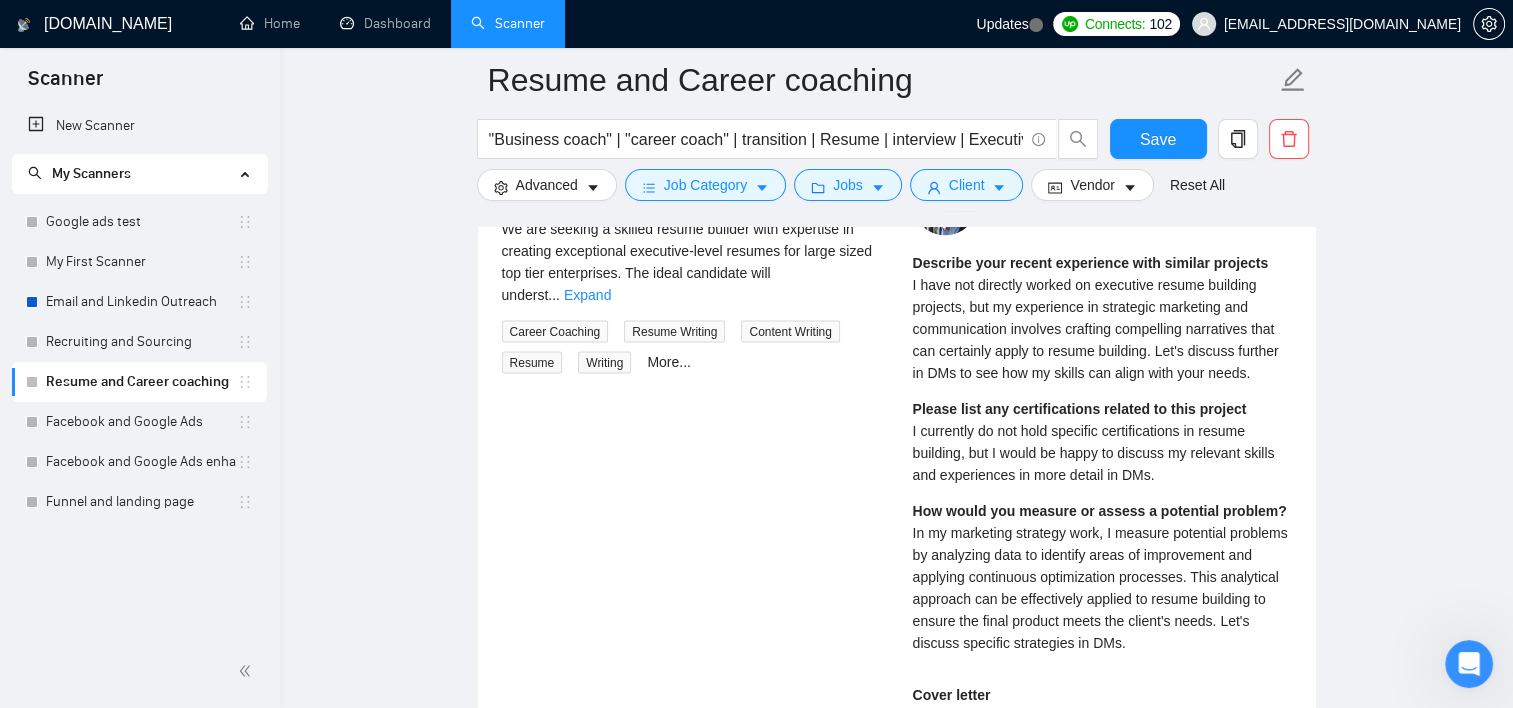 scroll, scrollTop: 3556, scrollLeft: 0, axis: vertical 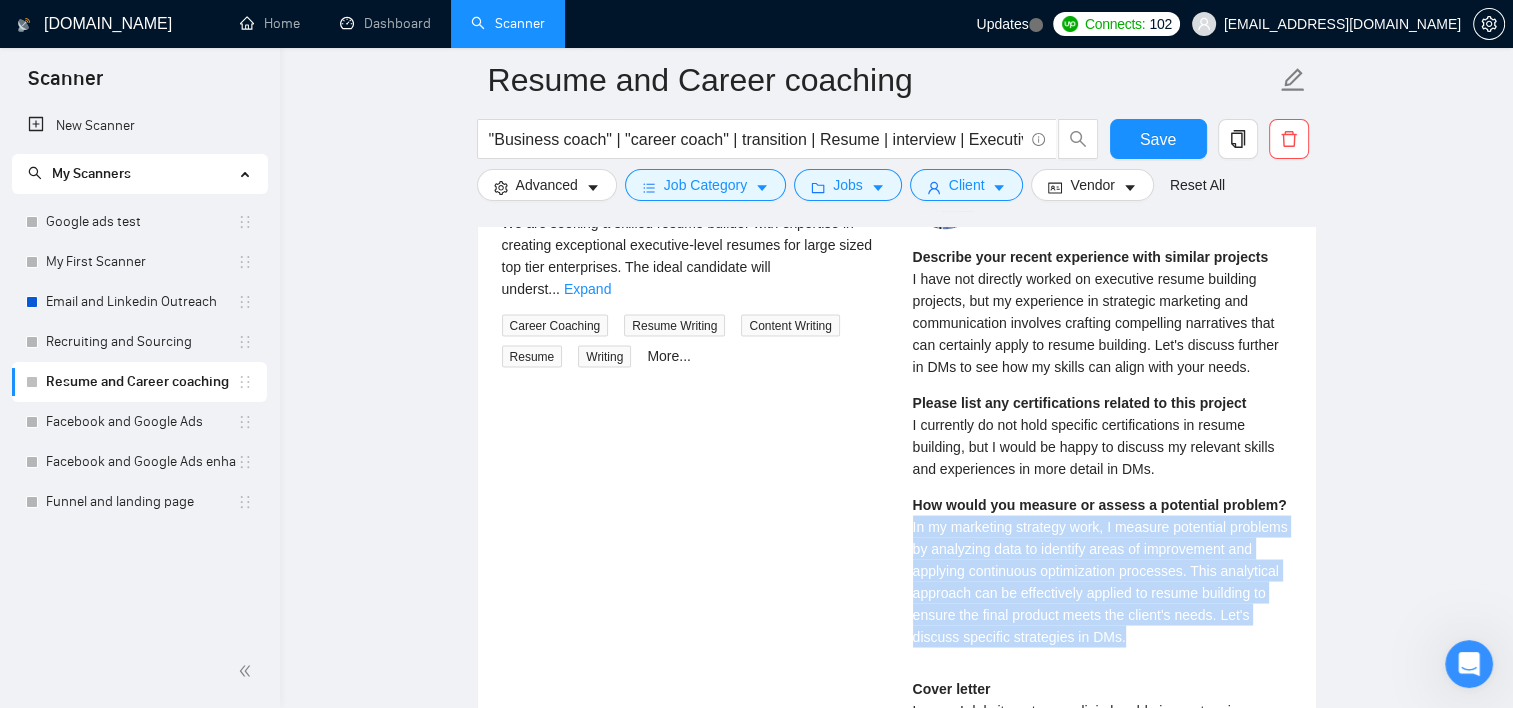 drag, startPoint x: 1128, startPoint y: 623, endPoint x: 910, endPoint y: 522, distance: 240.26027 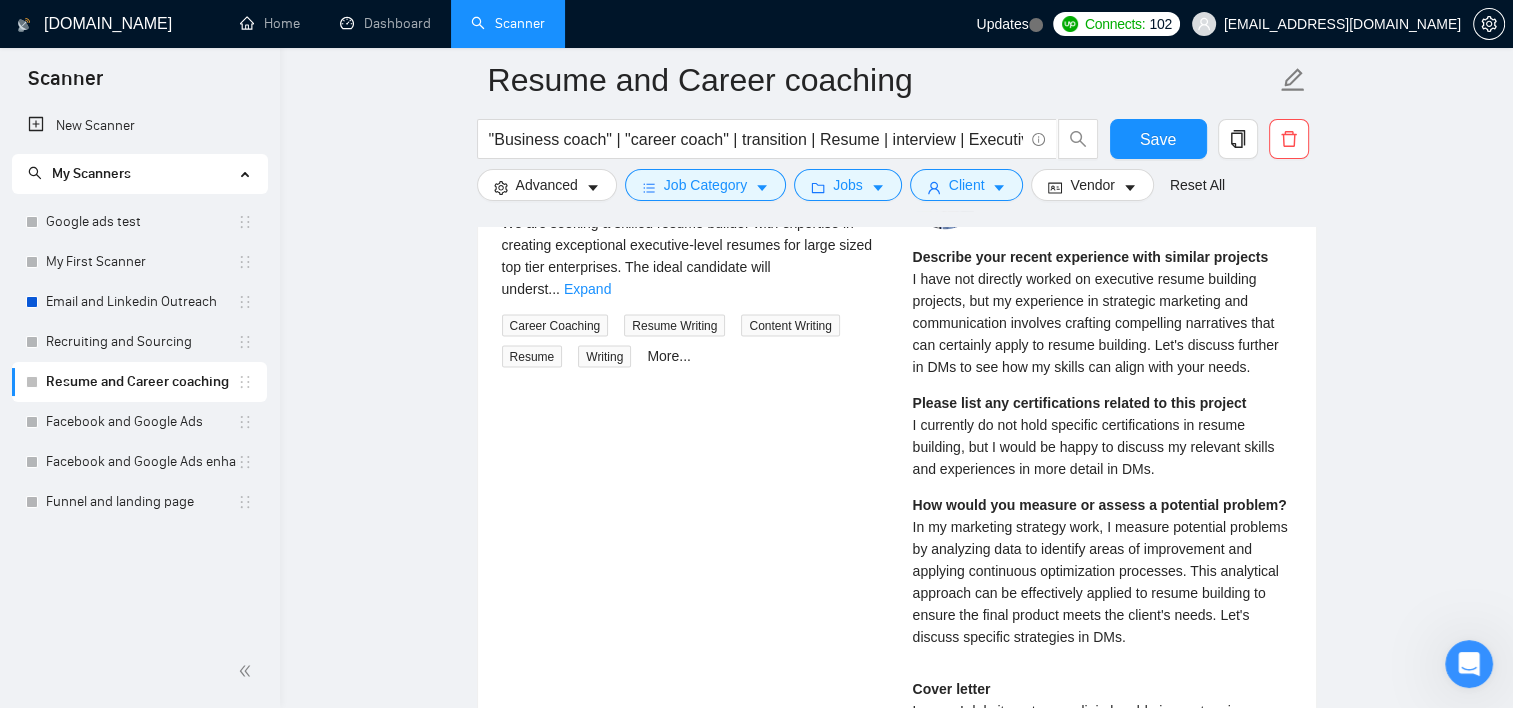 click on "SME Executive Resume Builder Needed 7 days ago We are seeking a skilled resume builder with expertise in creating exceptional executive-level resumes for large sized top tier enterprises. The ideal candidate will underst ... Expand Questions: Describe your recent experience with similar projects Please list any certifications related to this project How would you measure or assess a potential problem? Career Coaching Resume Writing Content Writing Resume Writing More...     David   M .      Describe your recent experience with similar projects I have not directly worked on executive resume building projects, but my experience in strategic marketing and communication involves crafting compelling narratives that can certainly apply to resume building. Let's discuss further in DMs to see how my skills can align with your needs. Please list any certifications related to this project How would you measure or assess a potential problem? Cover letter" at bounding box center (897, 789) 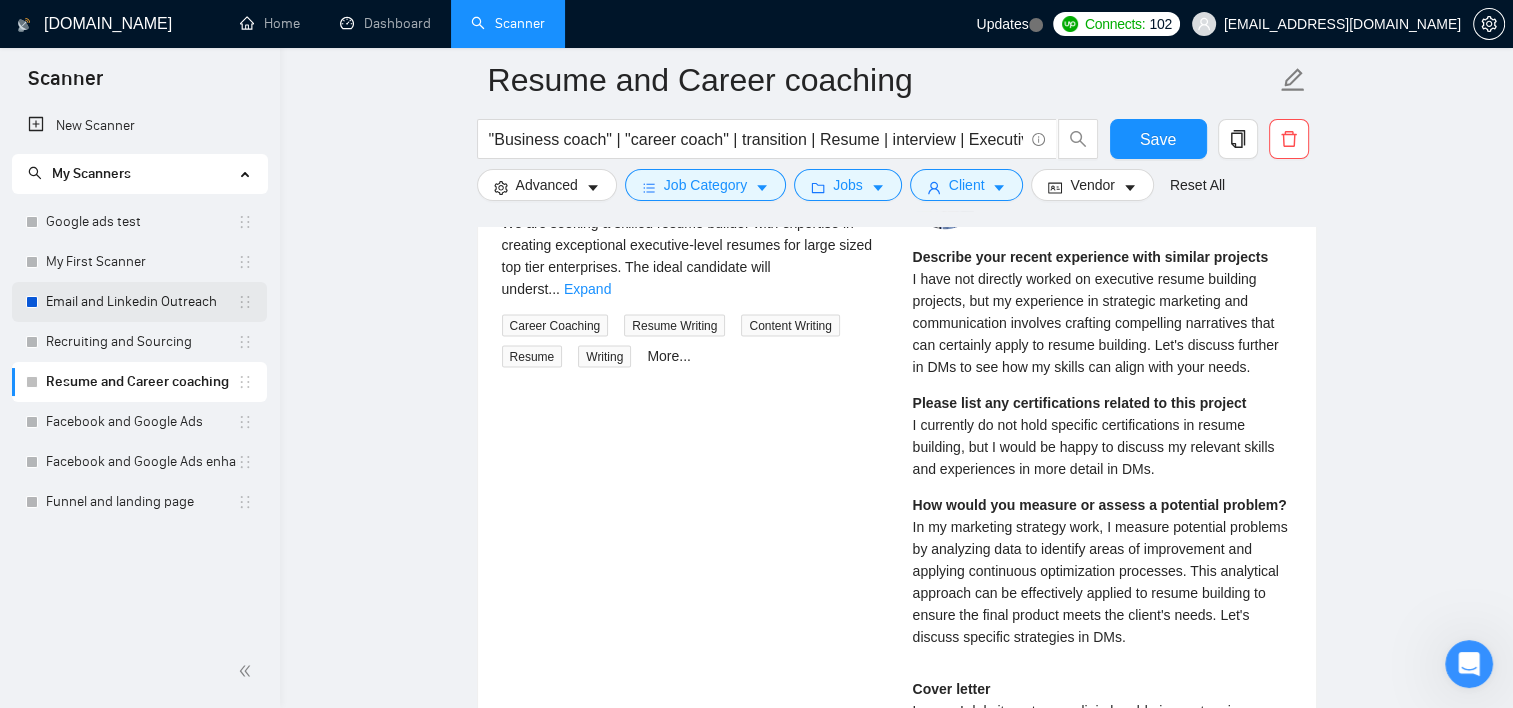 click on "Email and Linkedin Outreach" at bounding box center (141, 302) 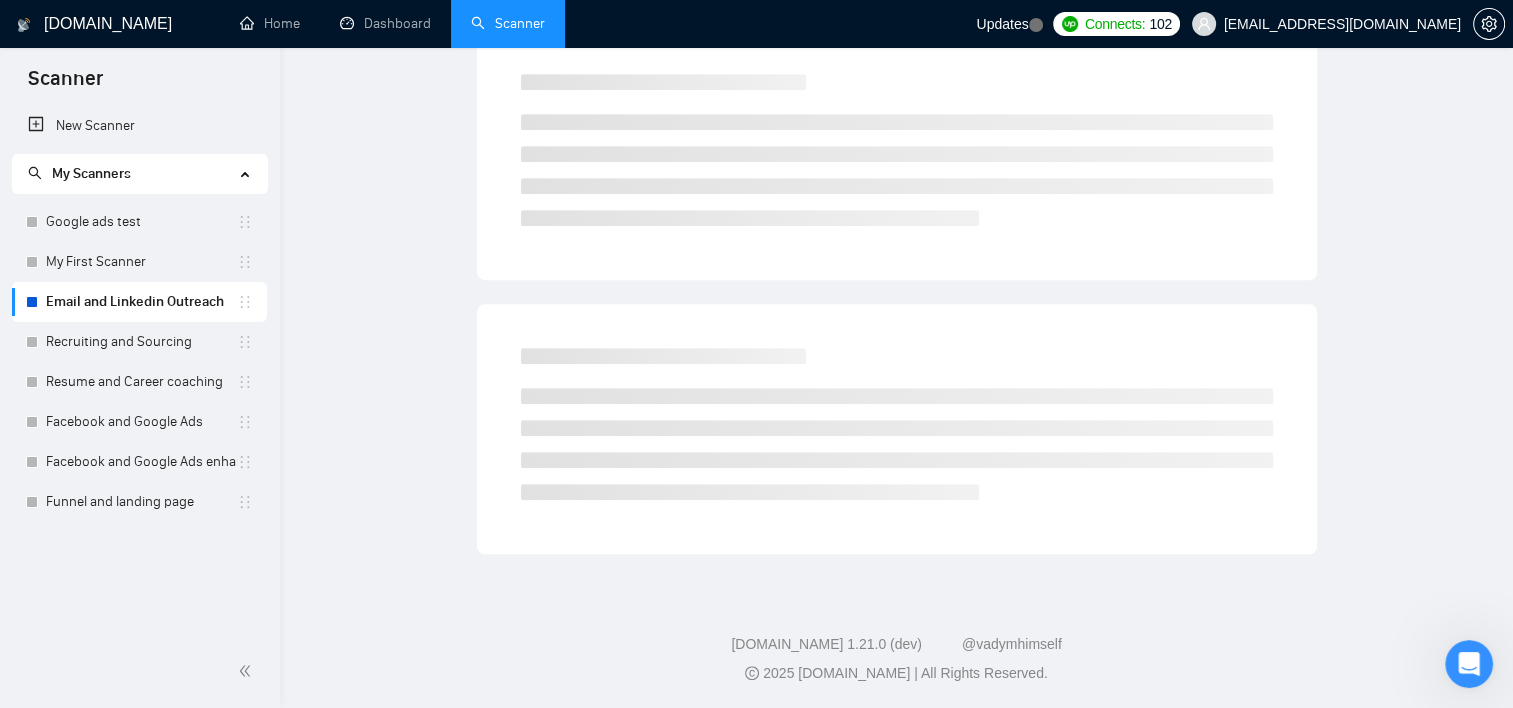 scroll, scrollTop: 22, scrollLeft: 0, axis: vertical 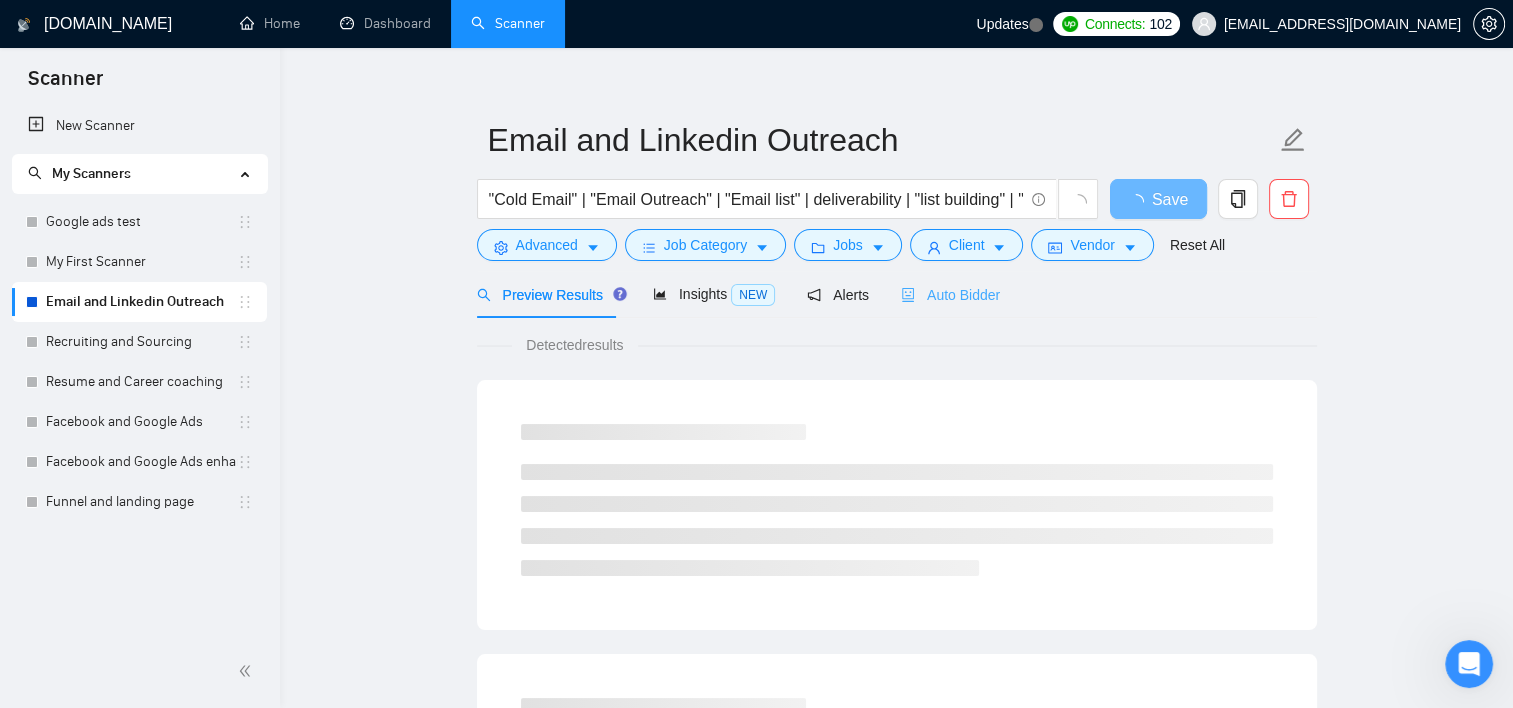 click on "Auto Bidder" at bounding box center [950, 294] 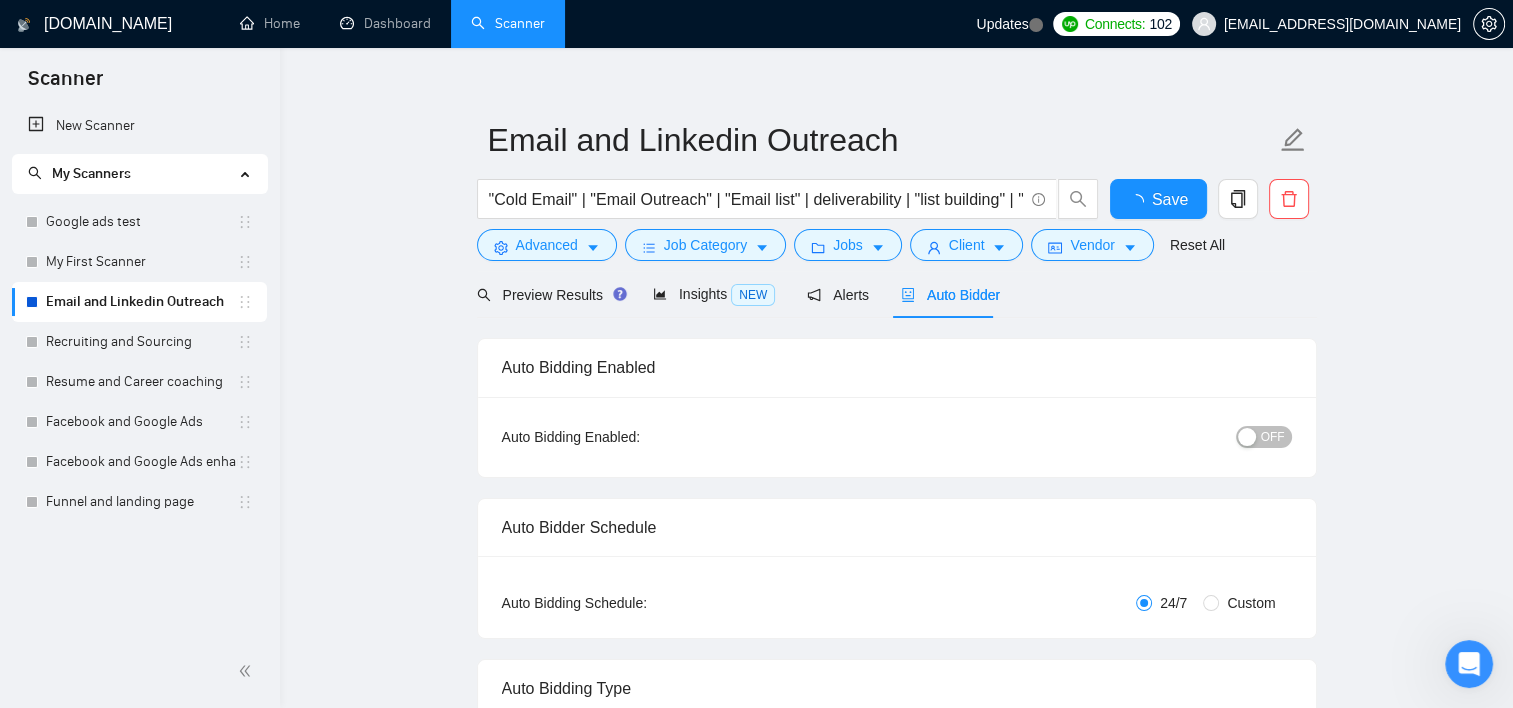 type 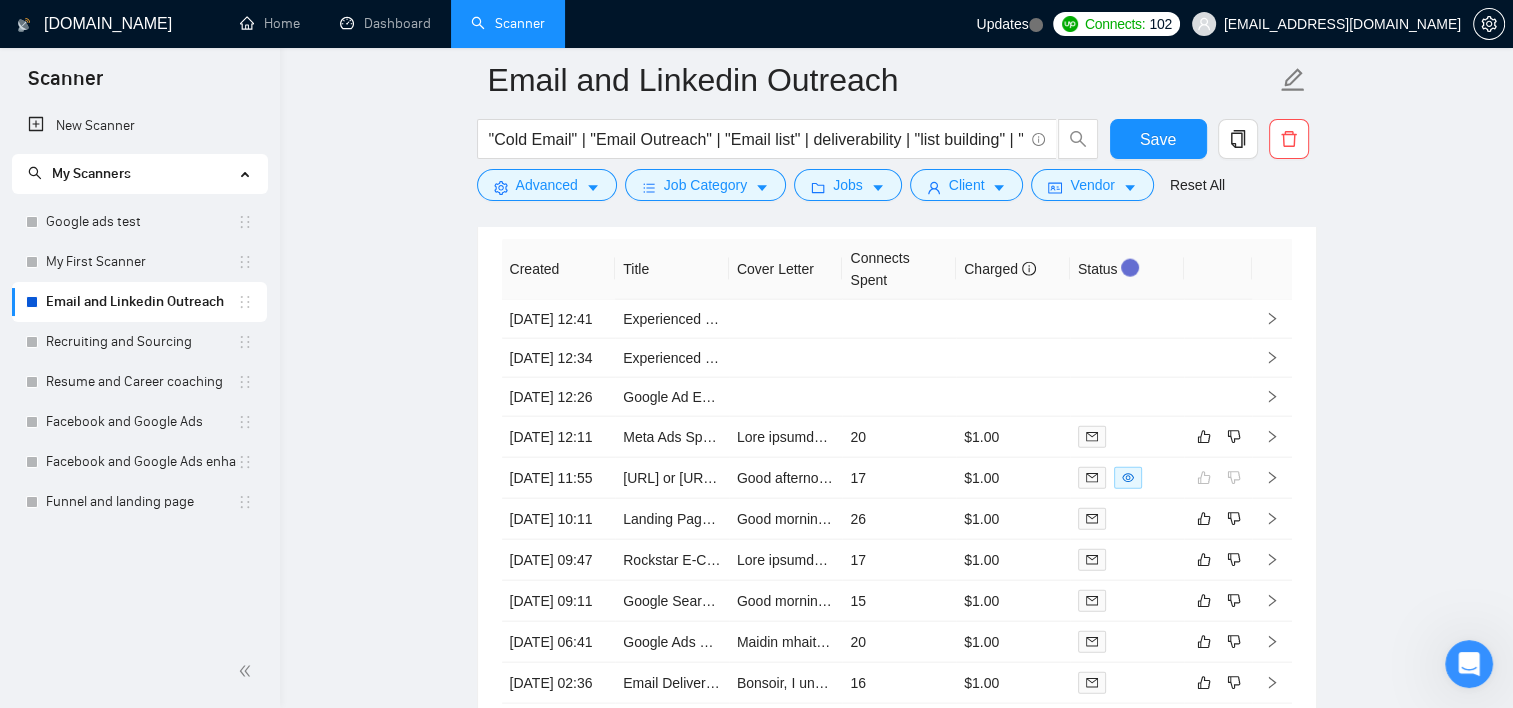 scroll, scrollTop: 4473, scrollLeft: 0, axis: vertical 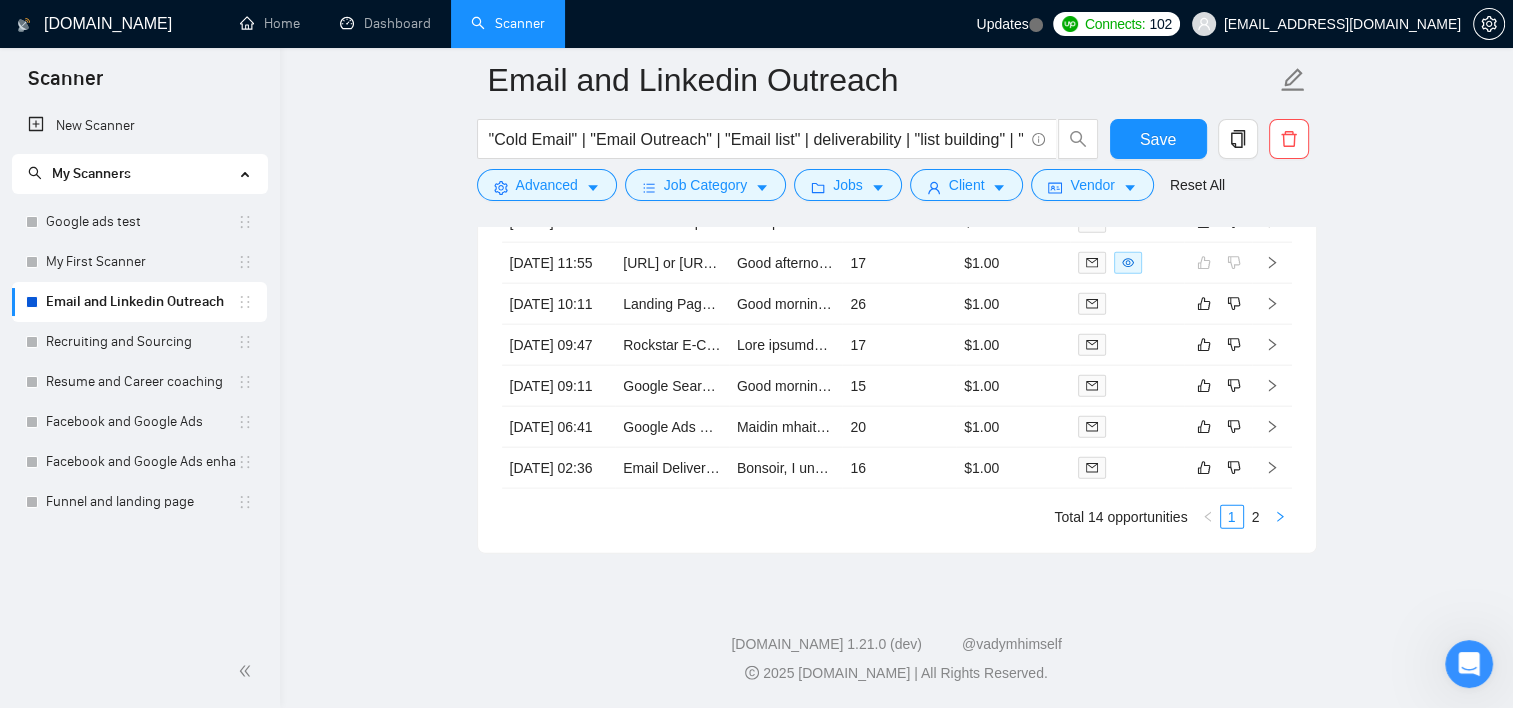 click 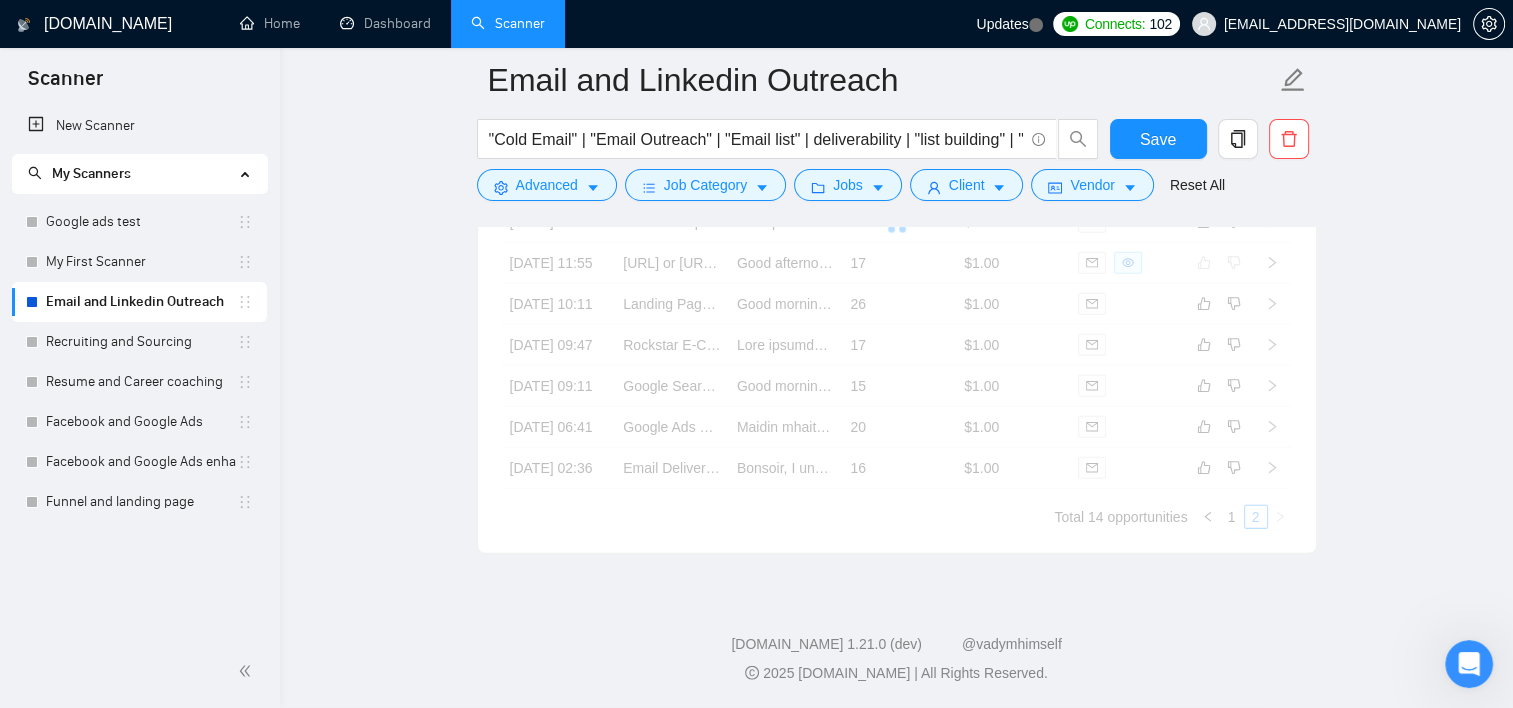 scroll, scrollTop: 4535, scrollLeft: 0, axis: vertical 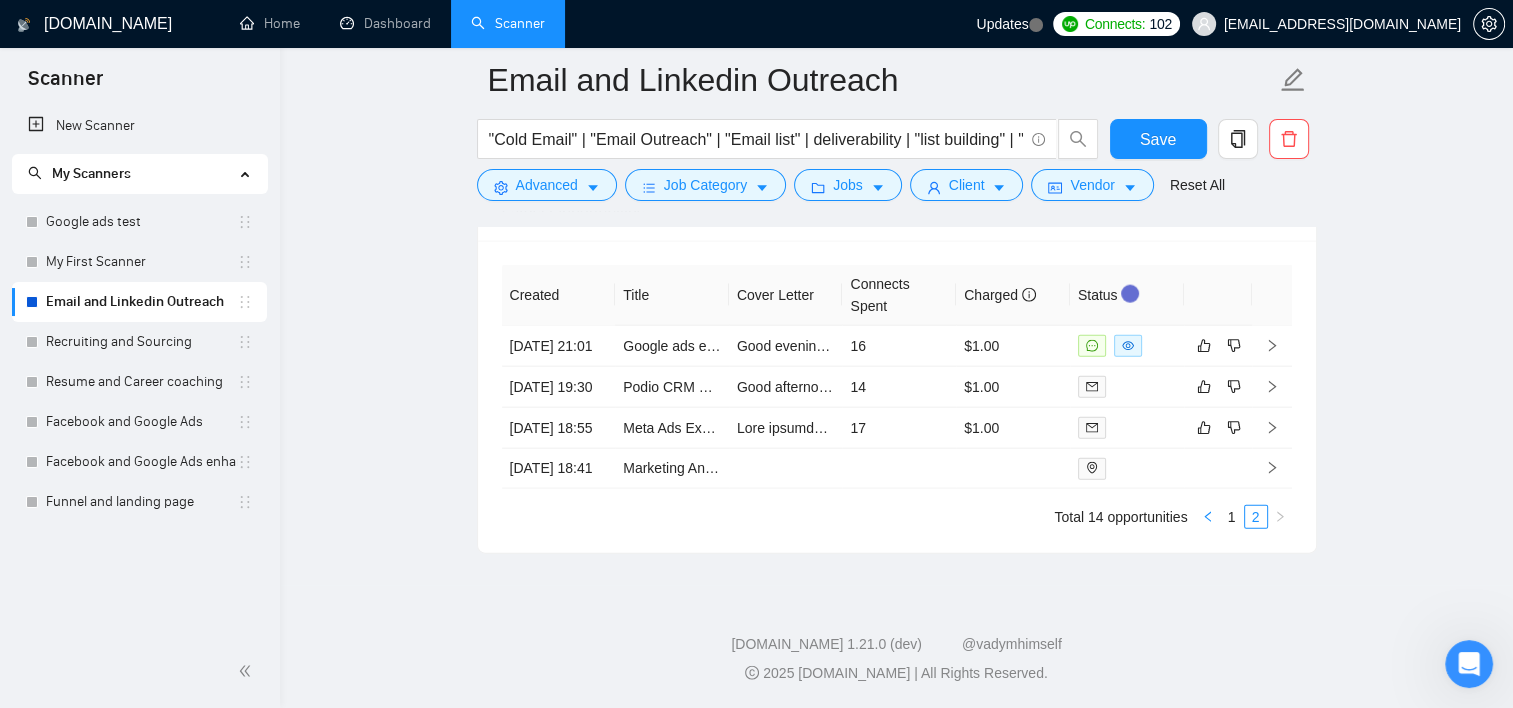 click 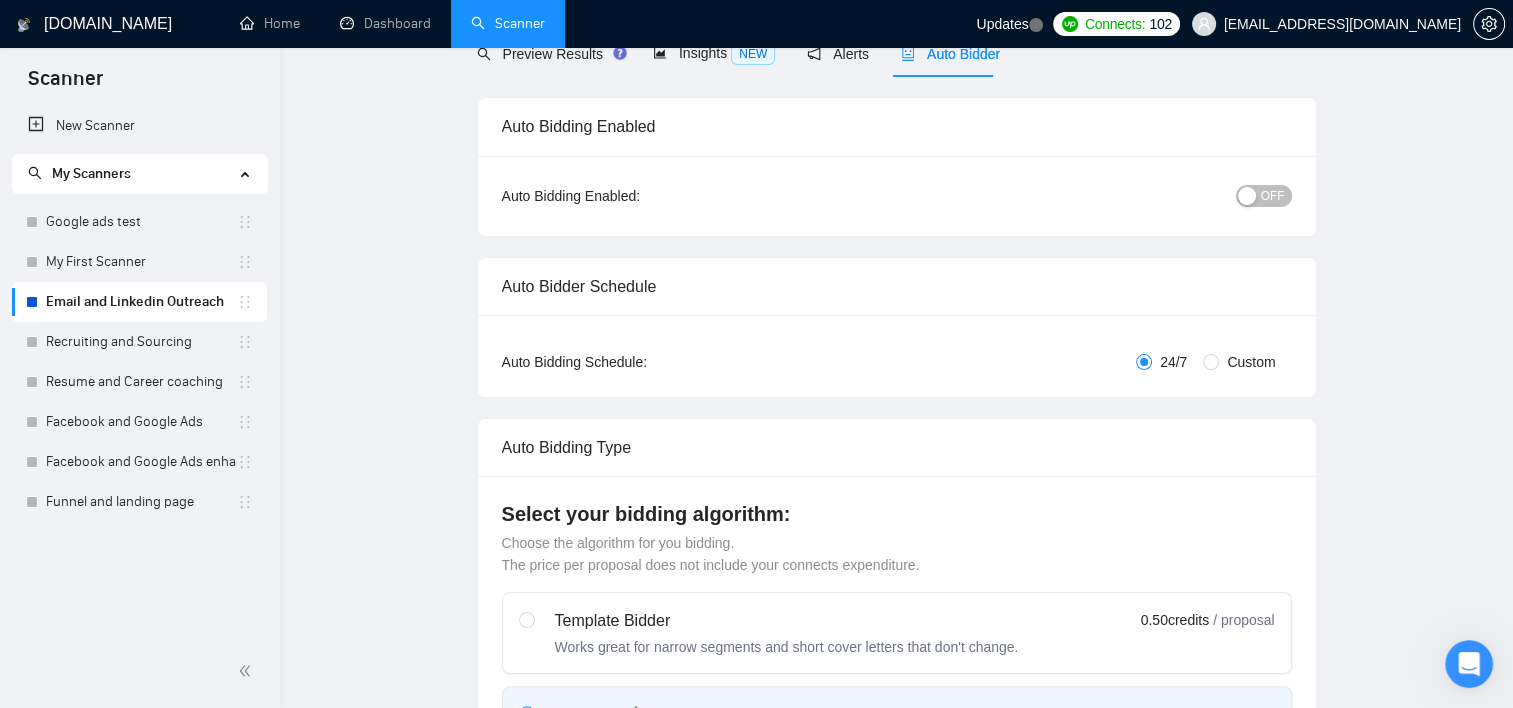 scroll, scrollTop: 0, scrollLeft: 0, axis: both 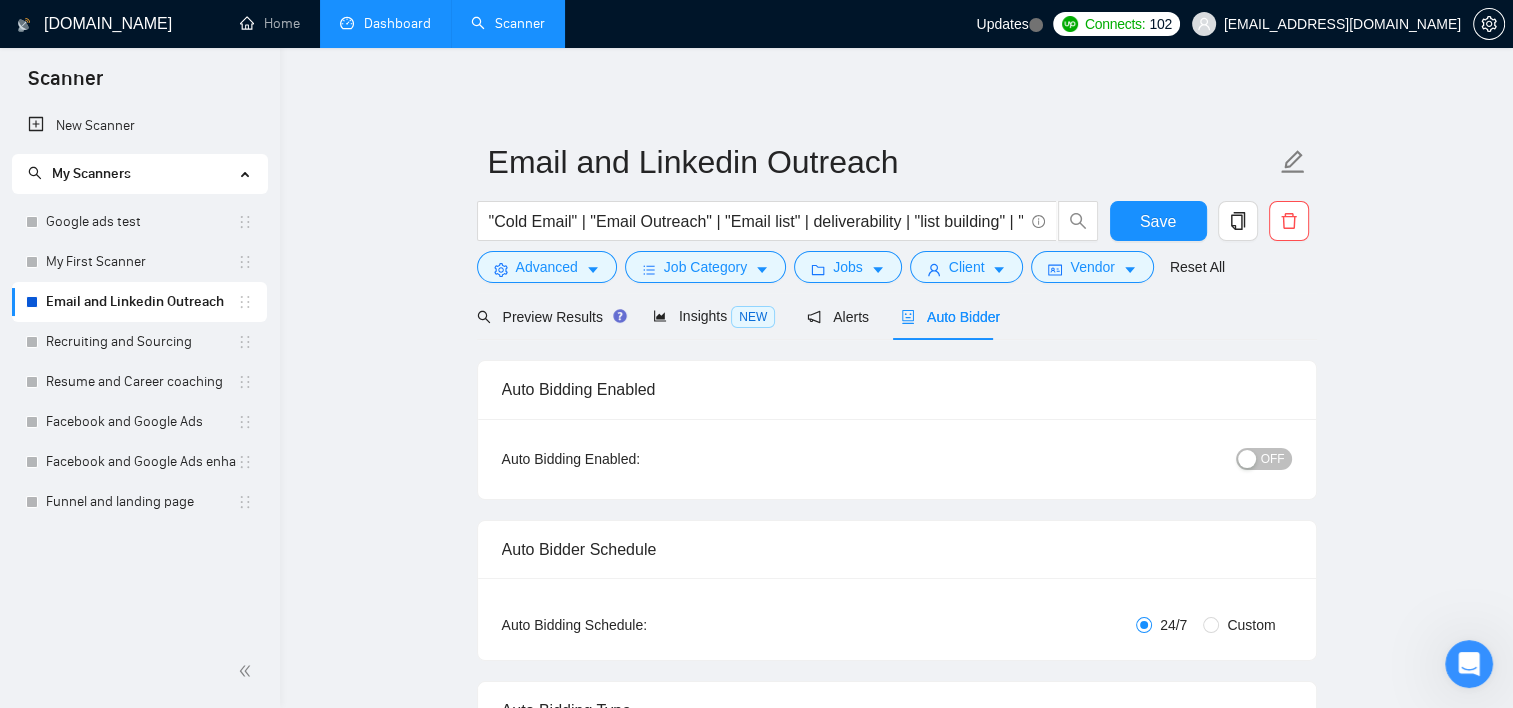 click on "Dashboard" at bounding box center [385, 23] 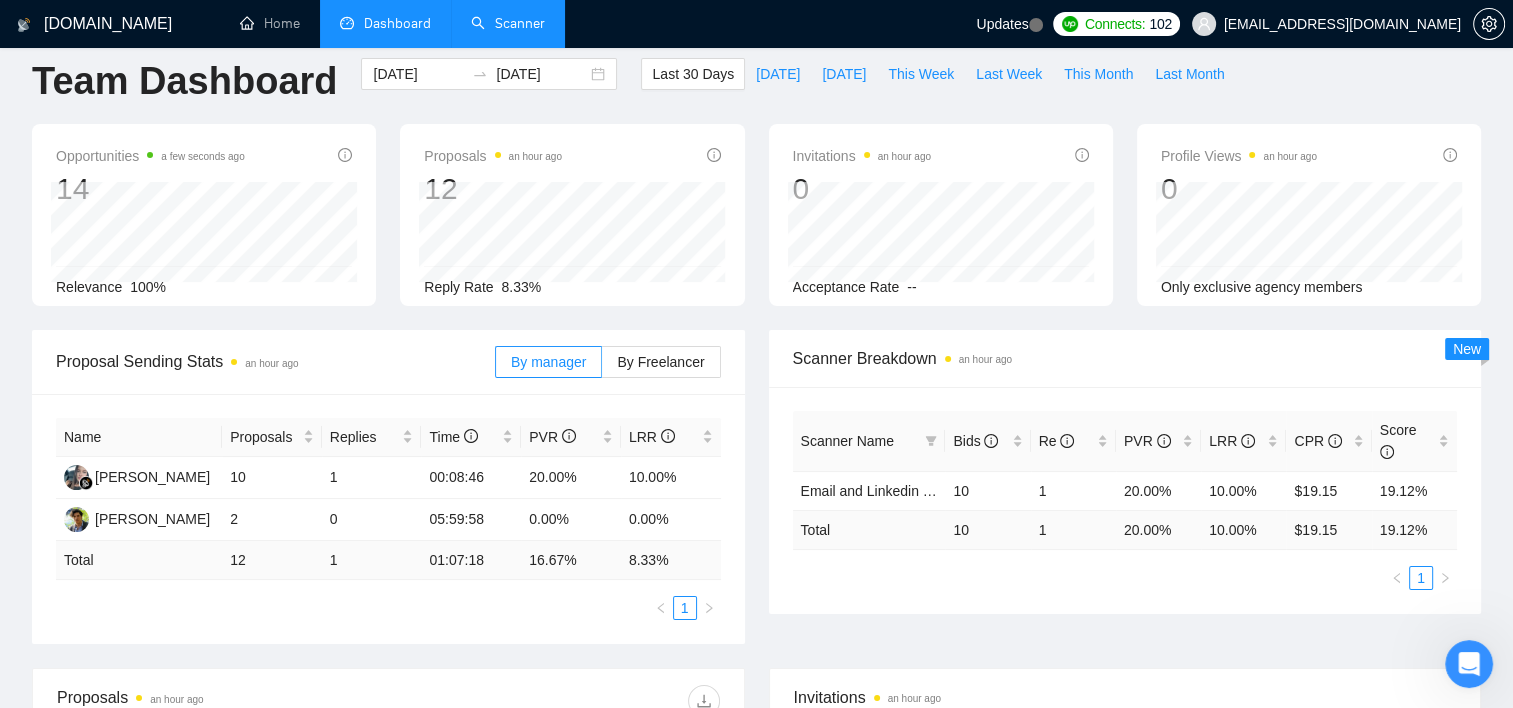scroll, scrollTop: 0, scrollLeft: 0, axis: both 